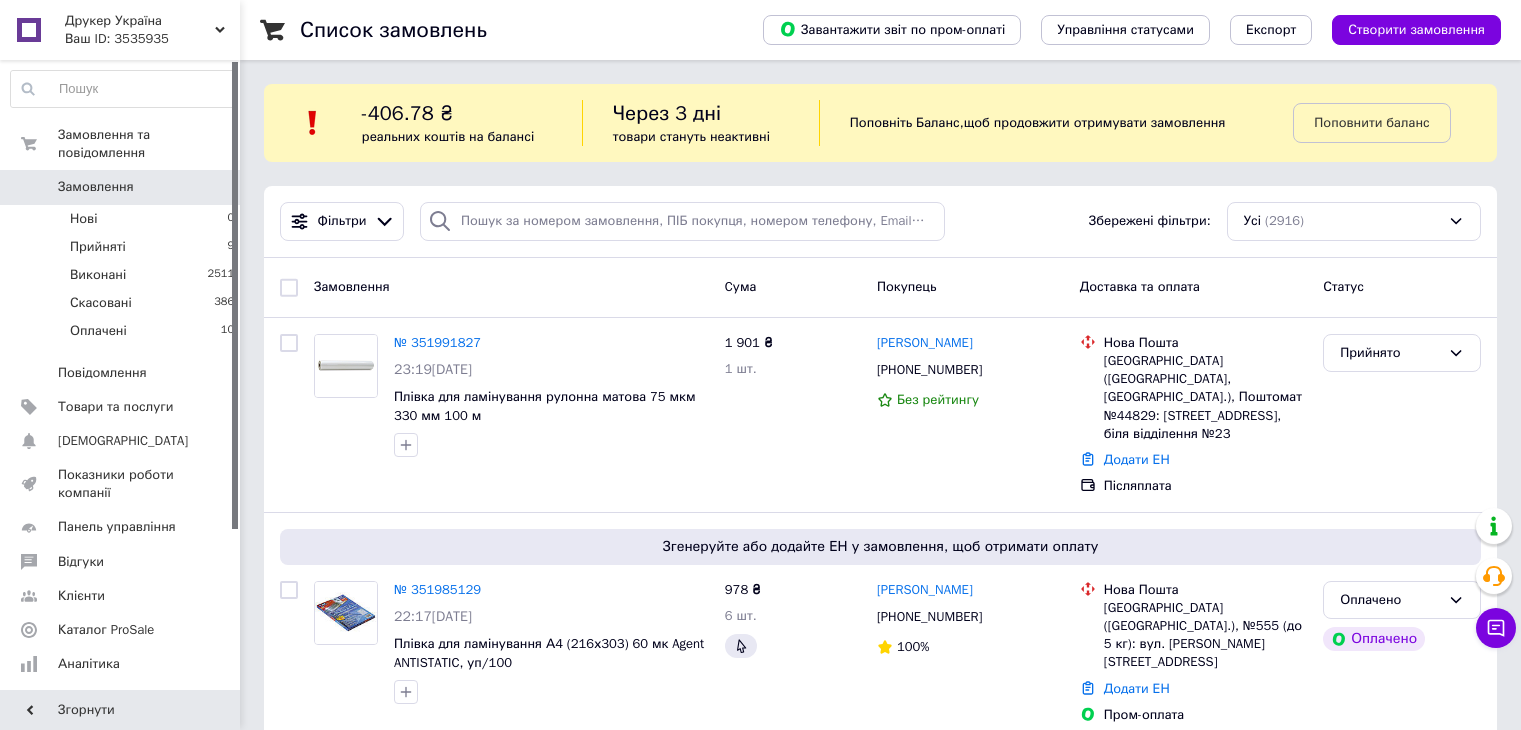 scroll, scrollTop: 0, scrollLeft: 0, axis: both 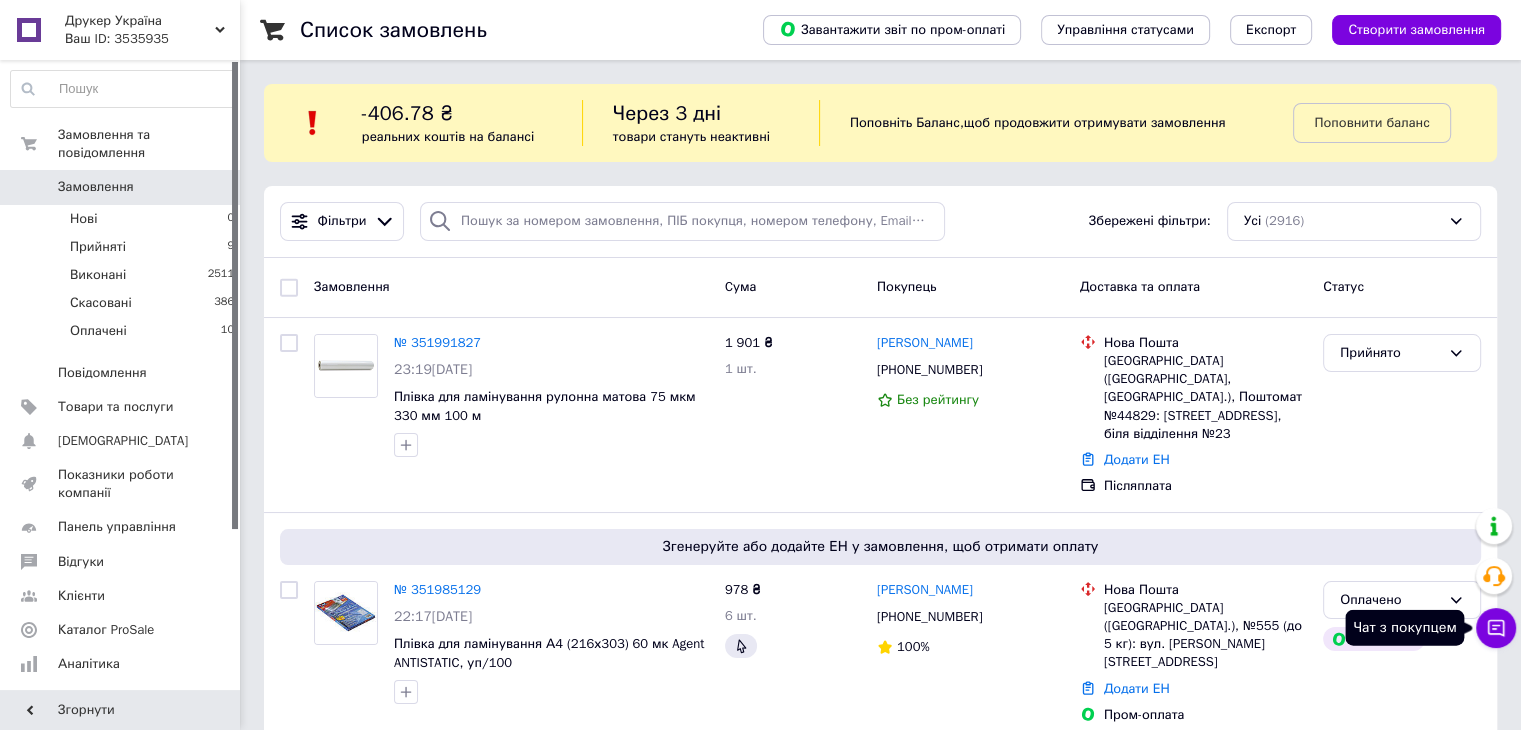 click 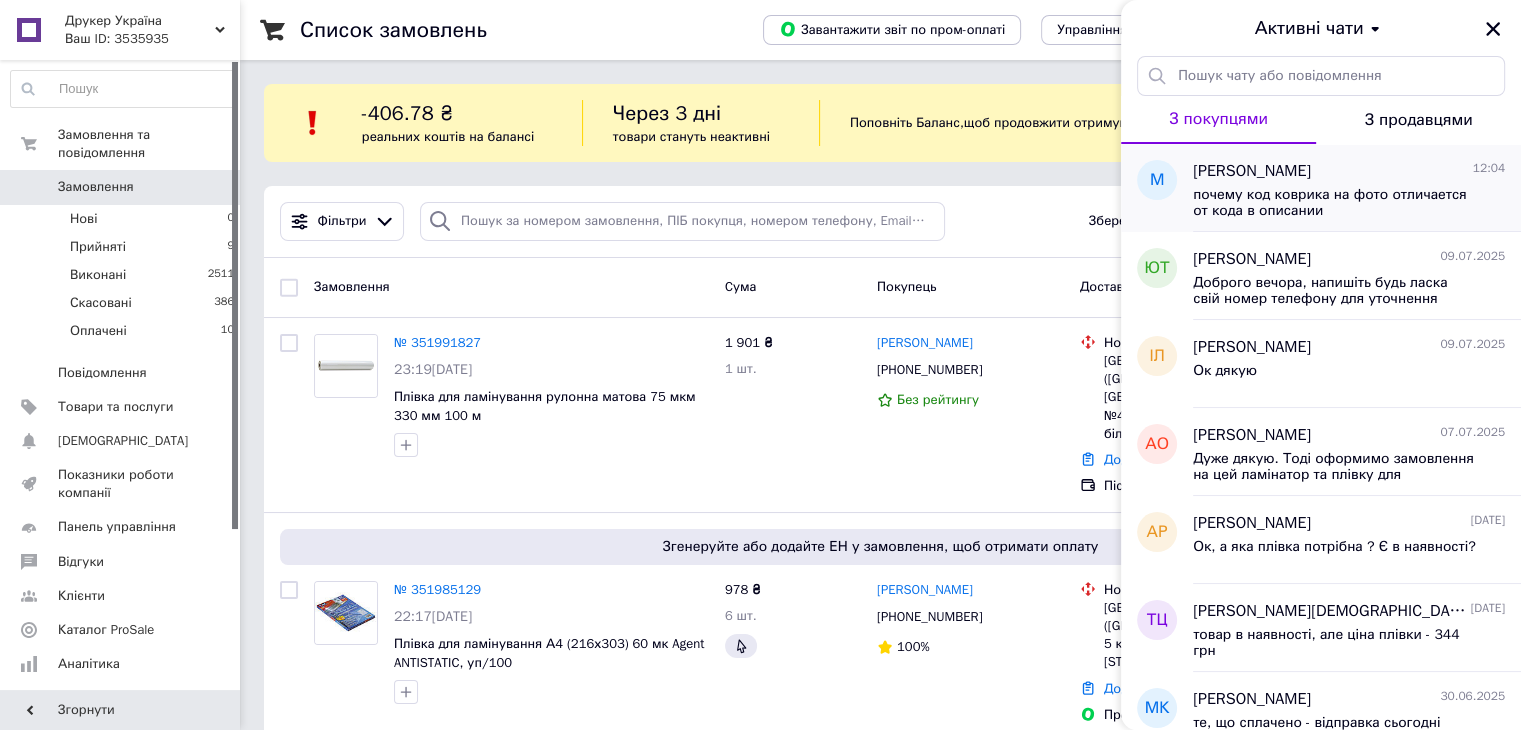 click on "[PERSON_NAME] 12:04 почему код коврика на фото отличается от кода в описании" at bounding box center (1357, 188) 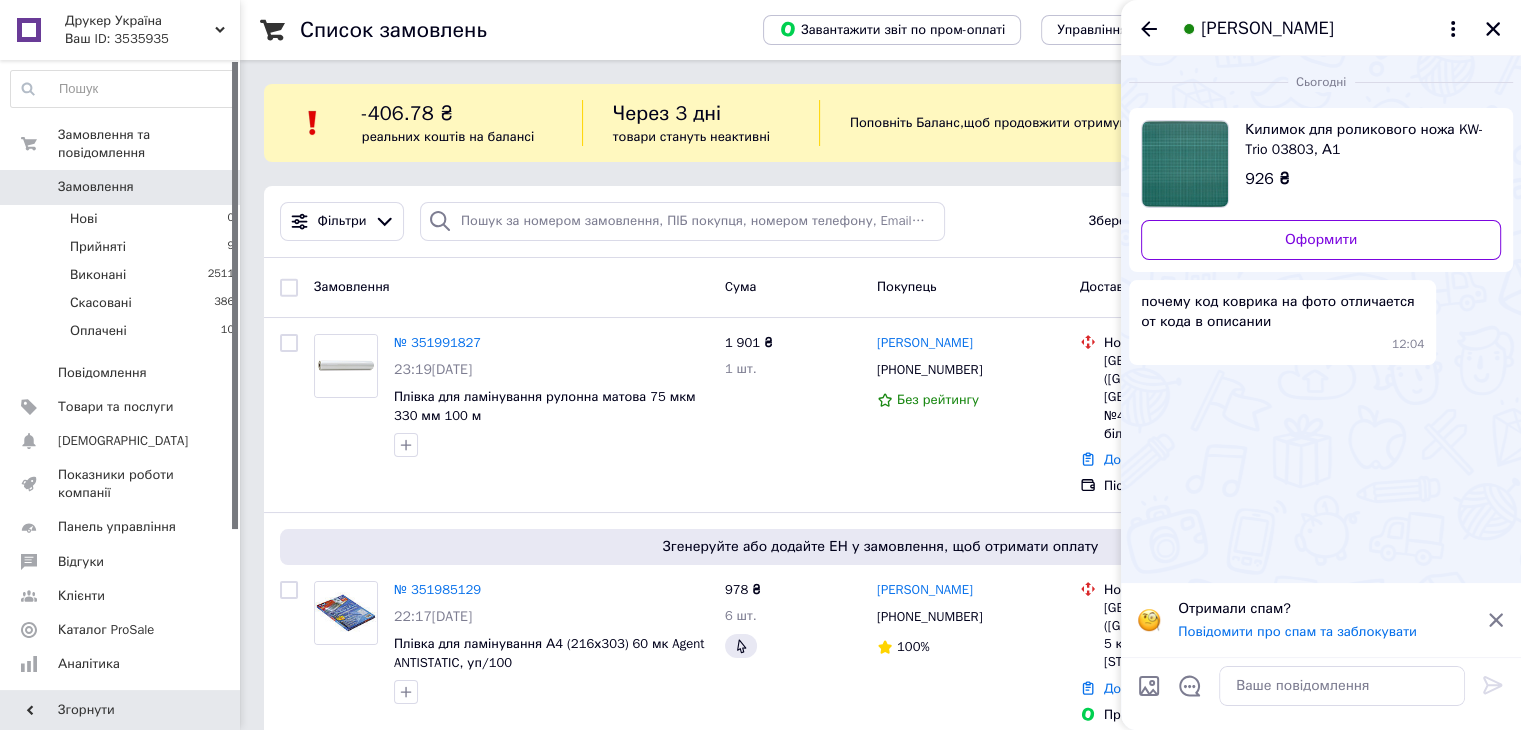 click on "Килимок для роликового ножа KW-Trio 03803, А1" at bounding box center [1365, 140] 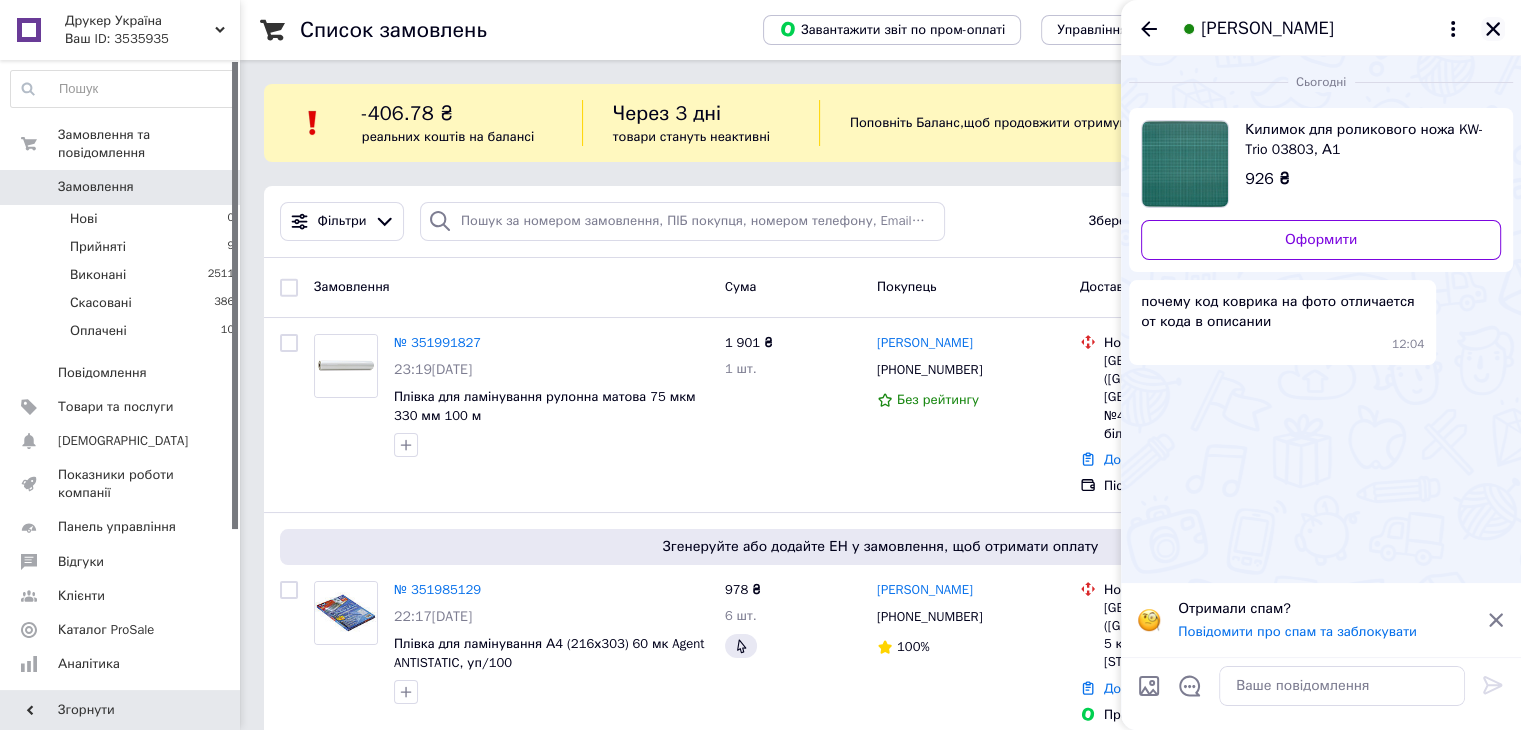 click 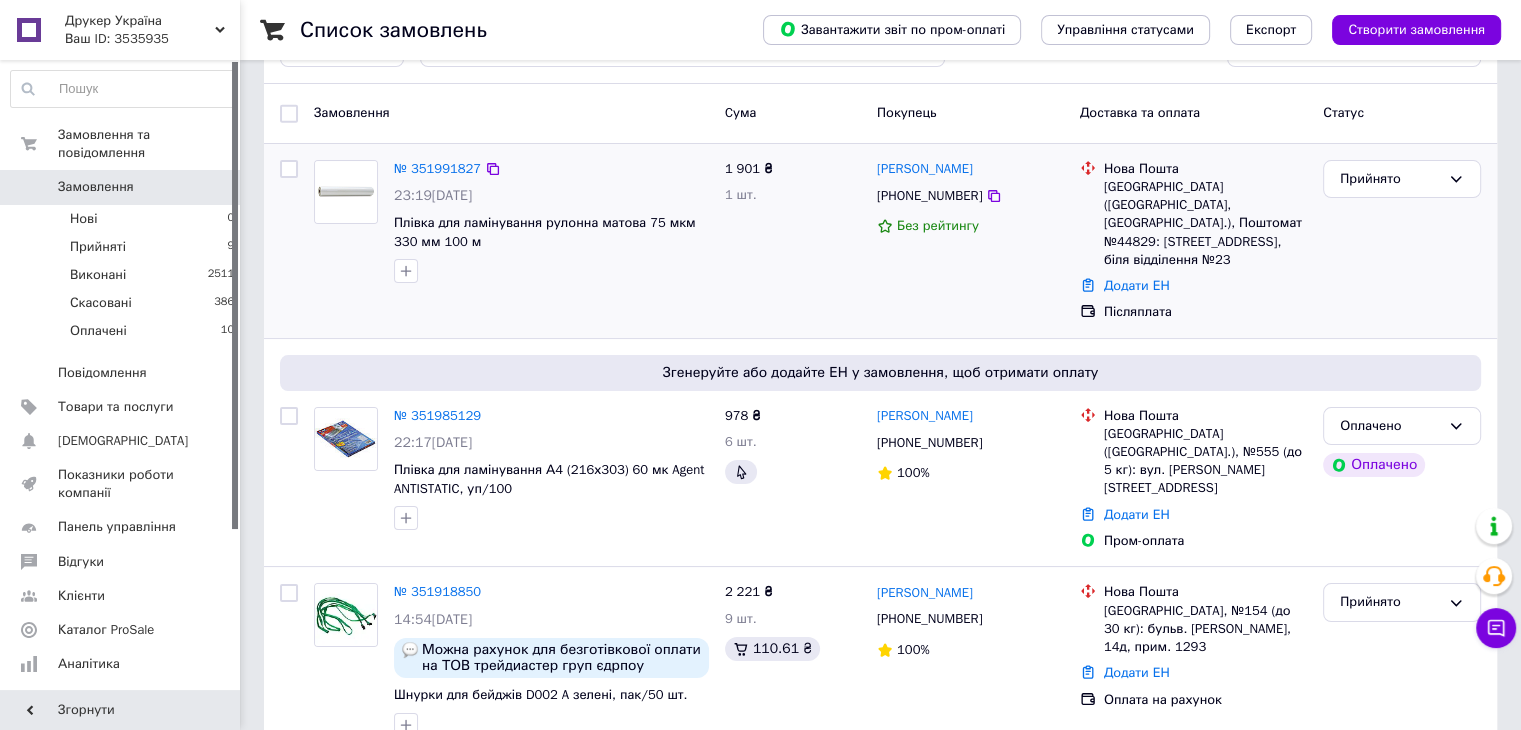 scroll, scrollTop: 184, scrollLeft: 0, axis: vertical 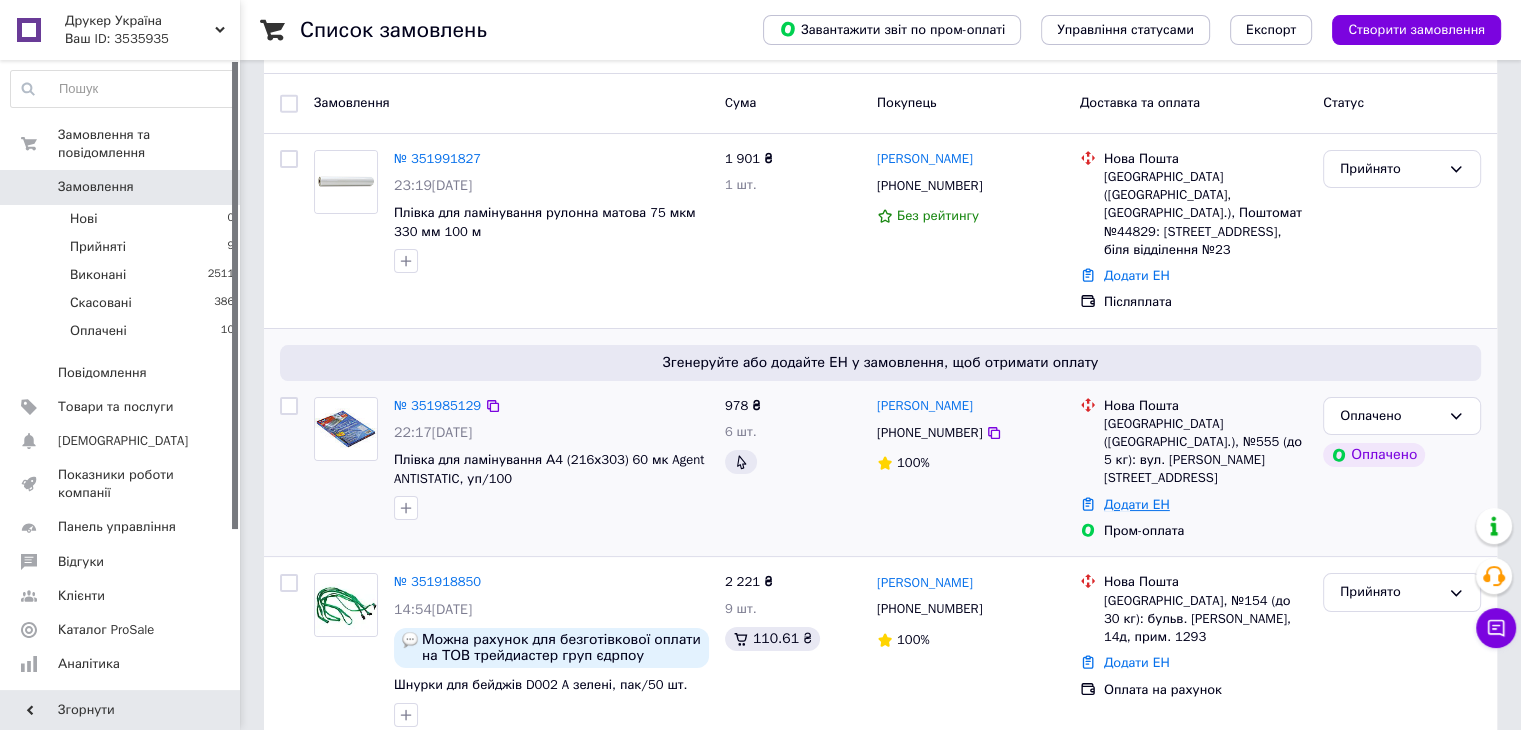 click on "Додати ЕН" at bounding box center (1137, 504) 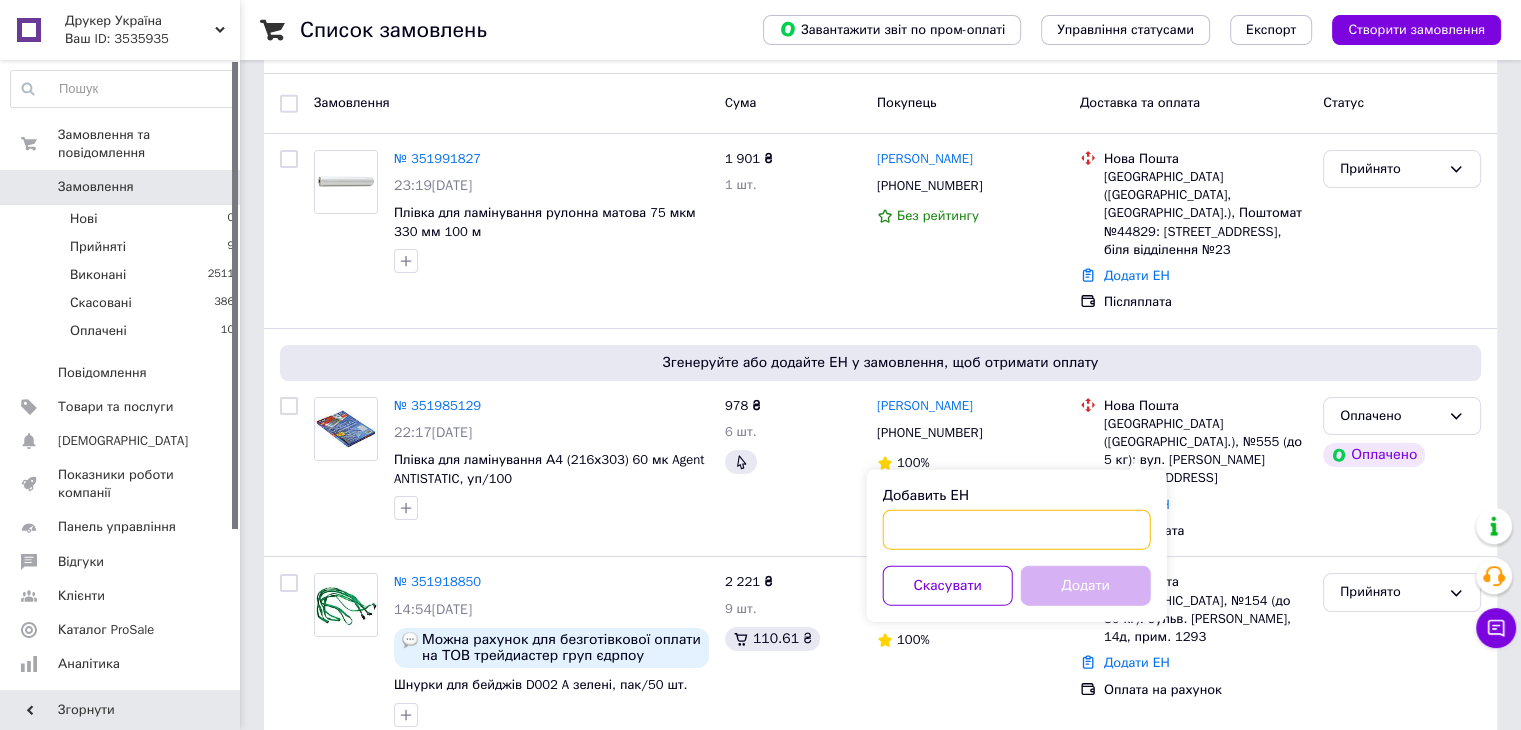 click on "Добавить ЕН" at bounding box center (1017, 530) 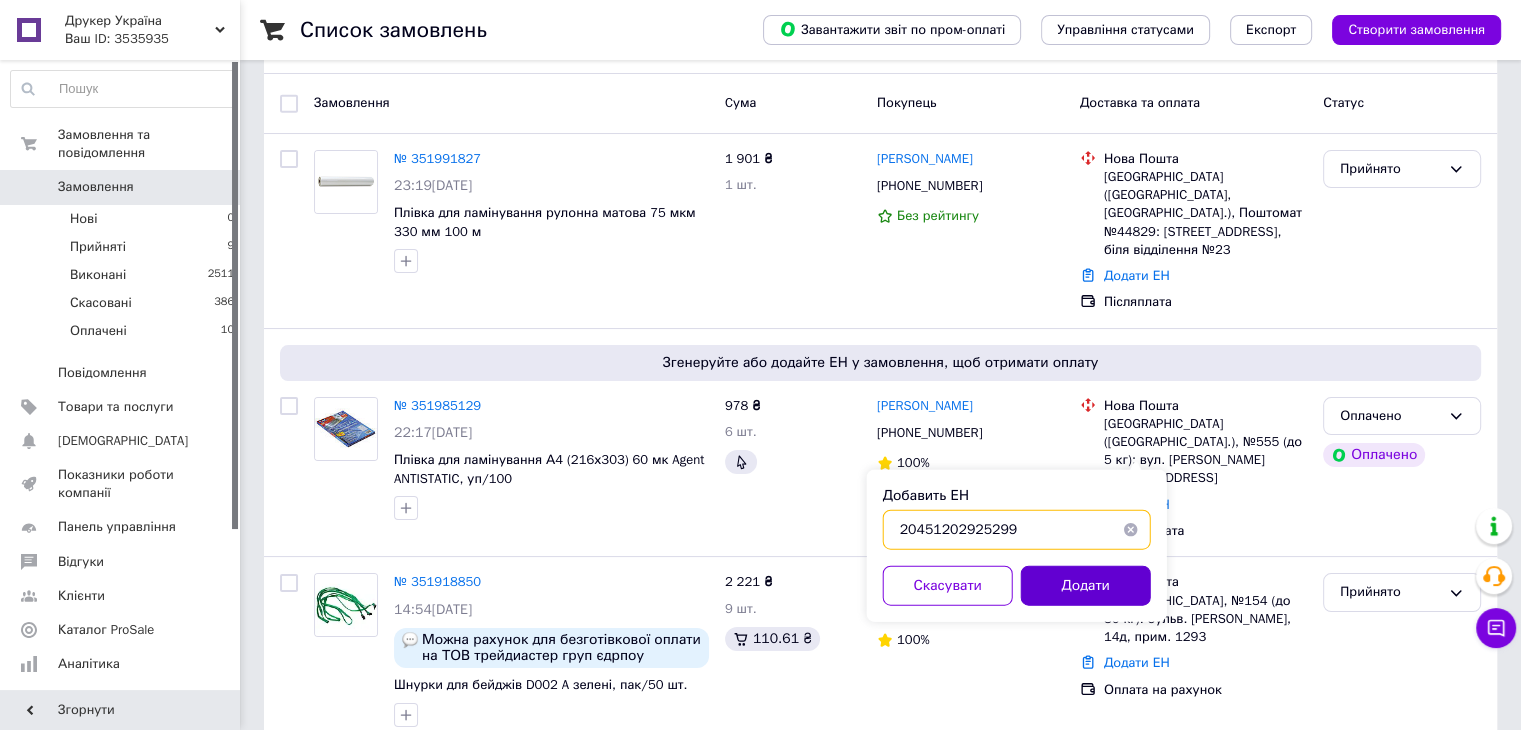 type on "20451202925299" 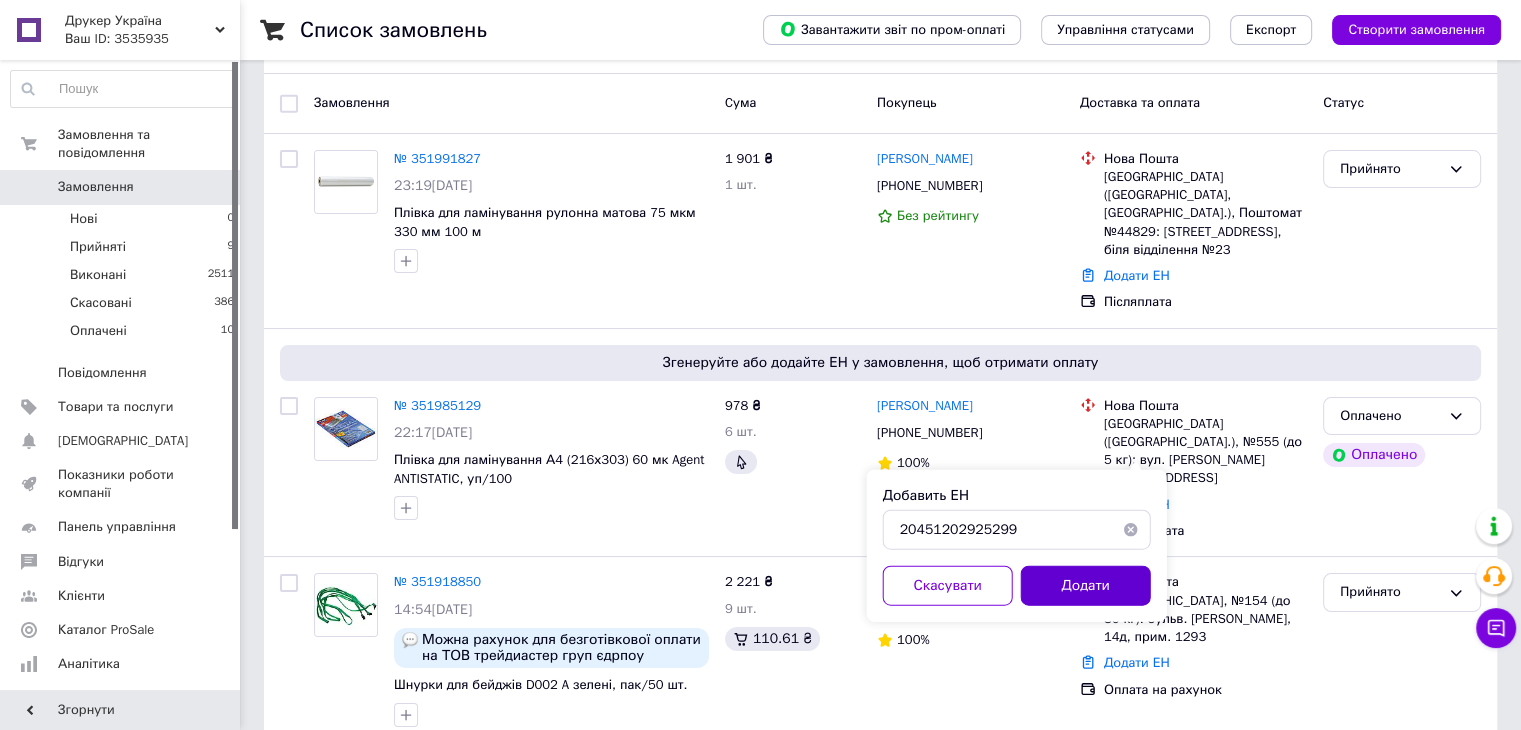 click on "Додати" at bounding box center (1086, 586) 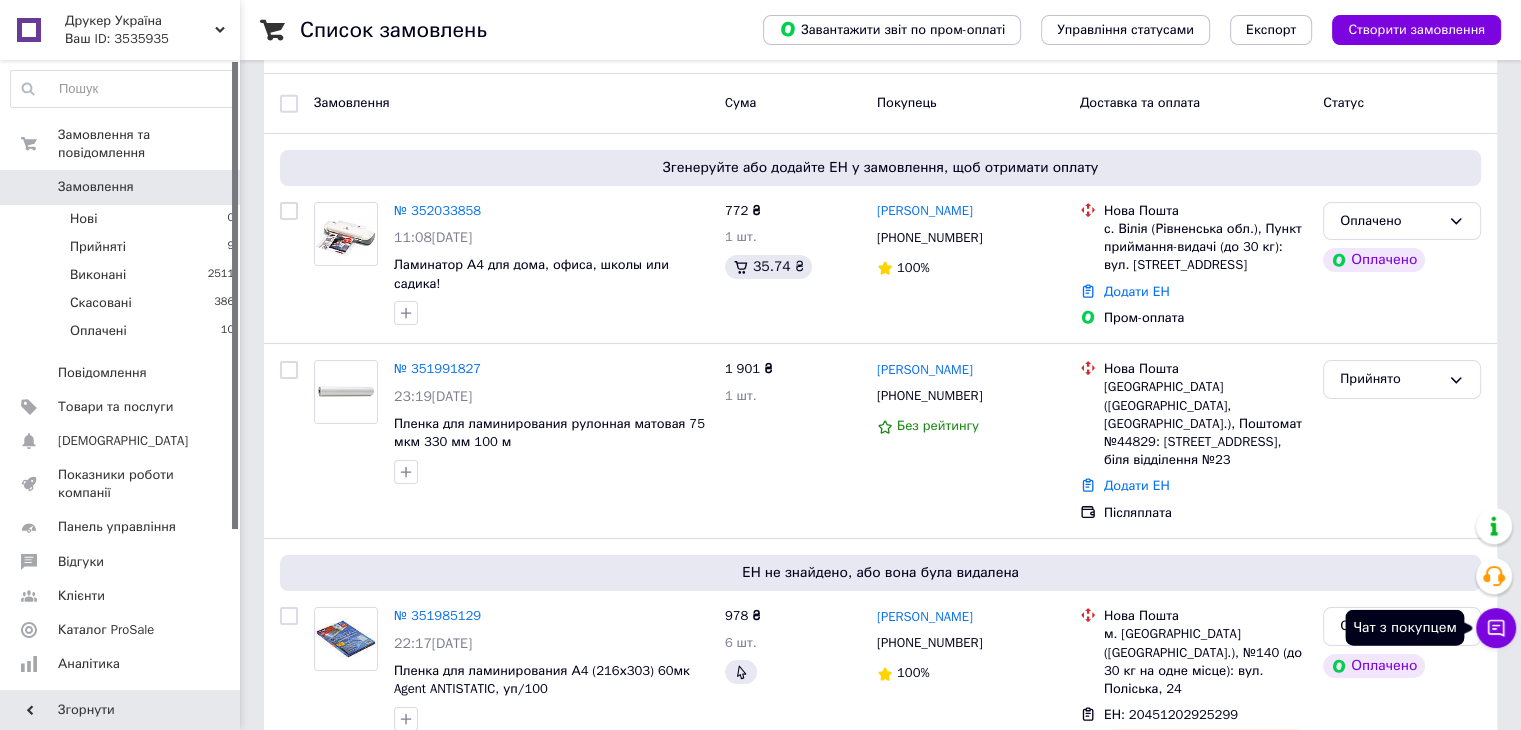 click on "Чат з покупцем" at bounding box center (1496, 628) 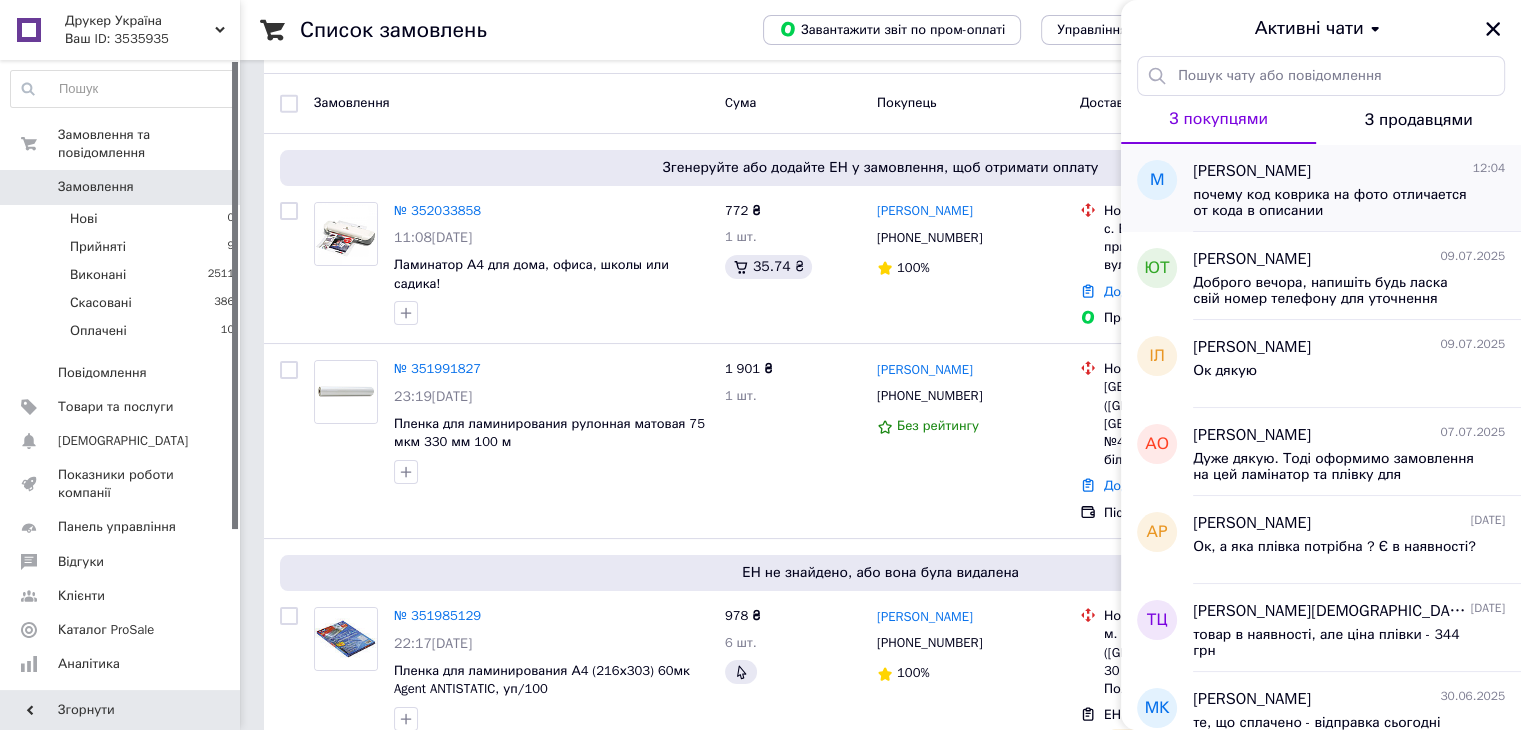 click on "[PERSON_NAME]" at bounding box center [1252, 171] 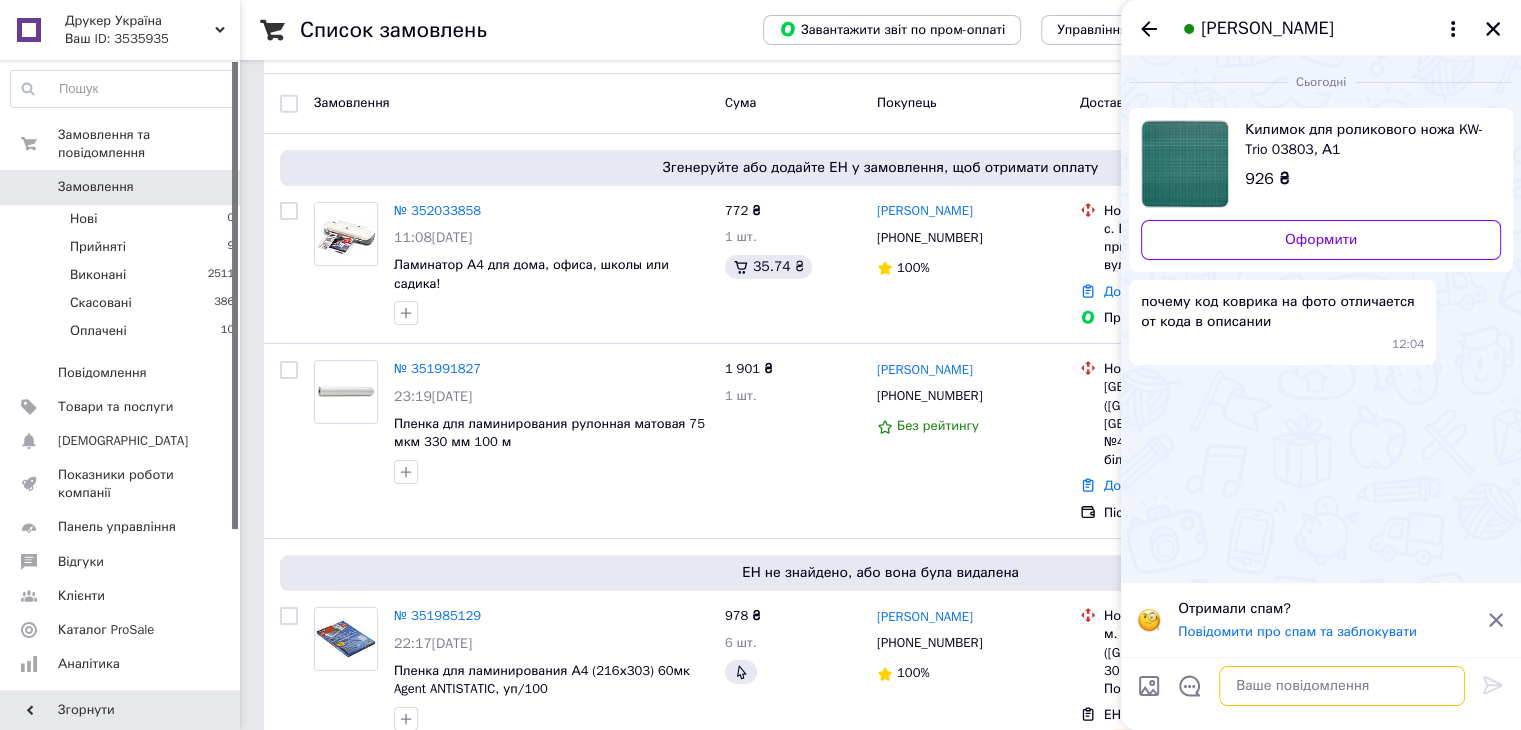 click at bounding box center [1342, 686] 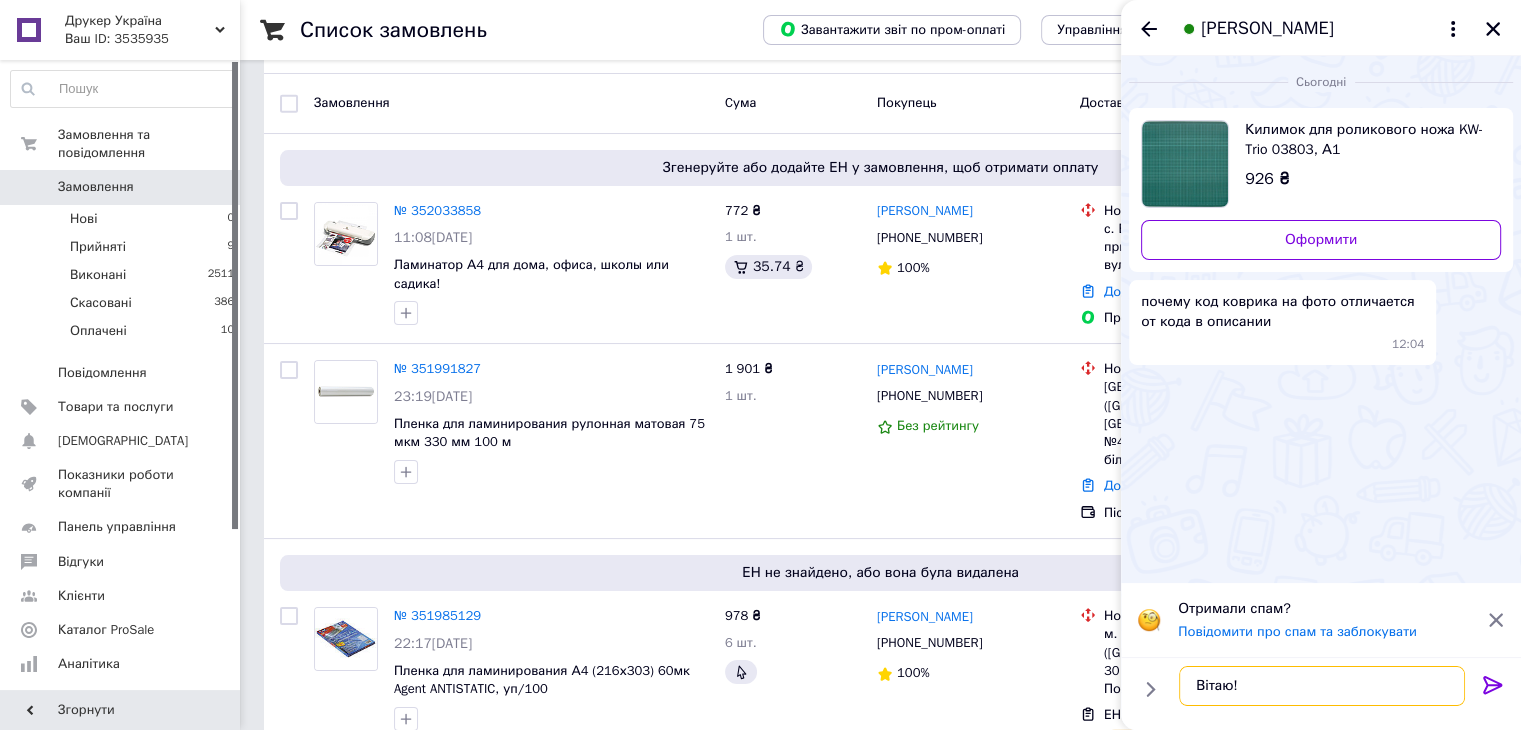 type on "Вітаю!" 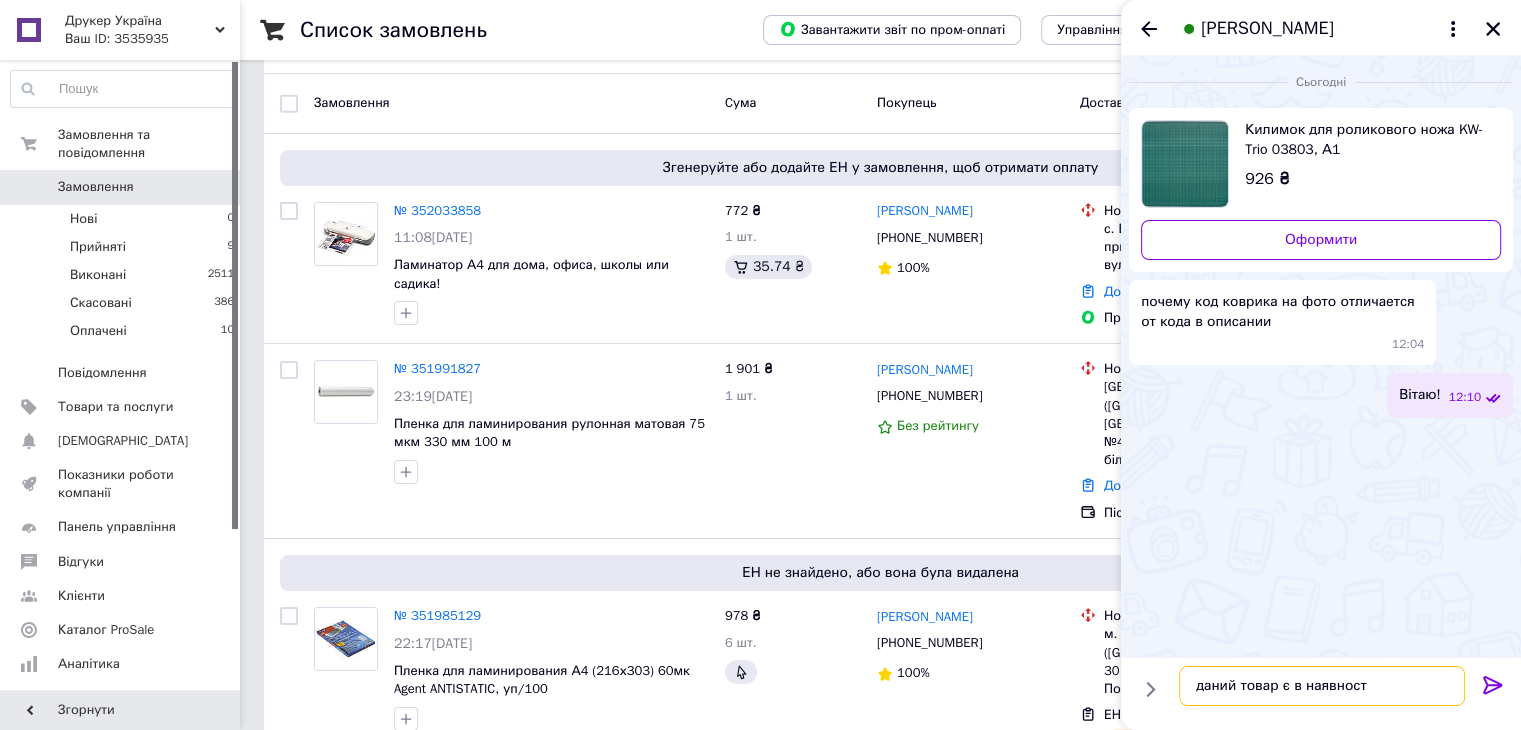 type on "даний товар є в наявності" 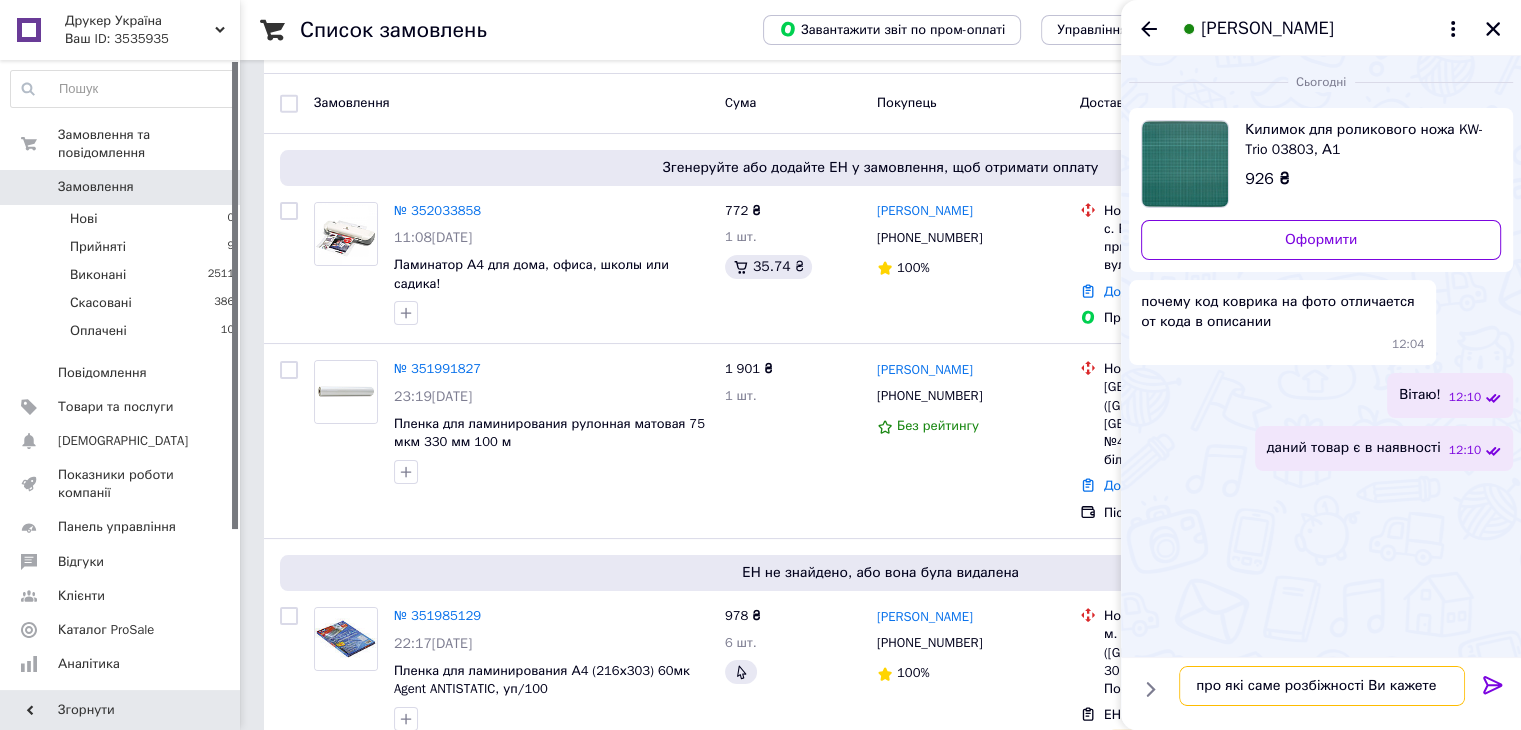 type on "про які саме розбіжності Ви кажете?" 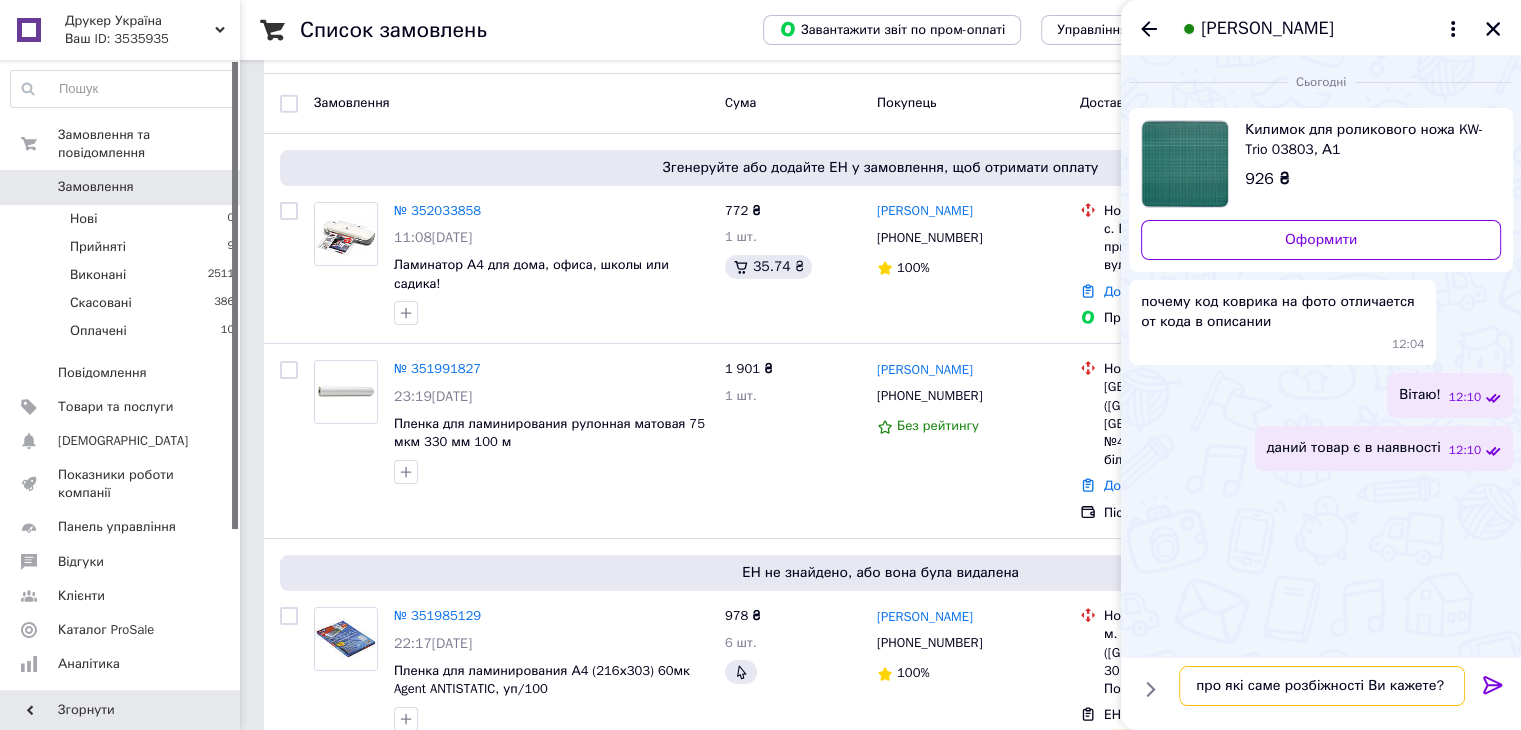 type 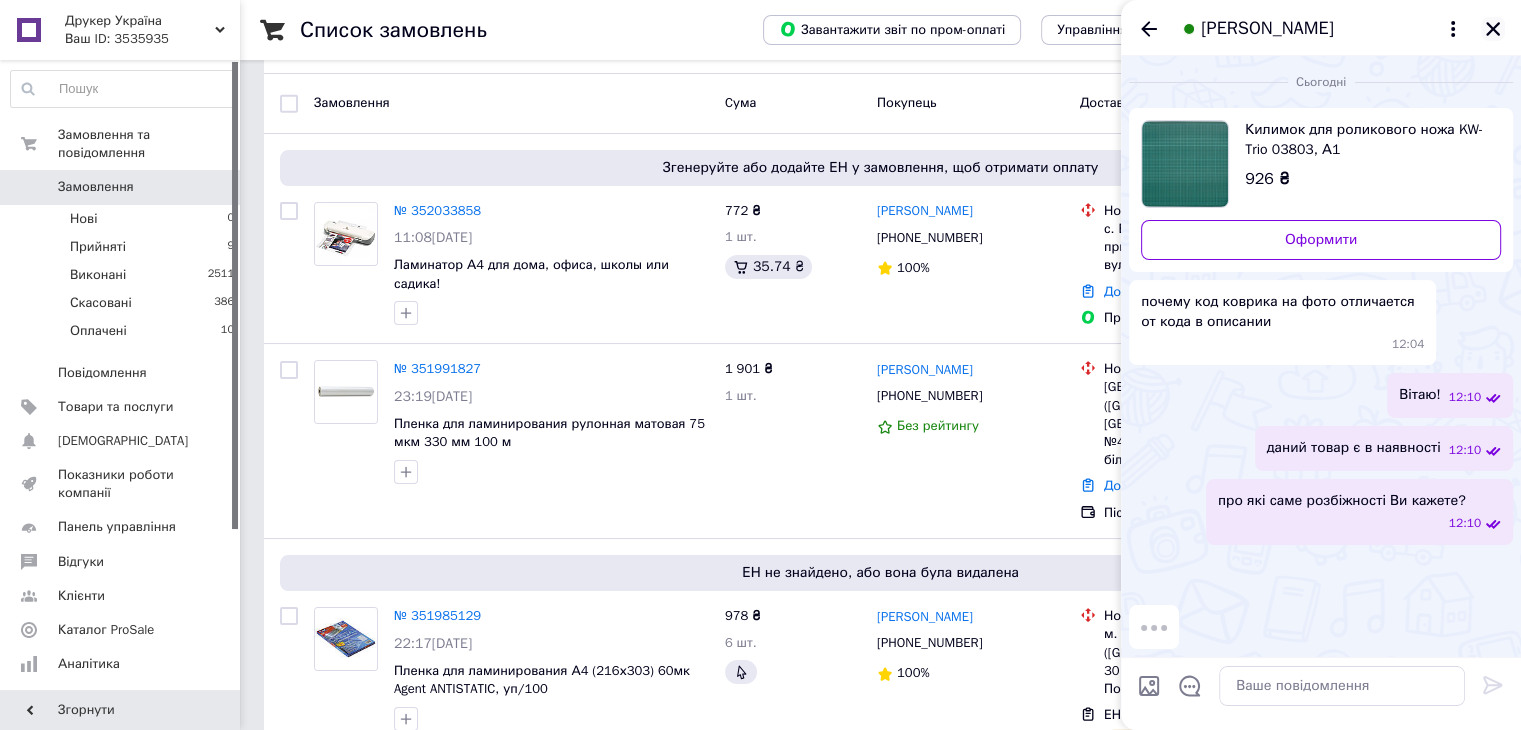 click 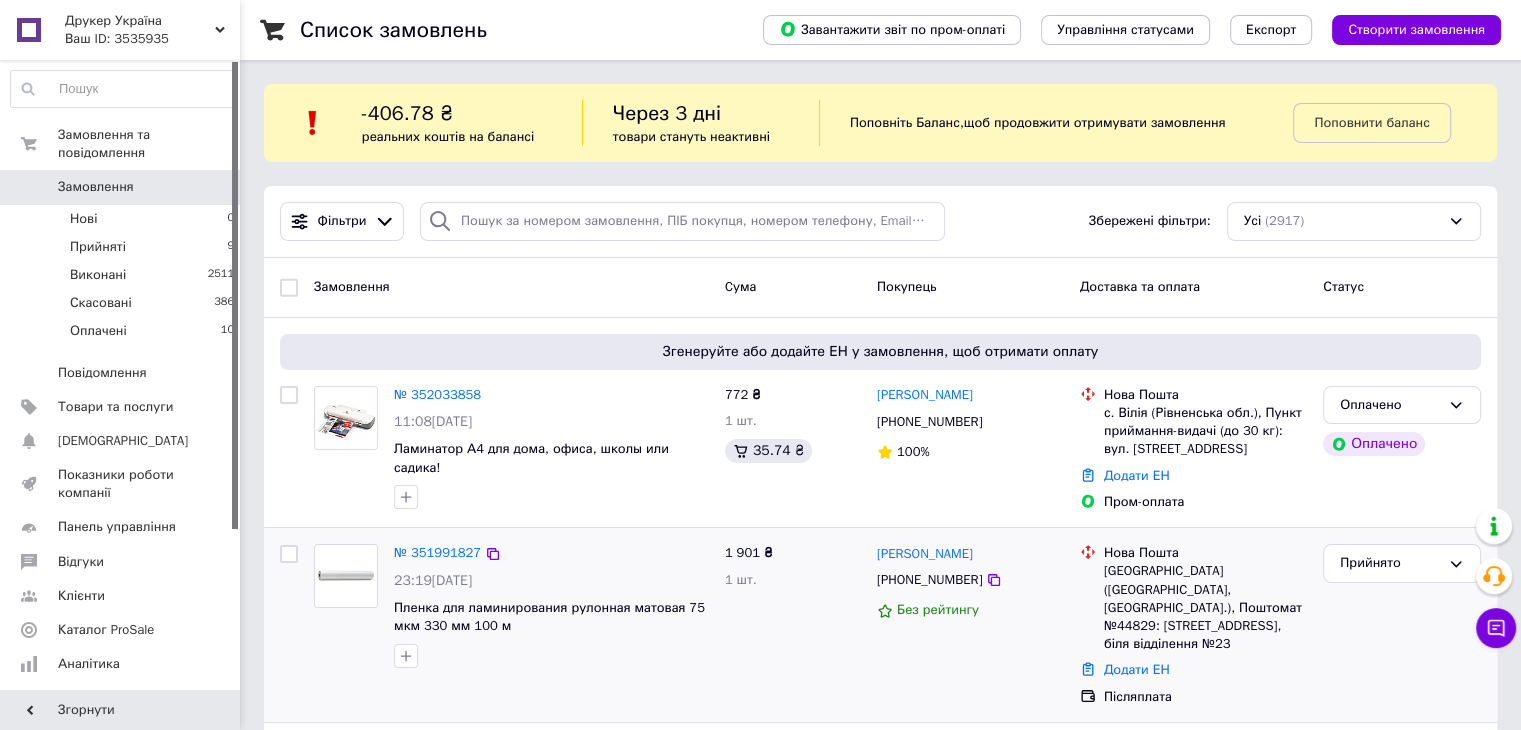 scroll, scrollTop: 16, scrollLeft: 0, axis: vertical 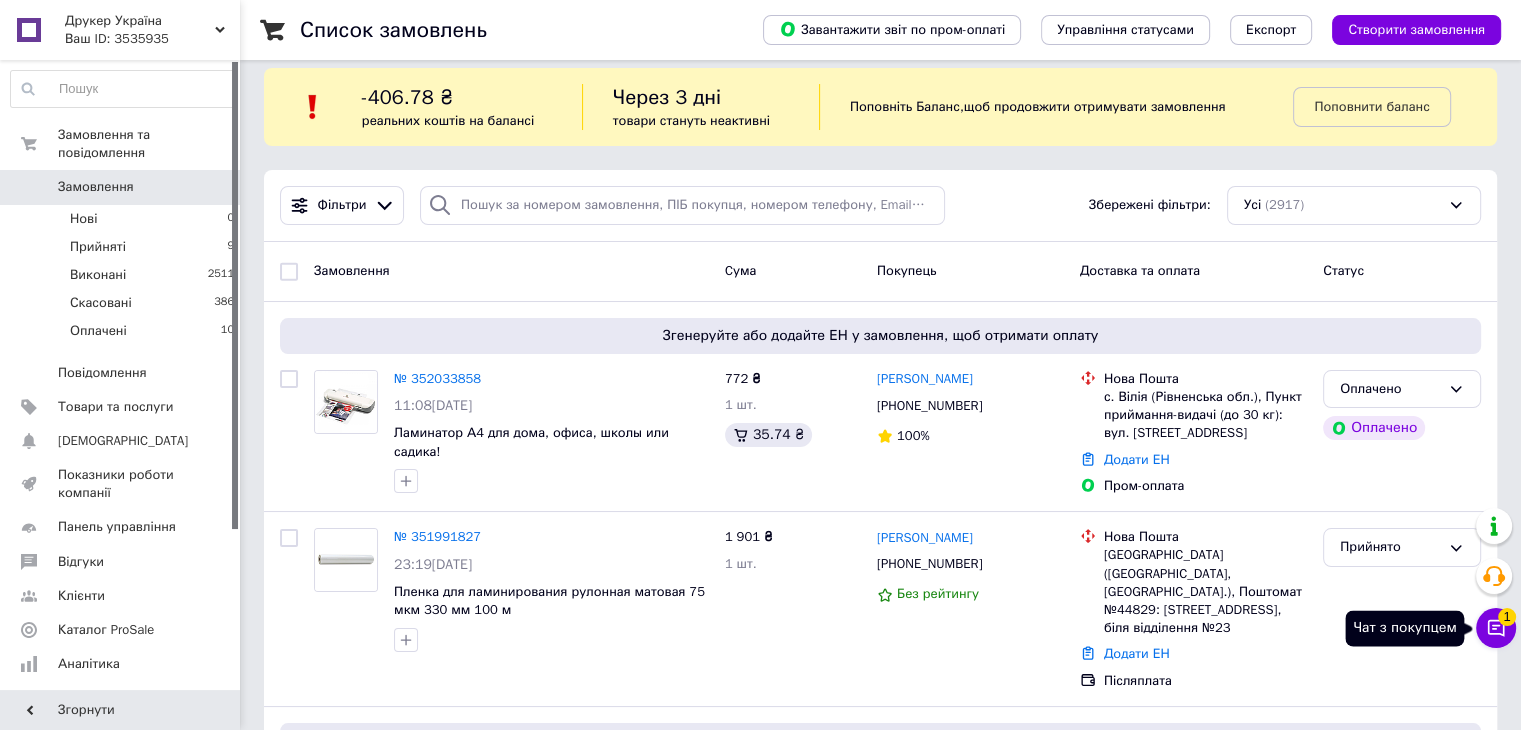 click on "Чат з покупцем 1" at bounding box center (1496, 628) 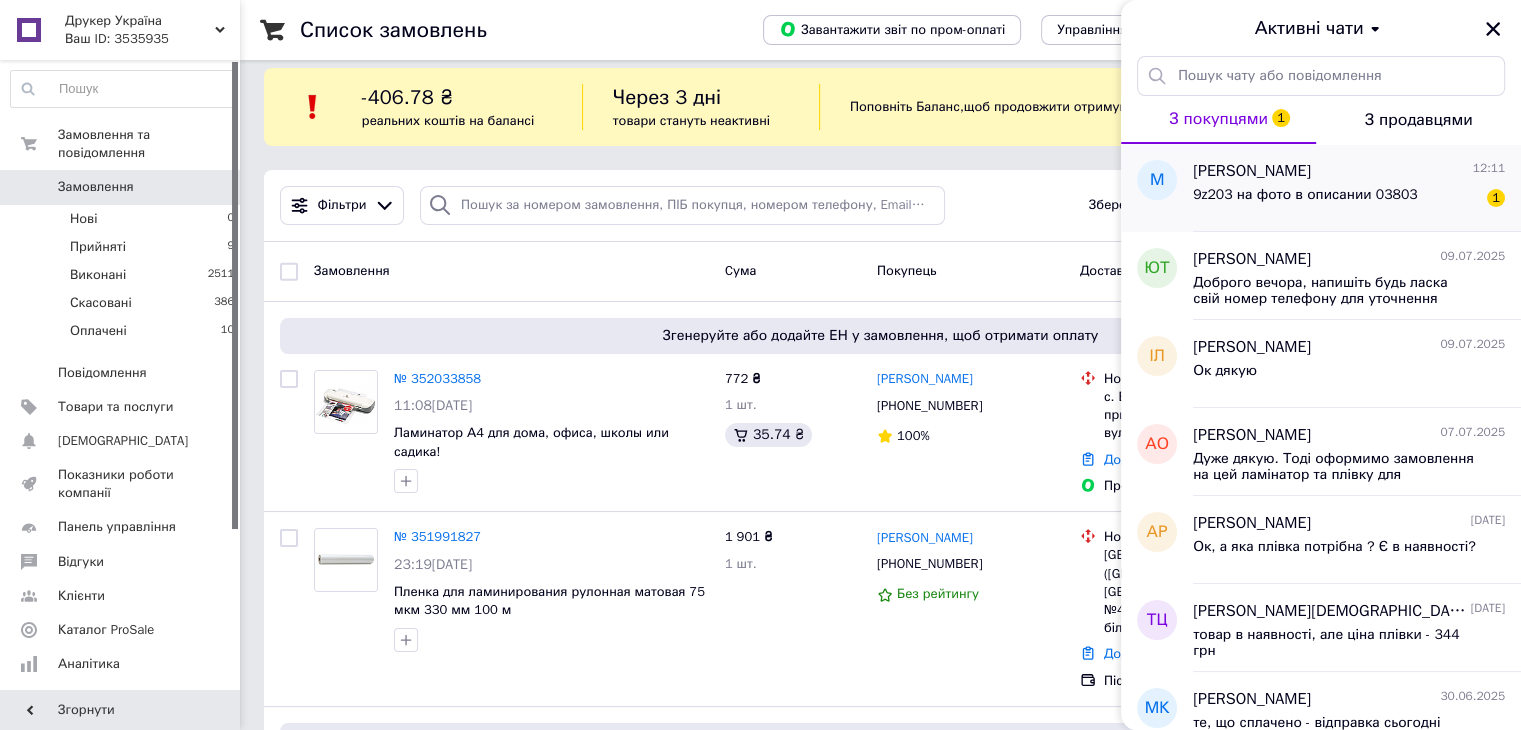 click on "[PERSON_NAME] 12:11" at bounding box center [1349, 171] 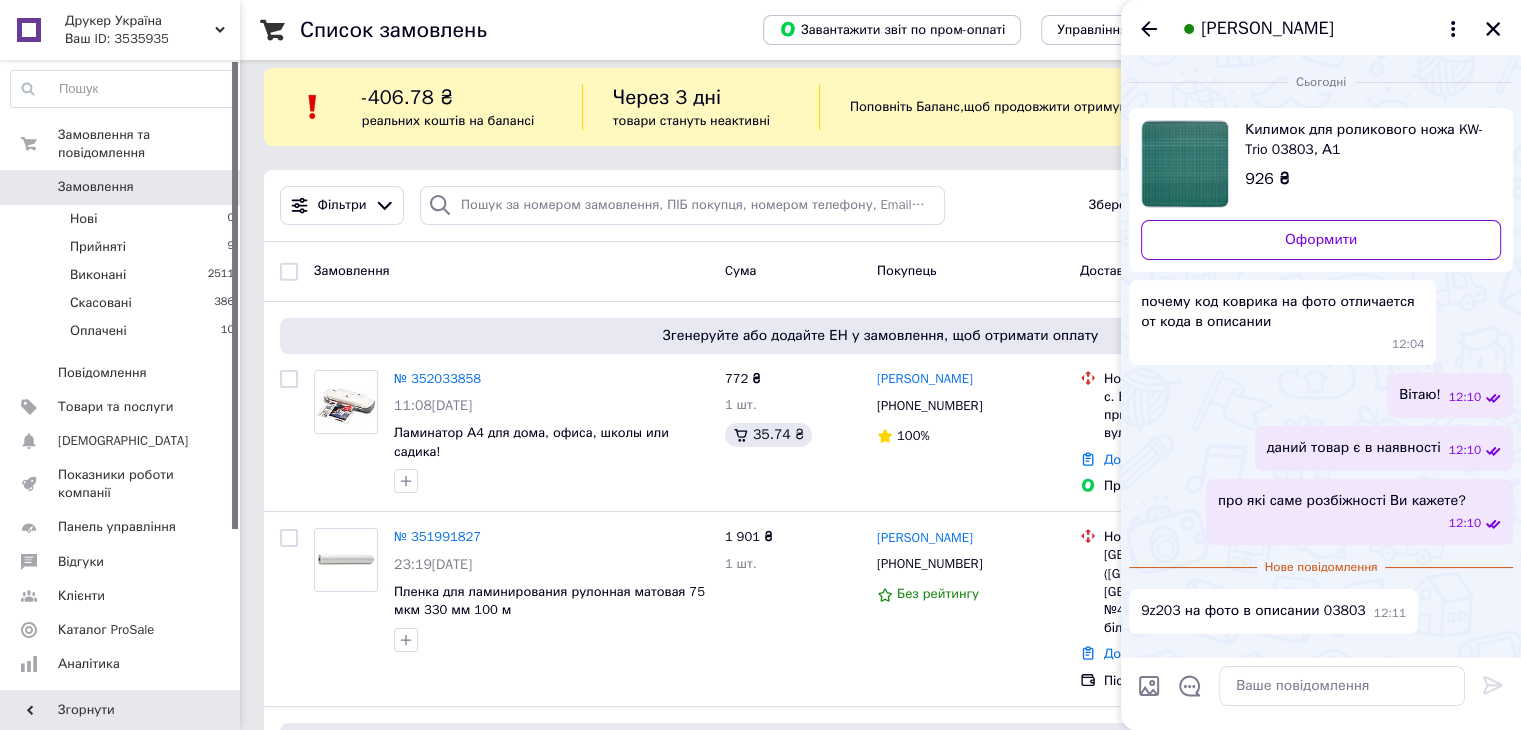 click on "Килимок для роликового ножа KW-Trio 03803, А1" at bounding box center [1365, 140] 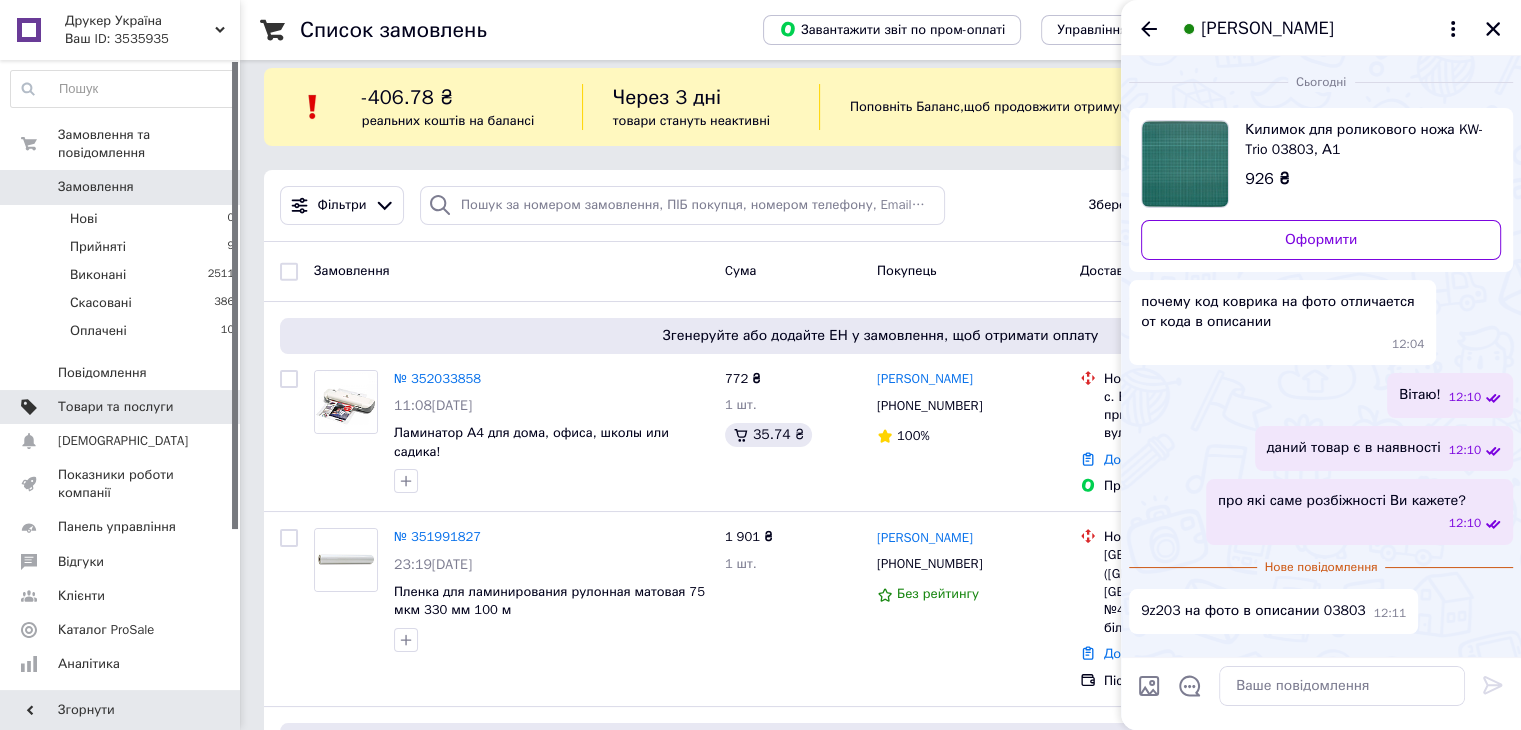 click on "Товари та послуги" at bounding box center (115, 407) 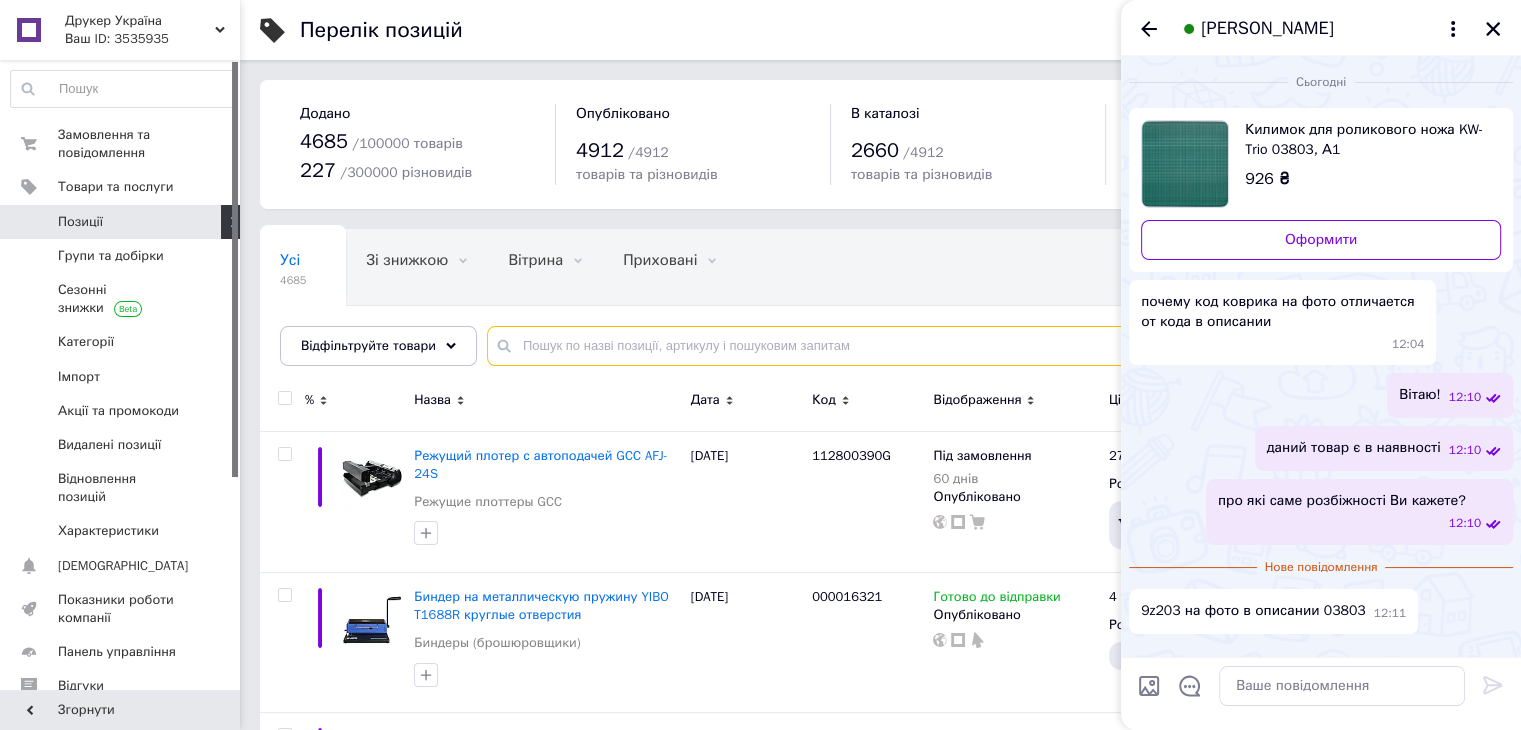 click at bounding box center (984, 346) 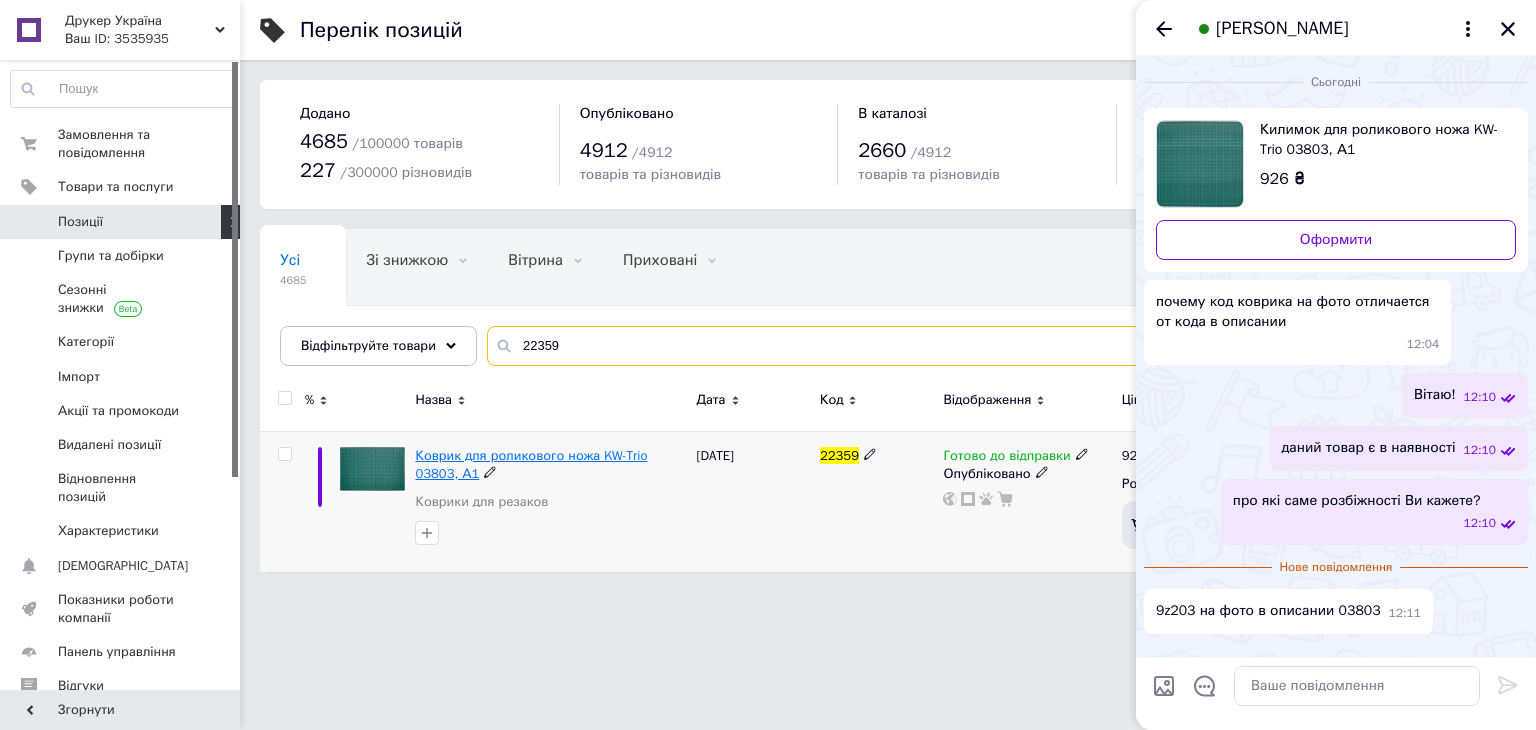 type on "22359" 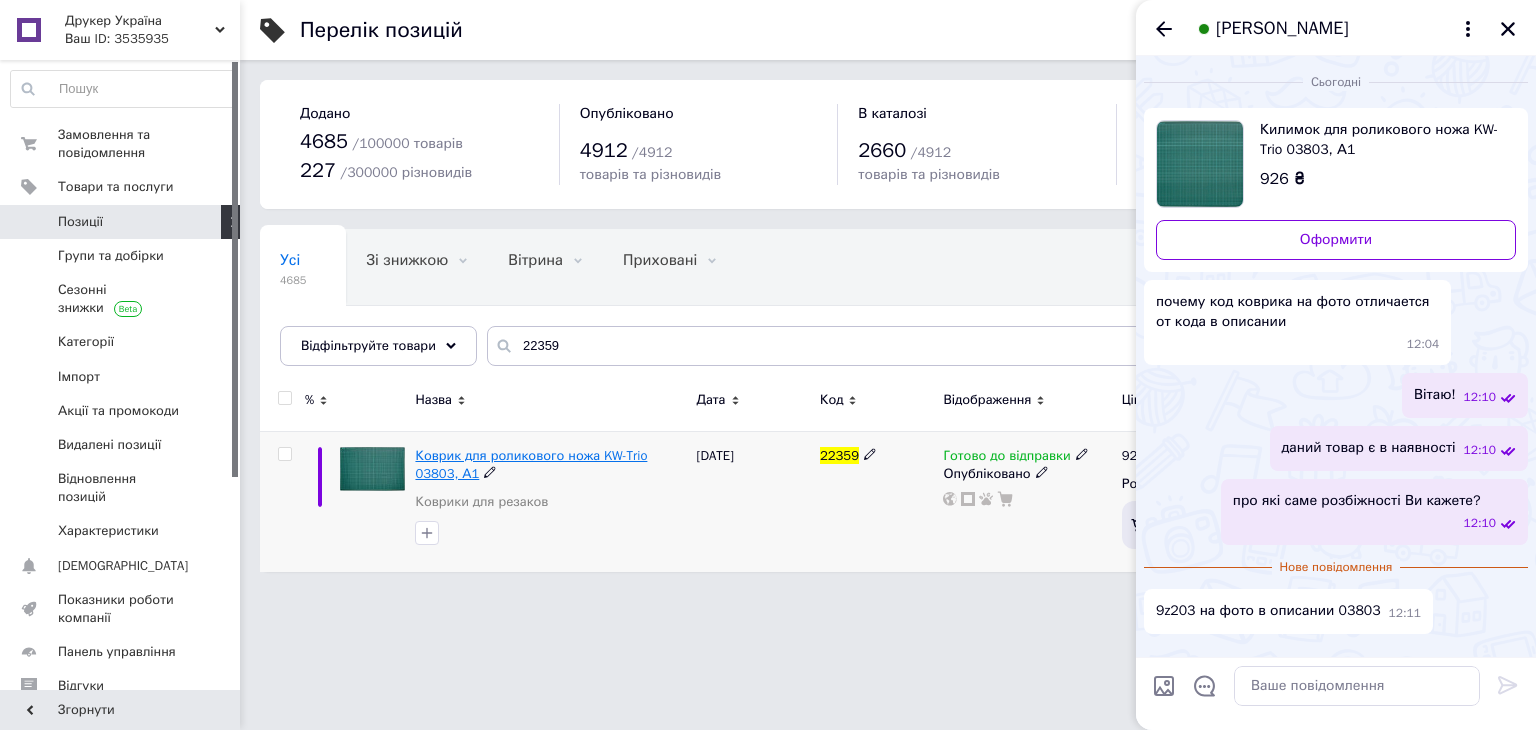 click on "Коврик для роликового ножа KW-Trio 03803, А1" at bounding box center [531, 464] 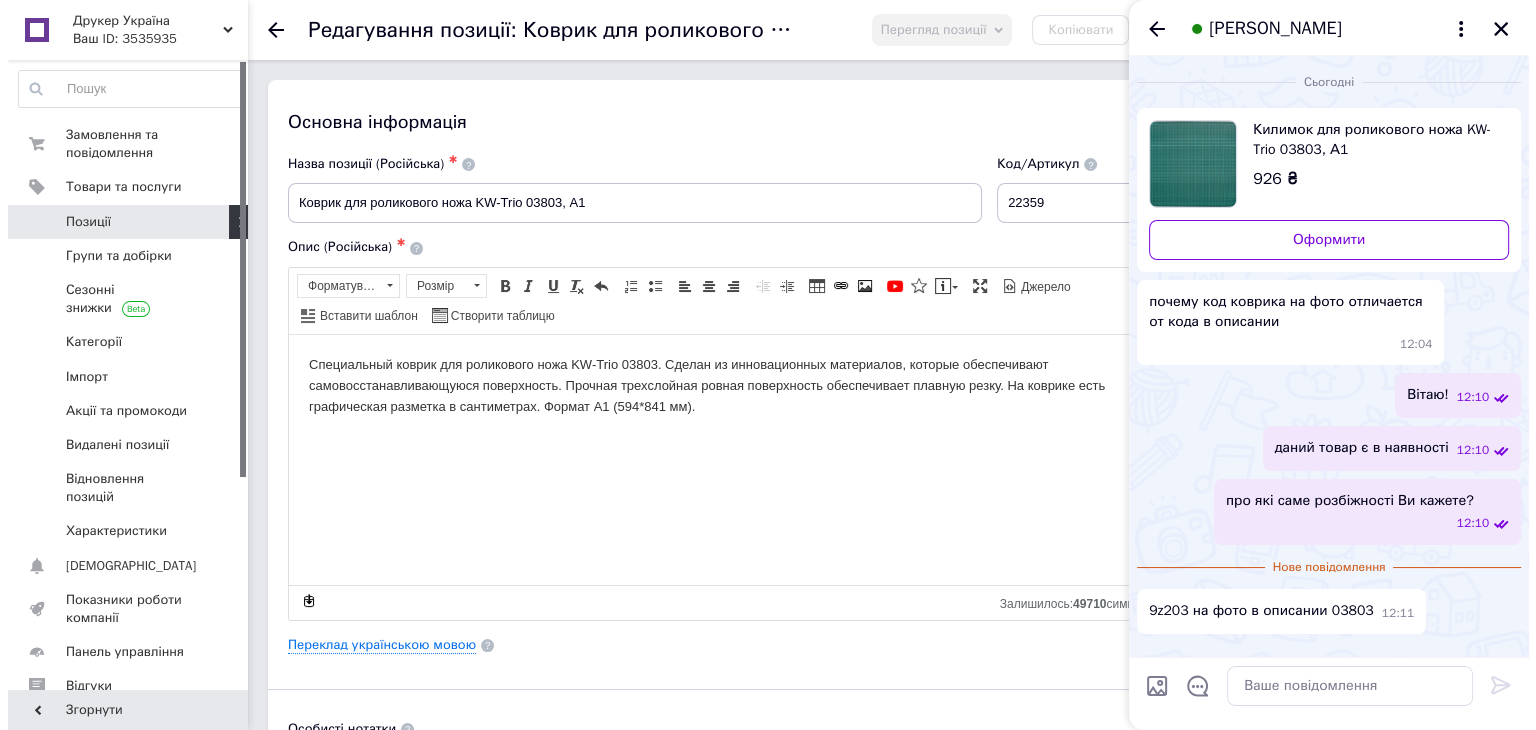 scroll, scrollTop: 0, scrollLeft: 0, axis: both 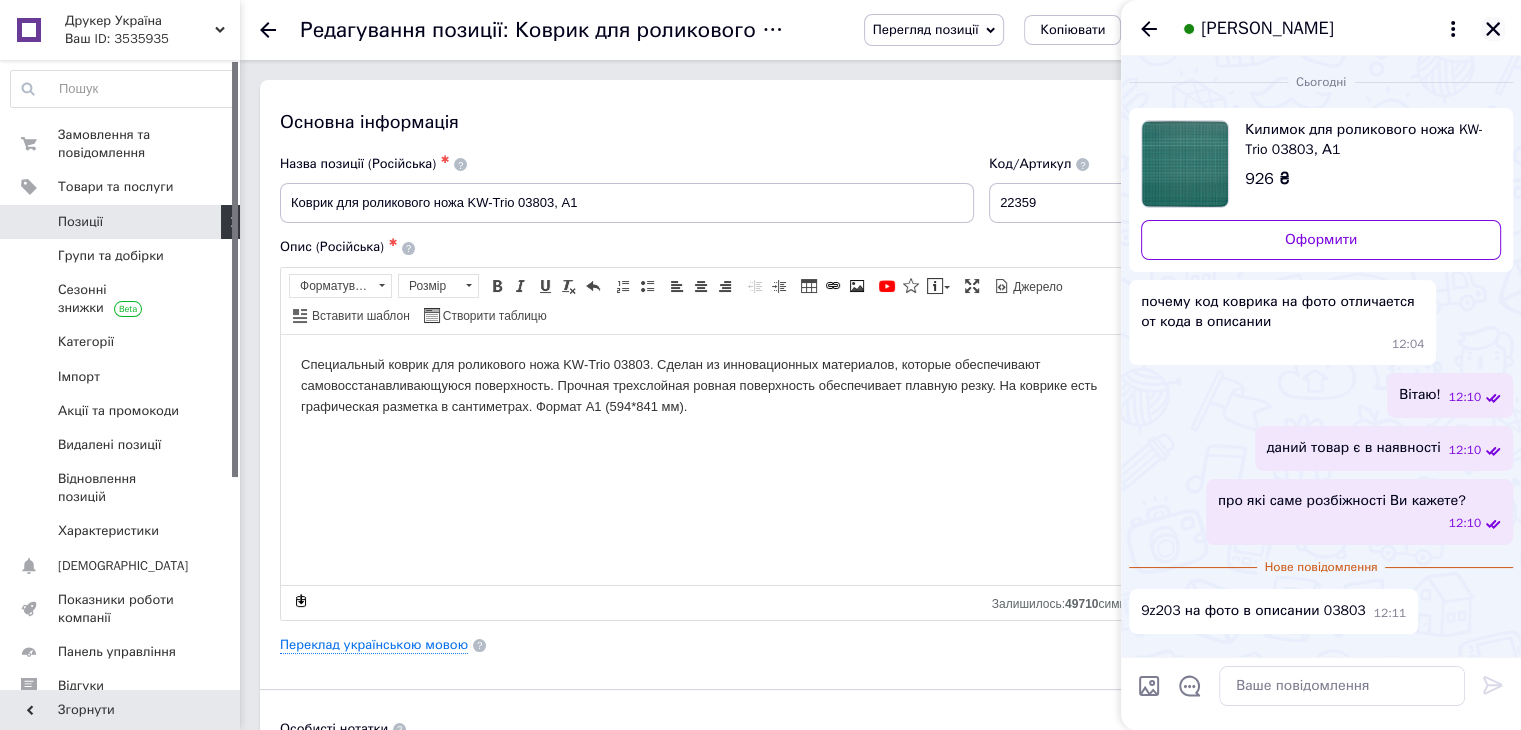 click 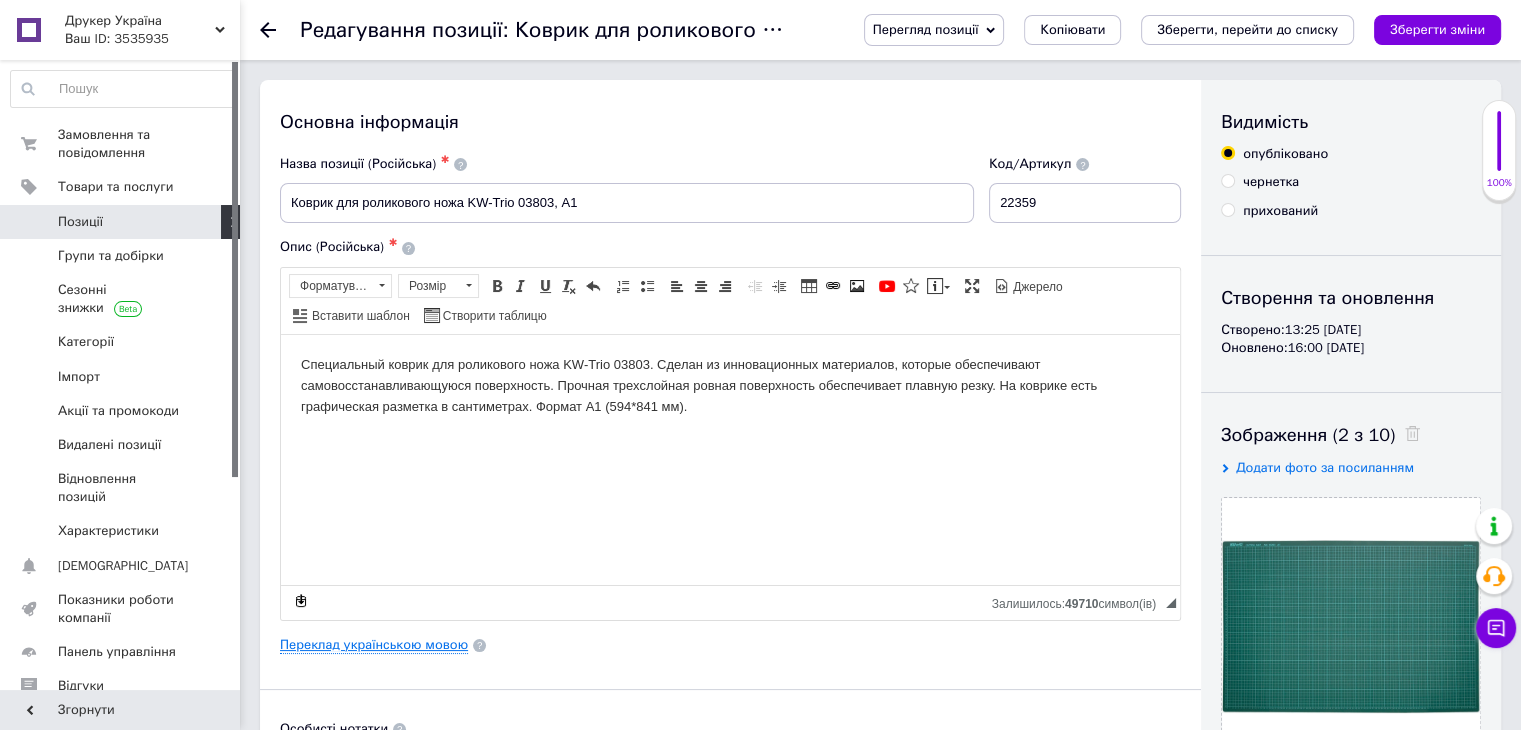 click on "Переклад українською мовою" at bounding box center [374, 645] 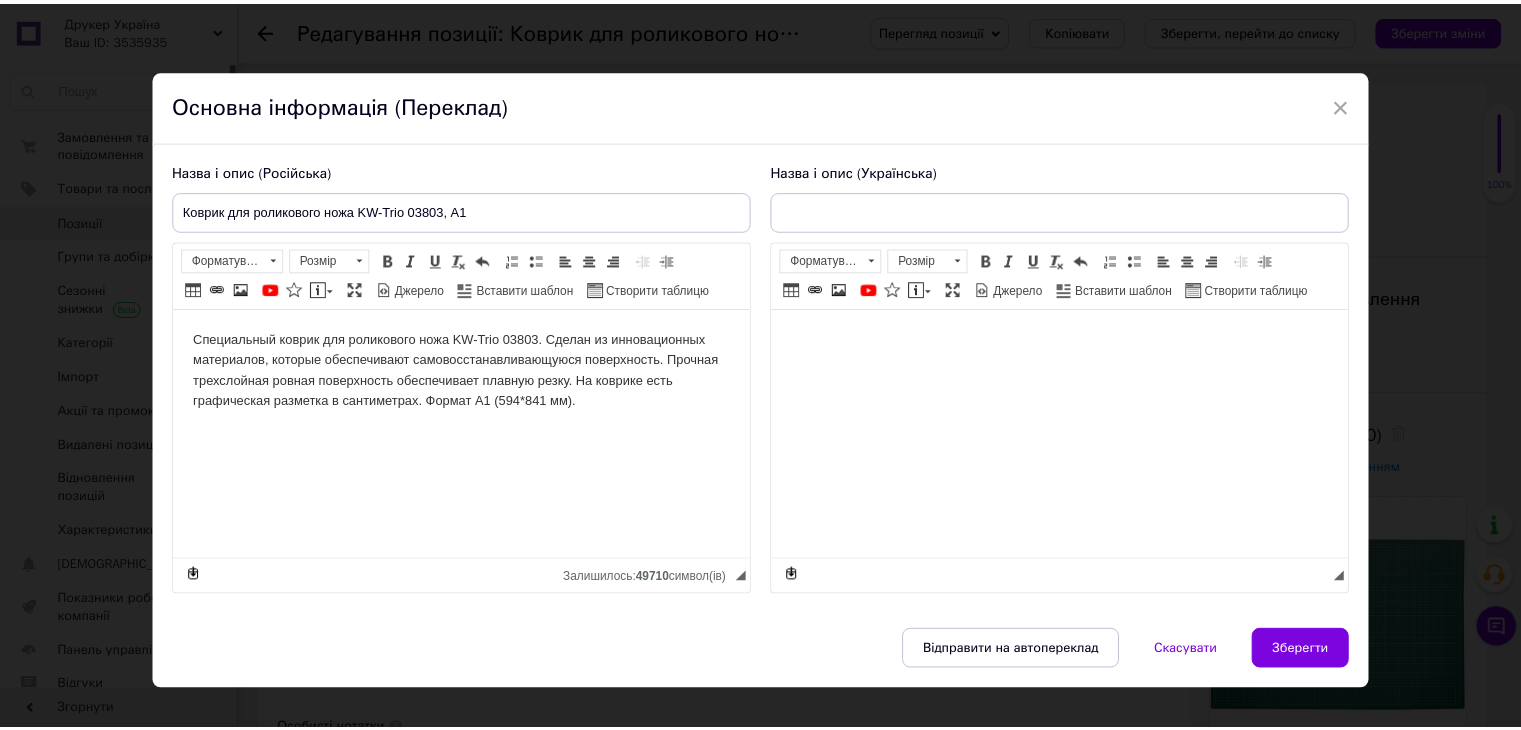 scroll, scrollTop: 0, scrollLeft: 0, axis: both 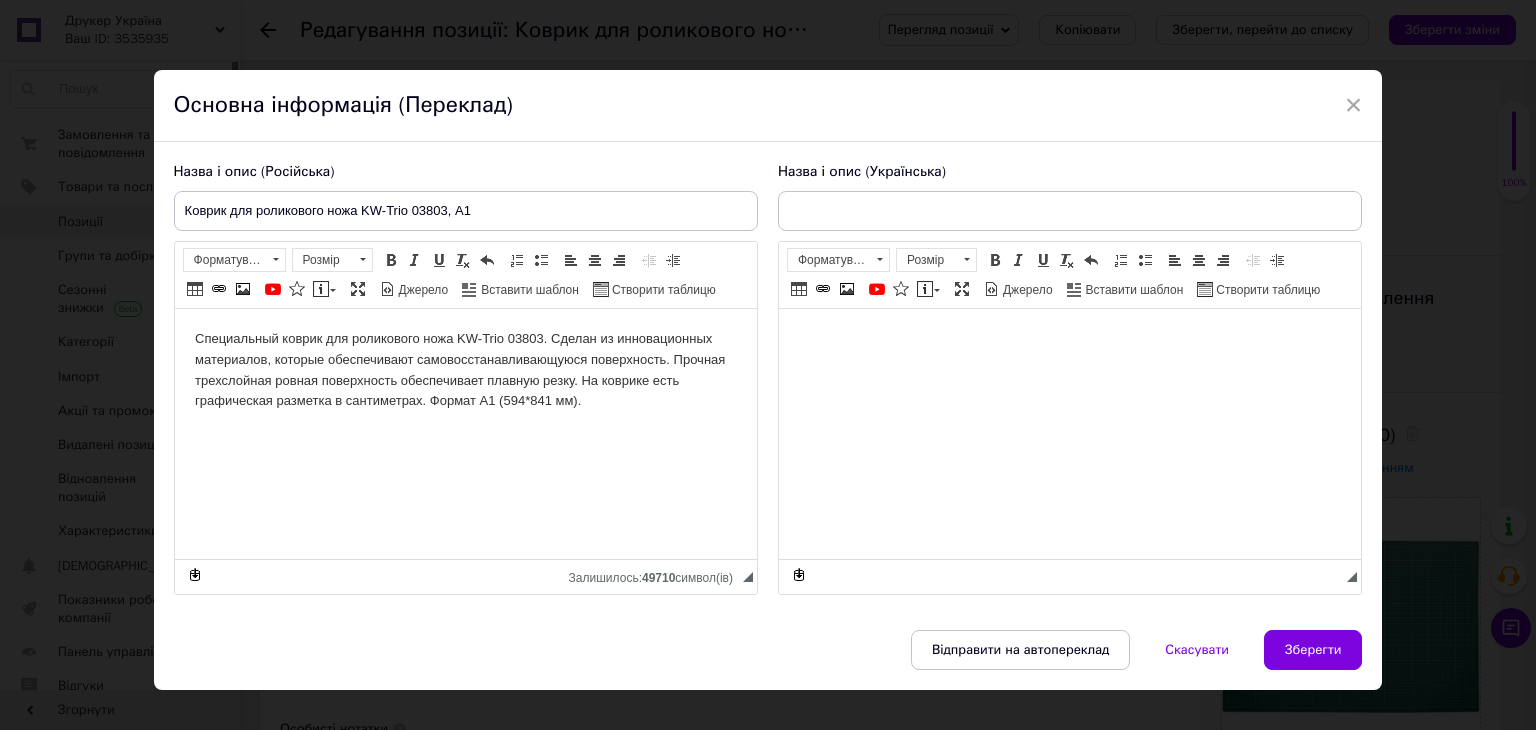 type on "Килимок для роликового ножа KW-Trio 03803, А1" 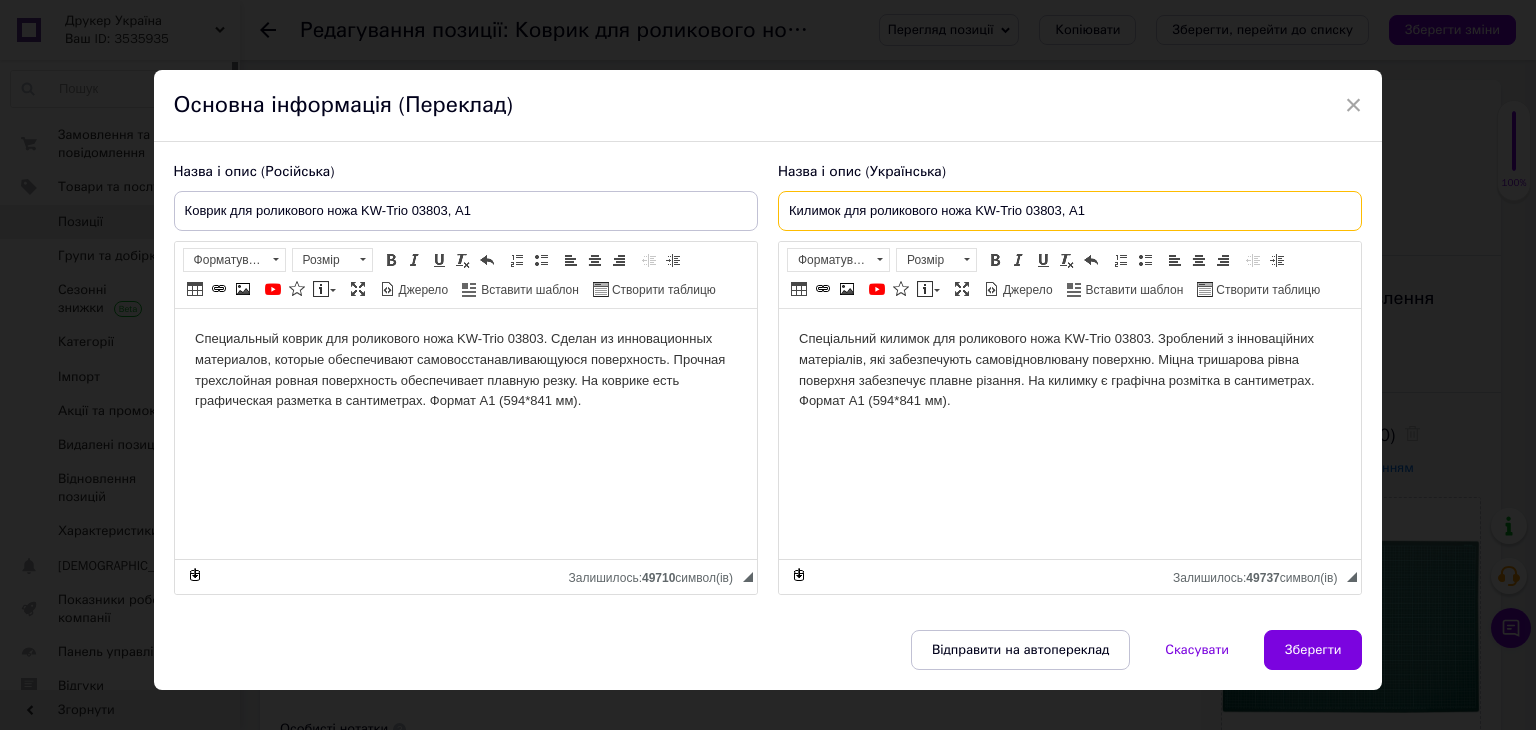 click on "Килимок для роликового ножа KW-Trio 03803, А1" at bounding box center [1070, 211] 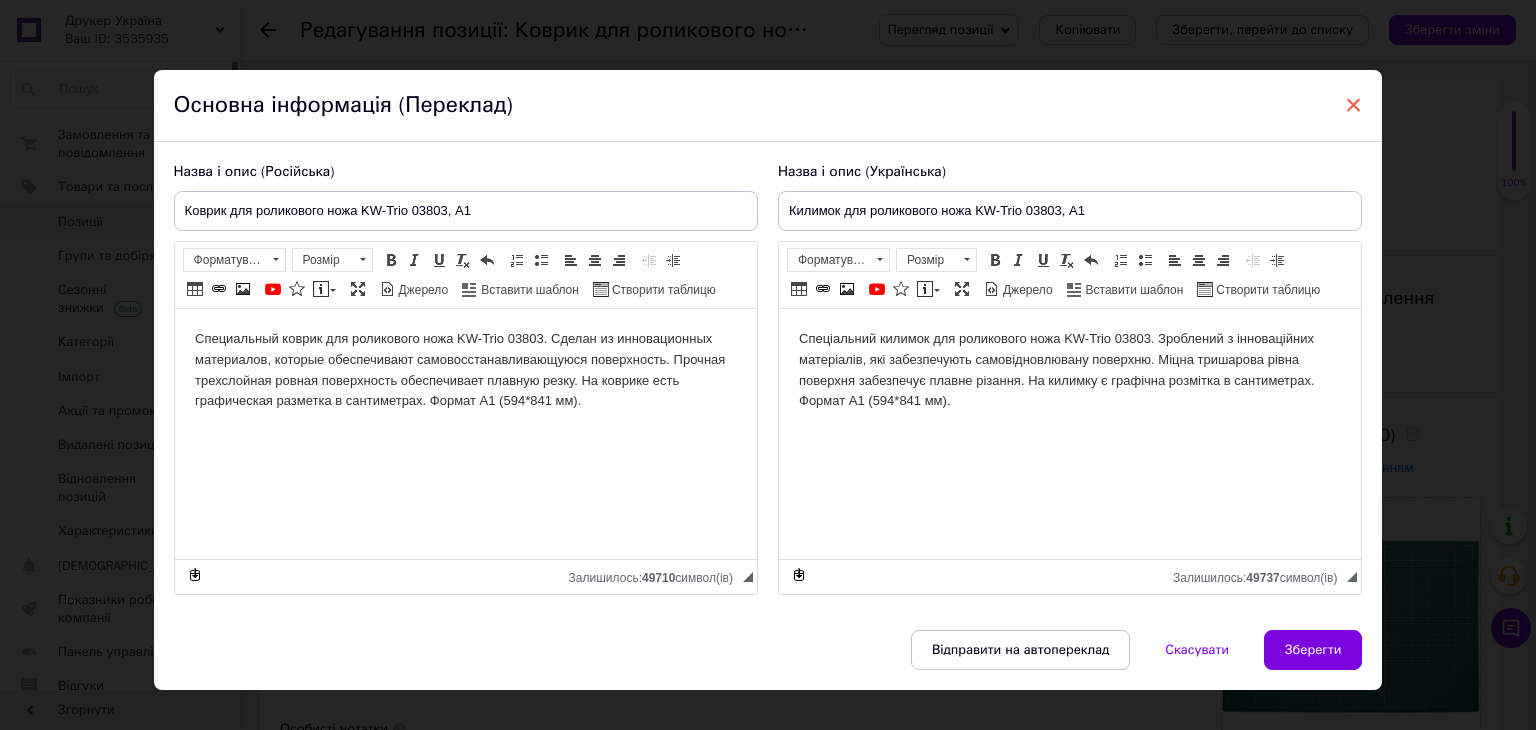 click on "×" at bounding box center (1354, 105) 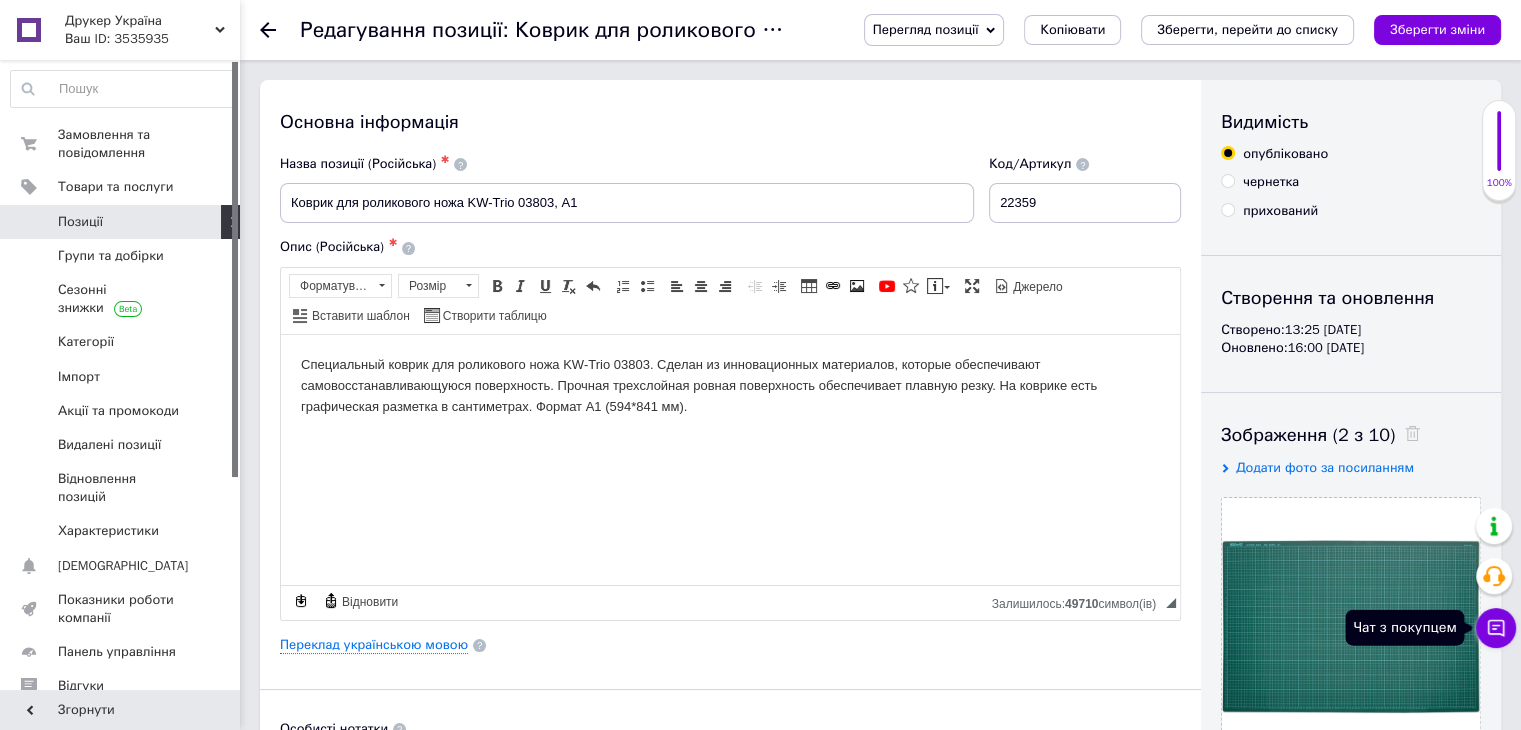 click 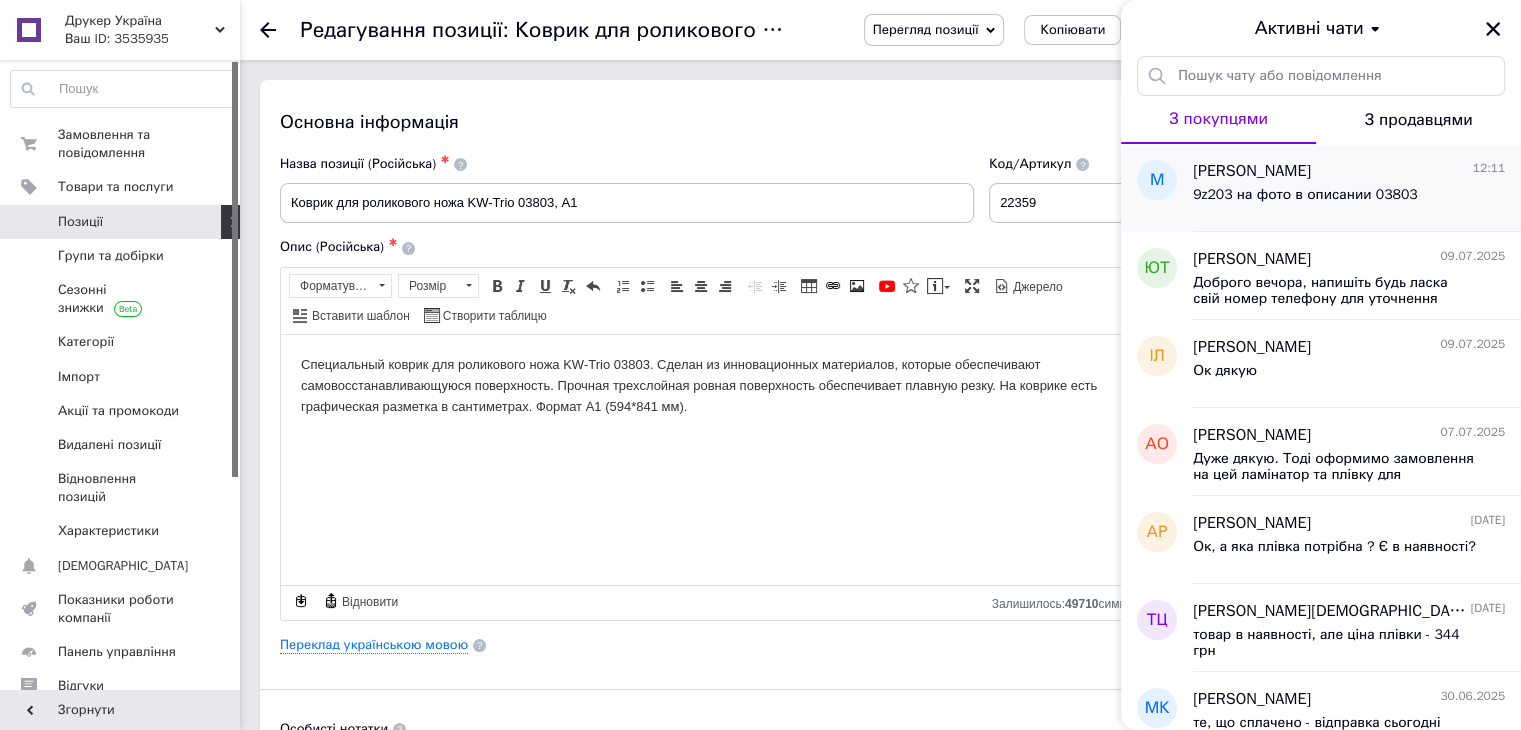 click on "9z203 на фото в описании 03803" at bounding box center (1305, 195) 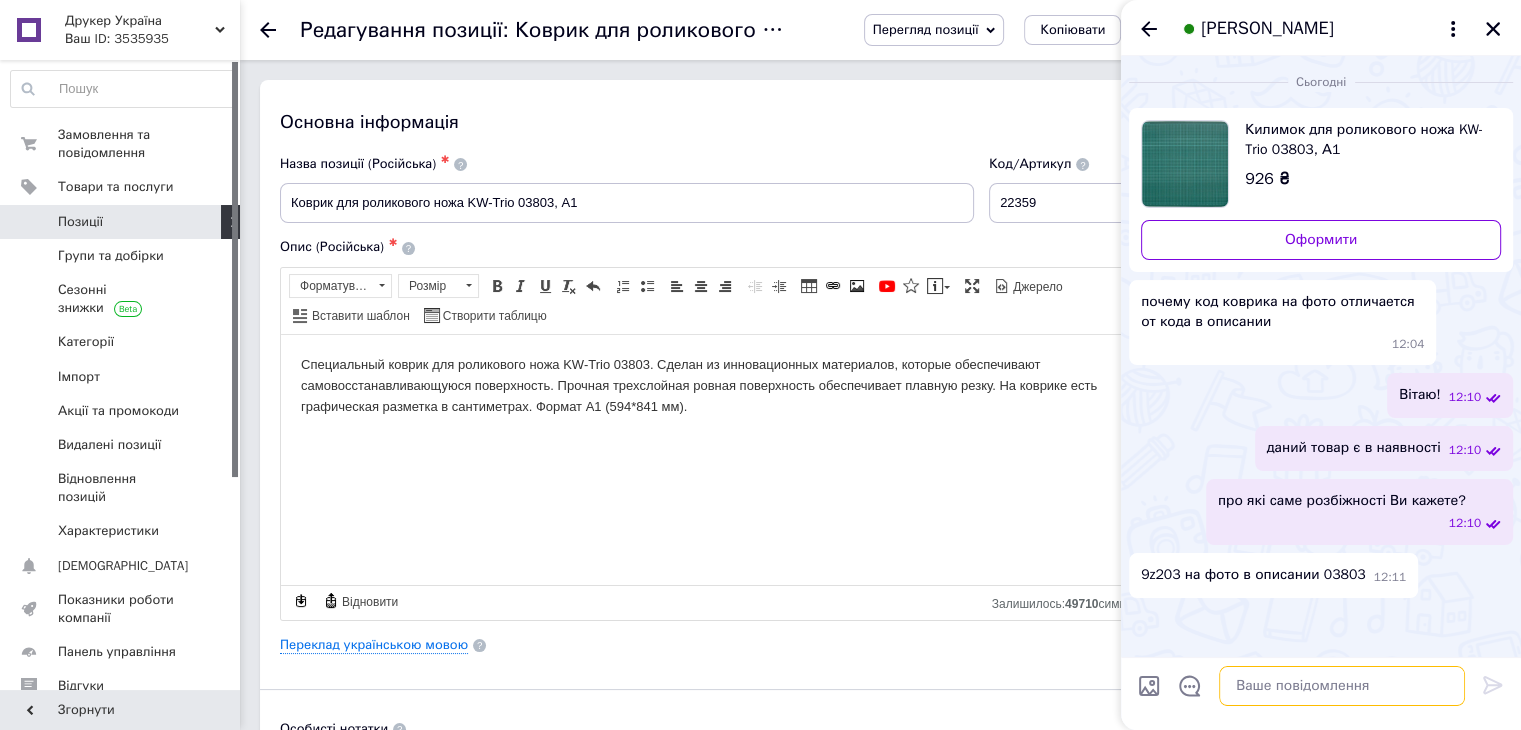 click at bounding box center [1342, 686] 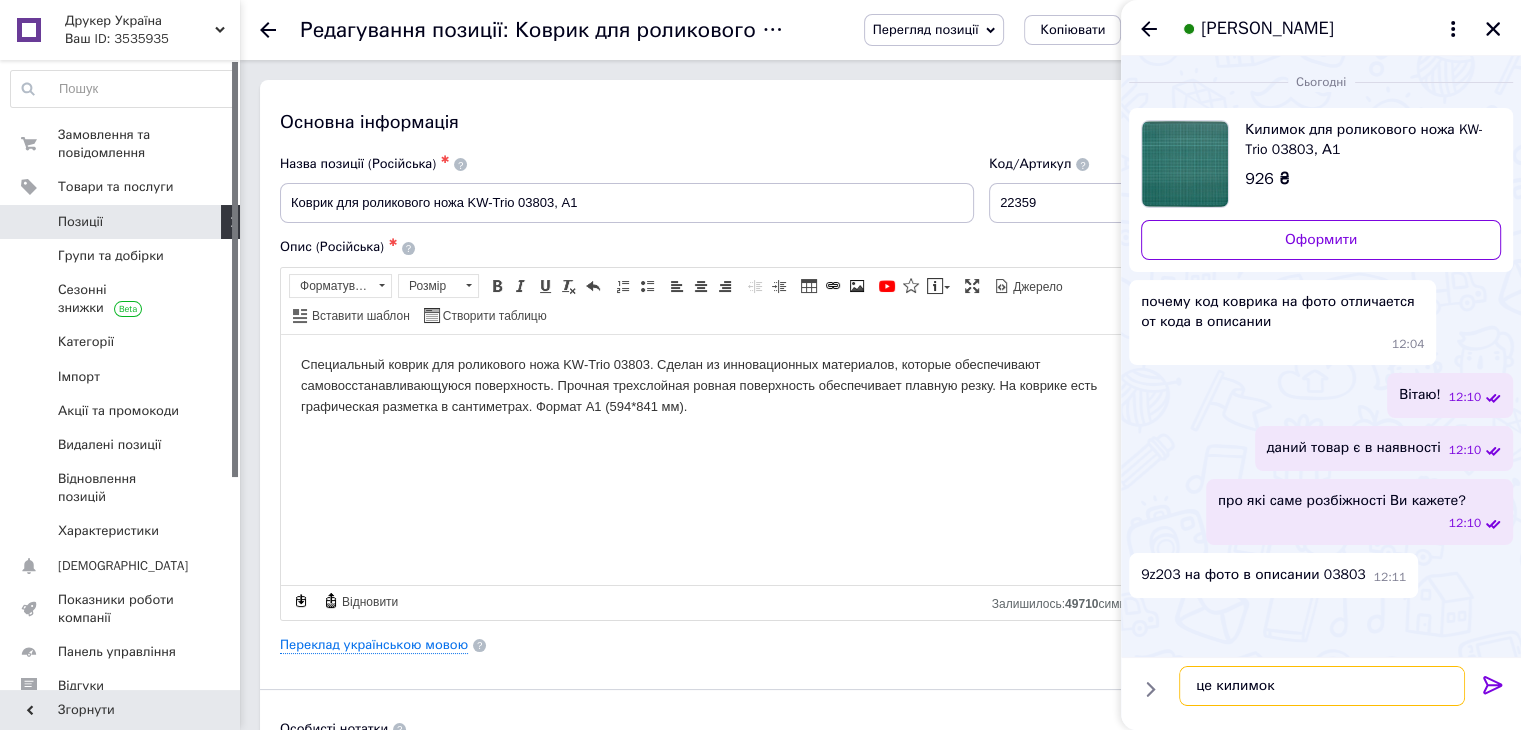 paste on "Килимок для роликового ножа KW-Trio 03803, А1" 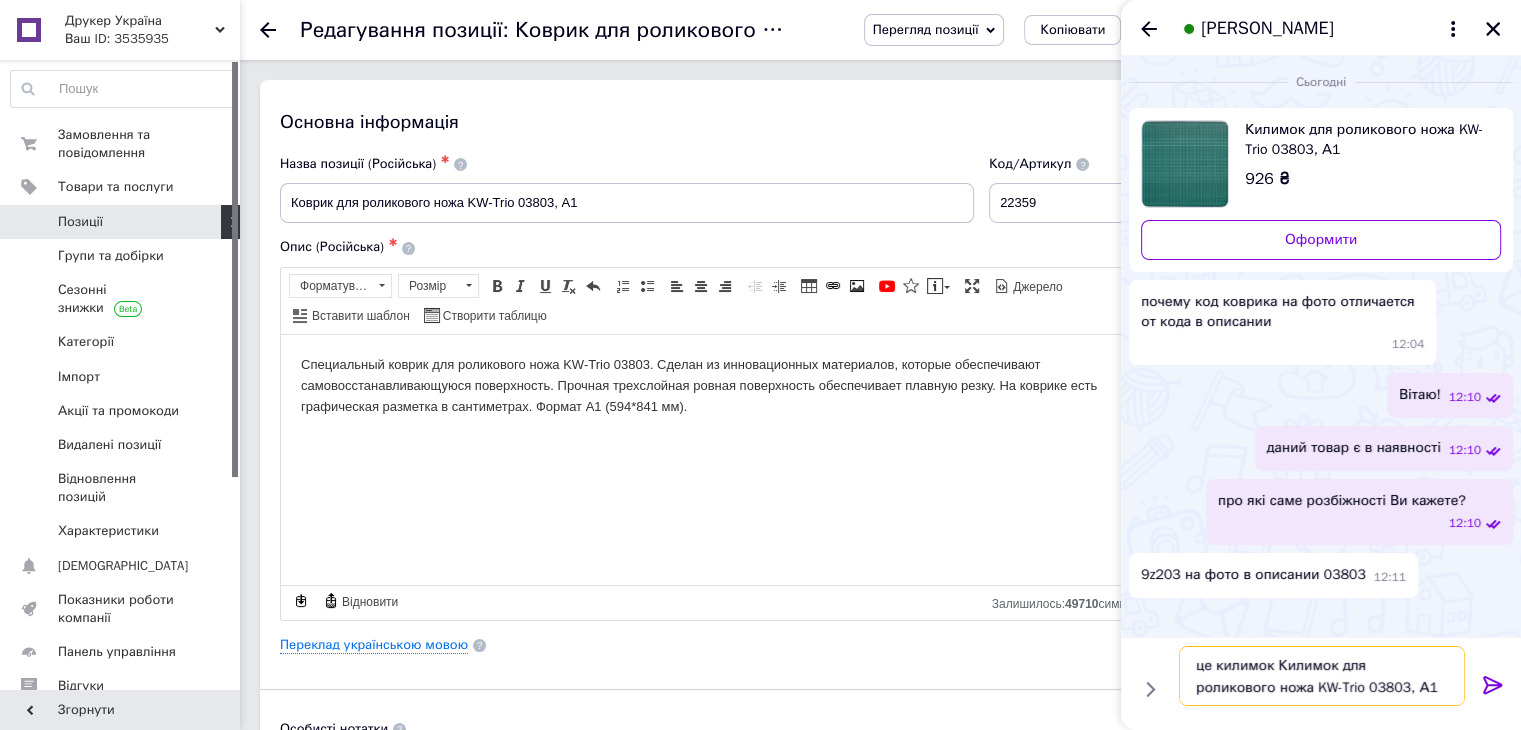 click on "це килимок Килимок для роликового ножа KW-Trio 03803, А1" at bounding box center (1322, 676) 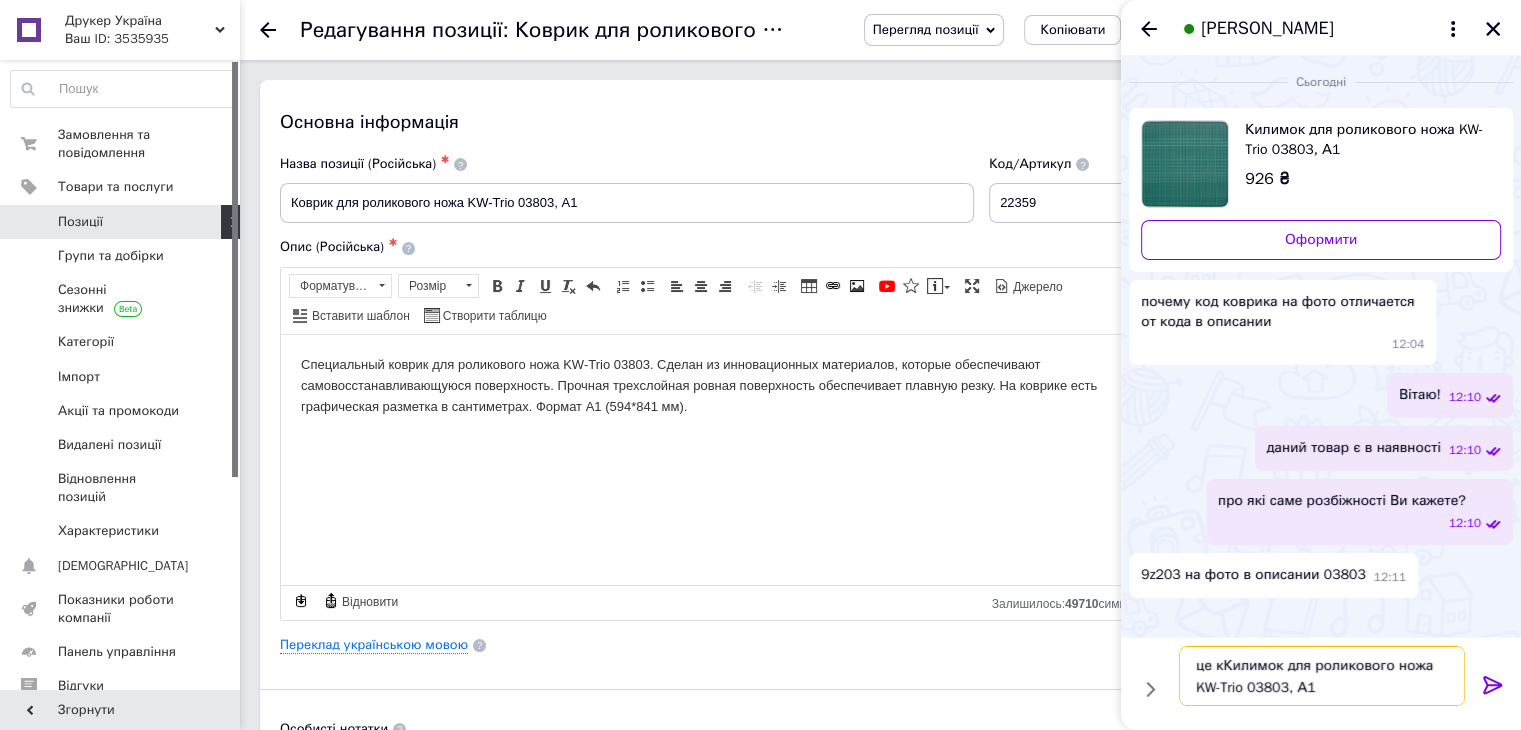 type on "це Килимок для роликового ножа KW-Trio 03803, А1" 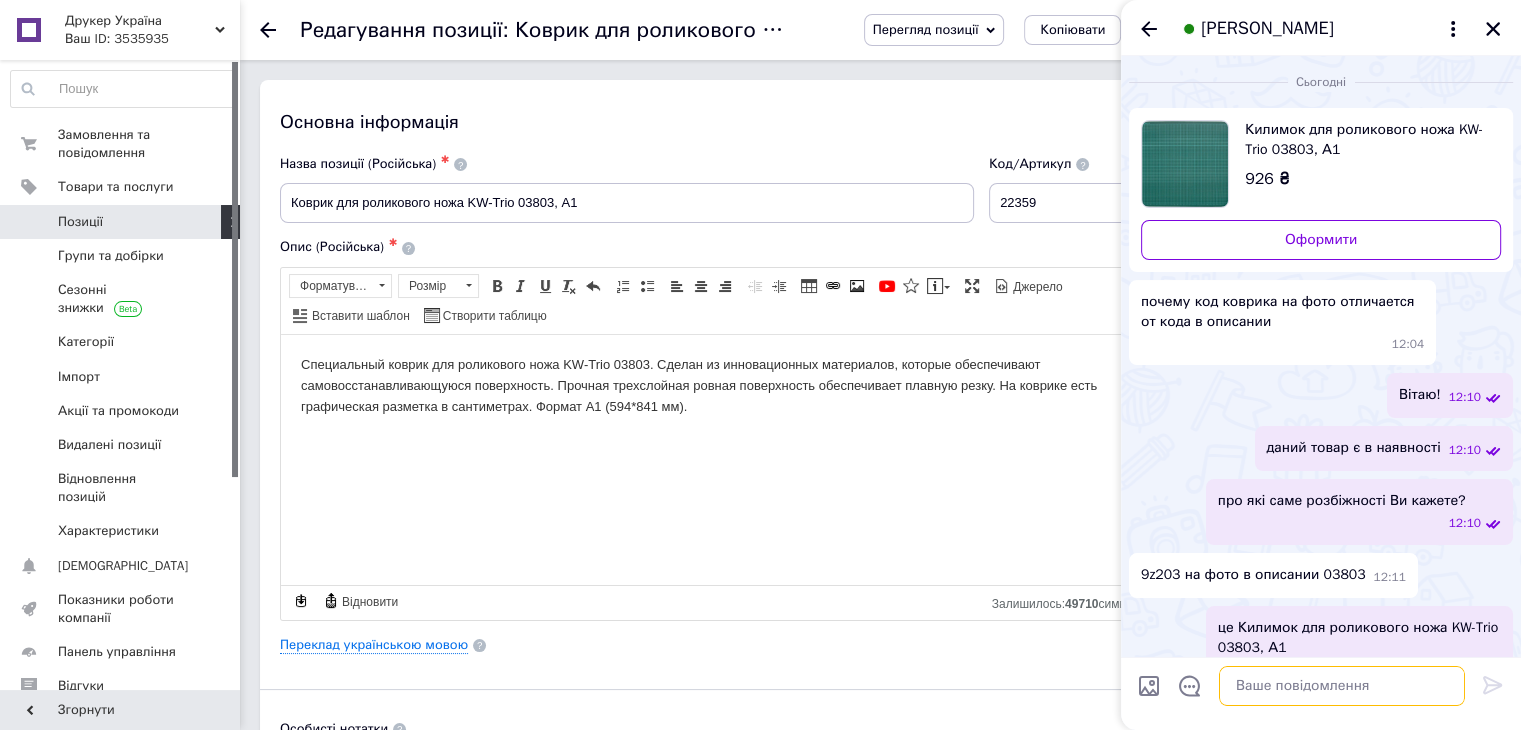 scroll, scrollTop: 42, scrollLeft: 0, axis: vertical 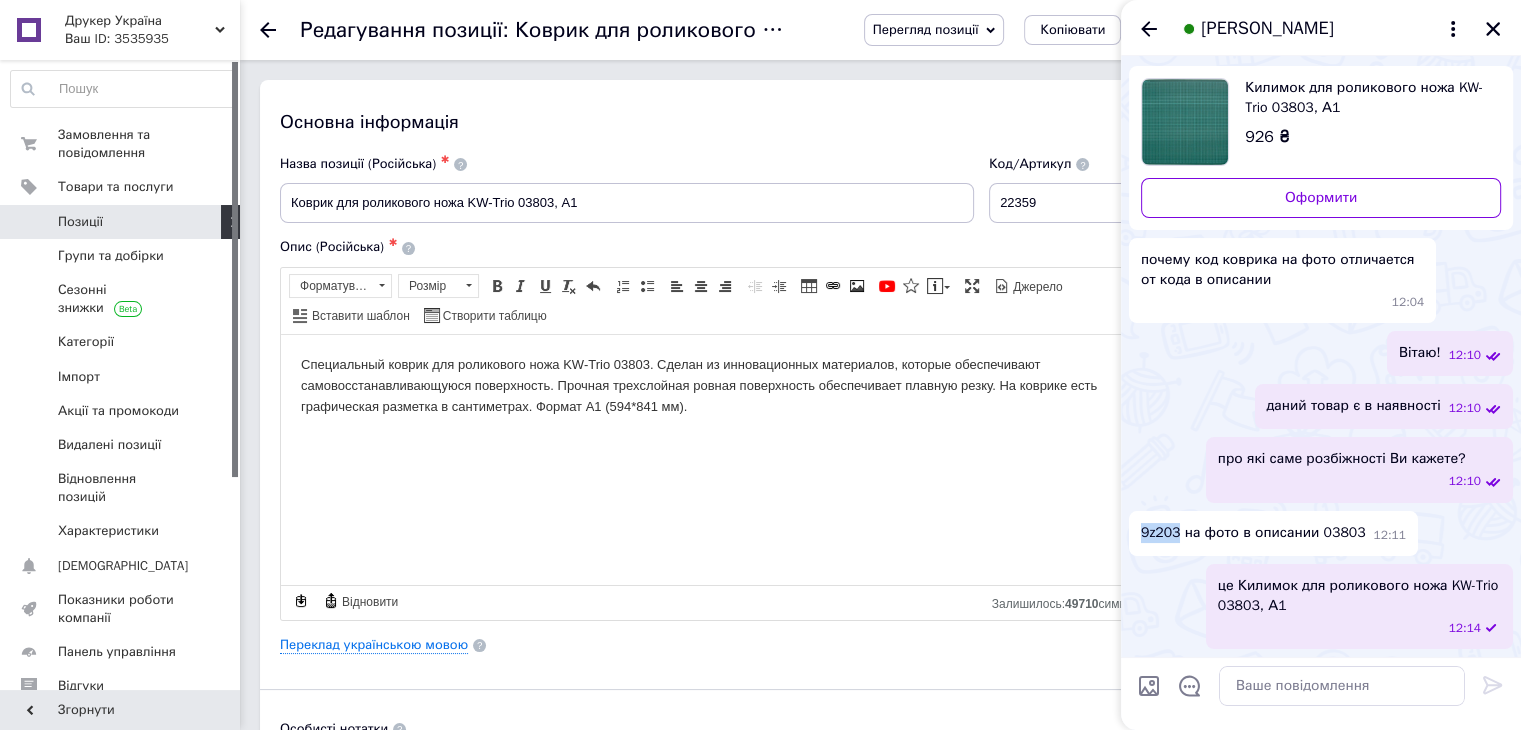 drag, startPoint x: 1175, startPoint y: 532, endPoint x: 1142, endPoint y: 533, distance: 33.01515 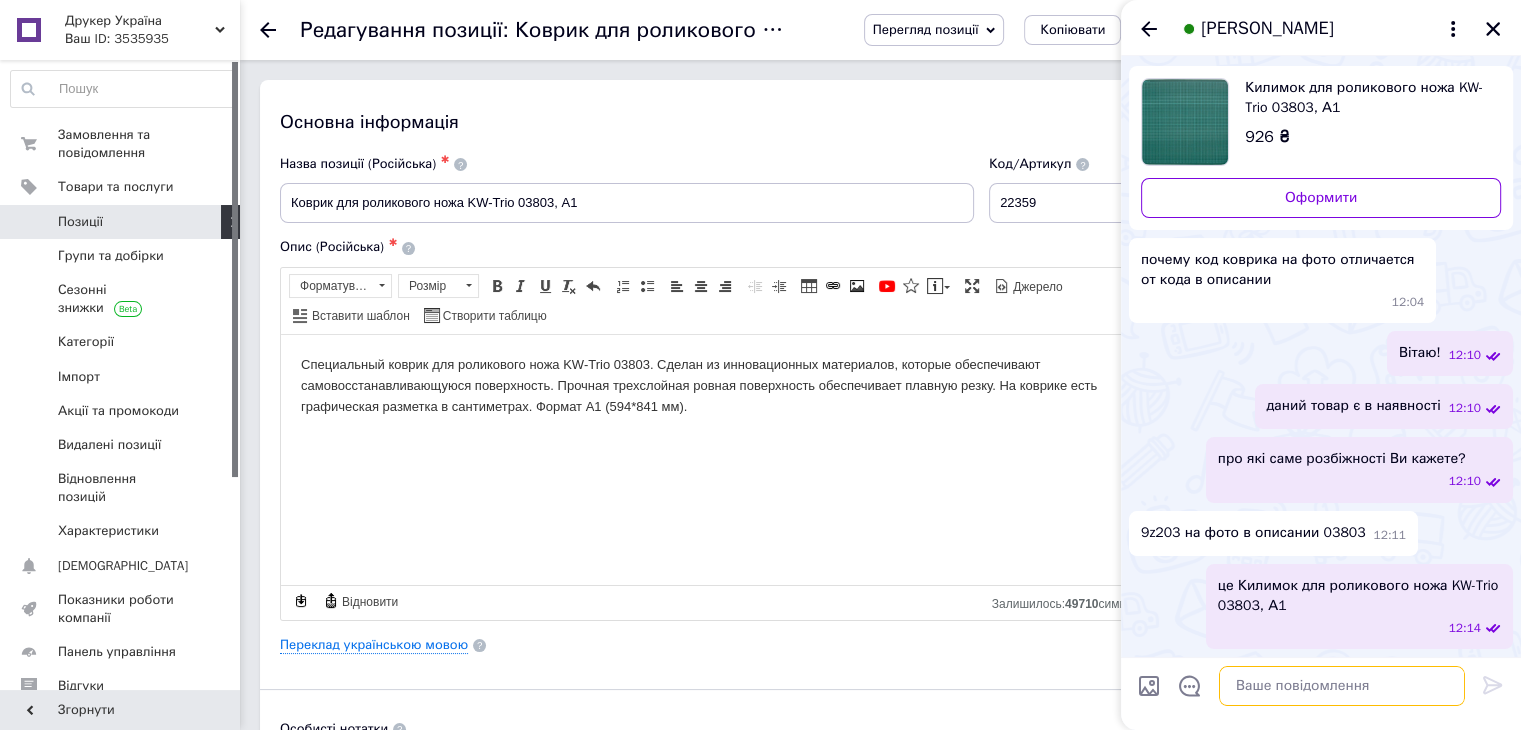 click at bounding box center (1342, 686) 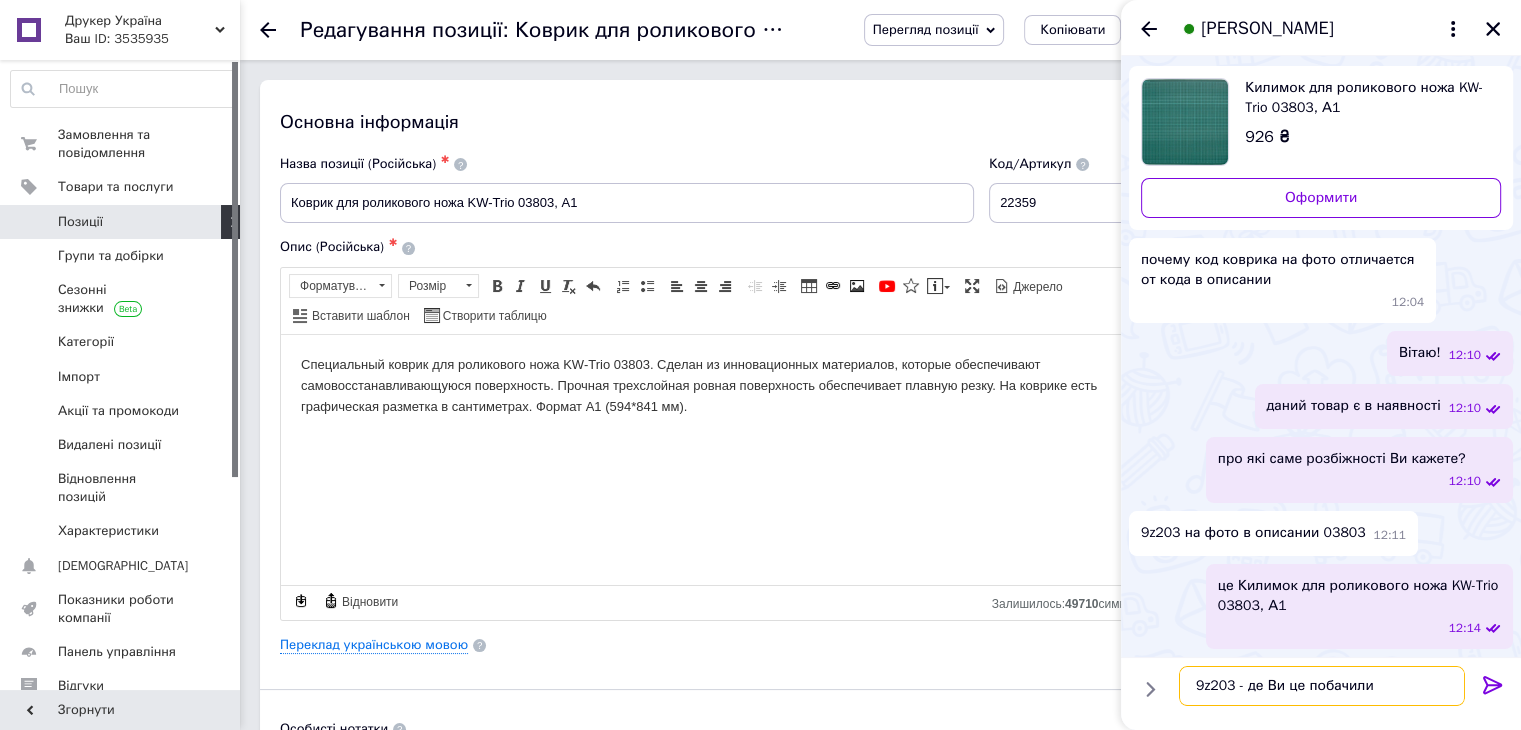 type on "9z203 - де Ви це побачили?" 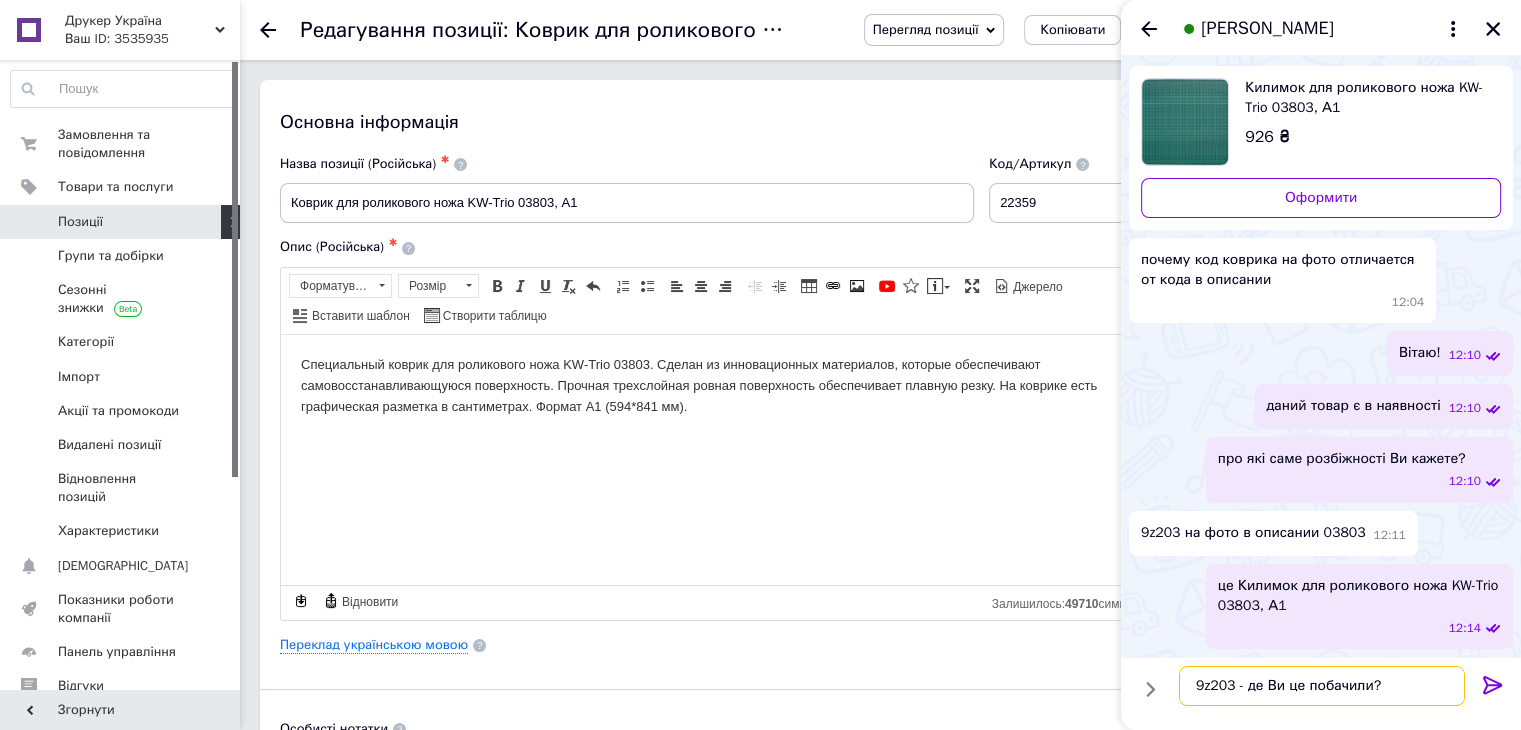 type 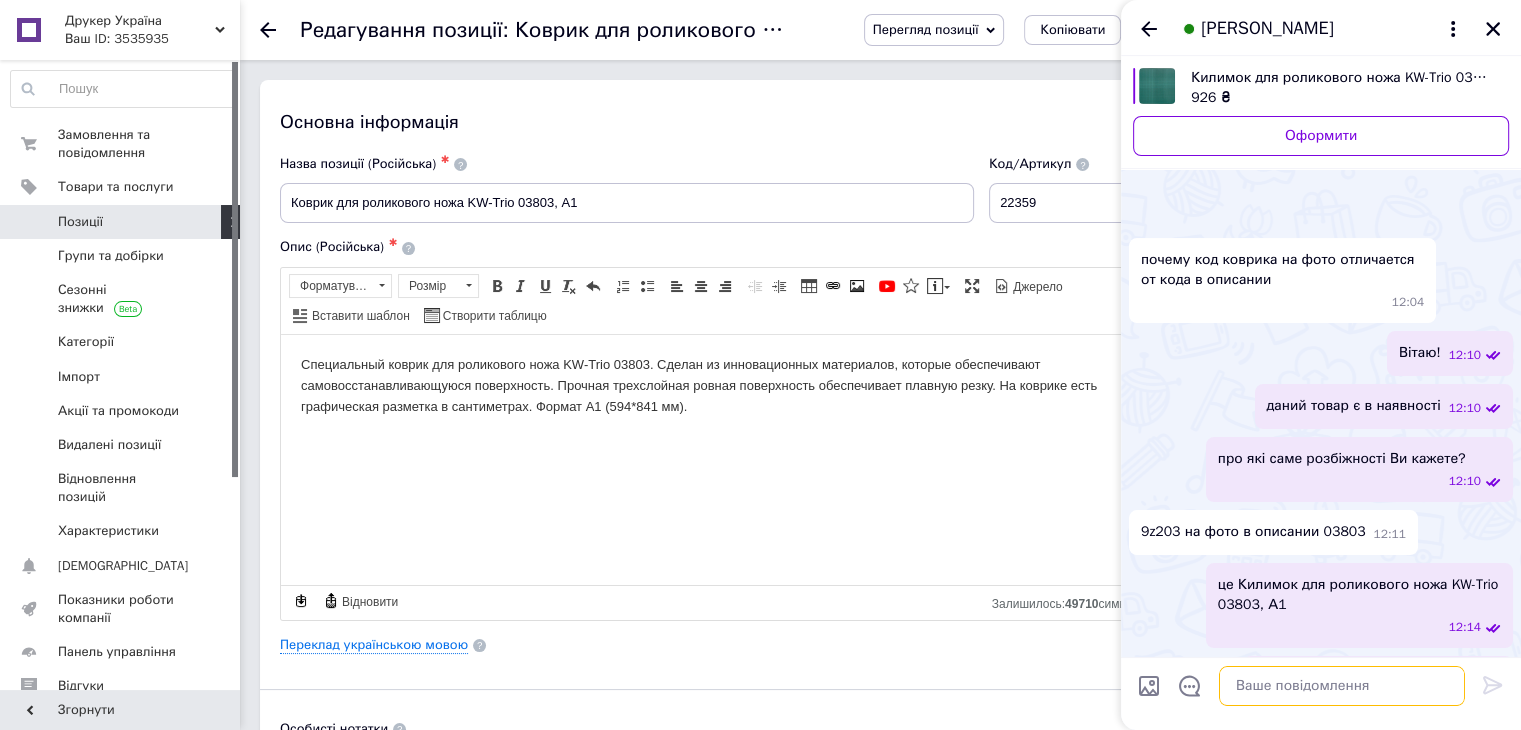 scroll, scrollTop: 95, scrollLeft: 0, axis: vertical 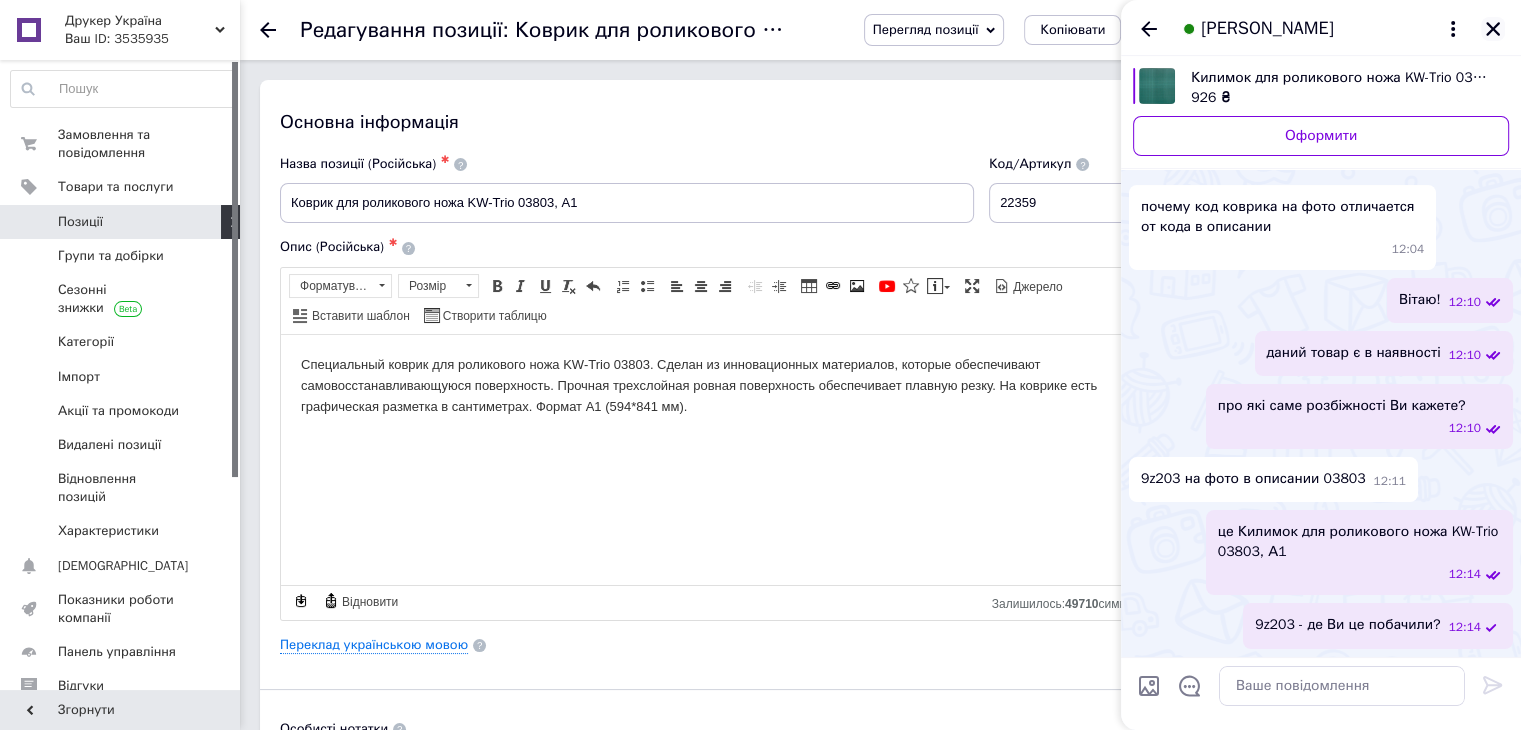 click 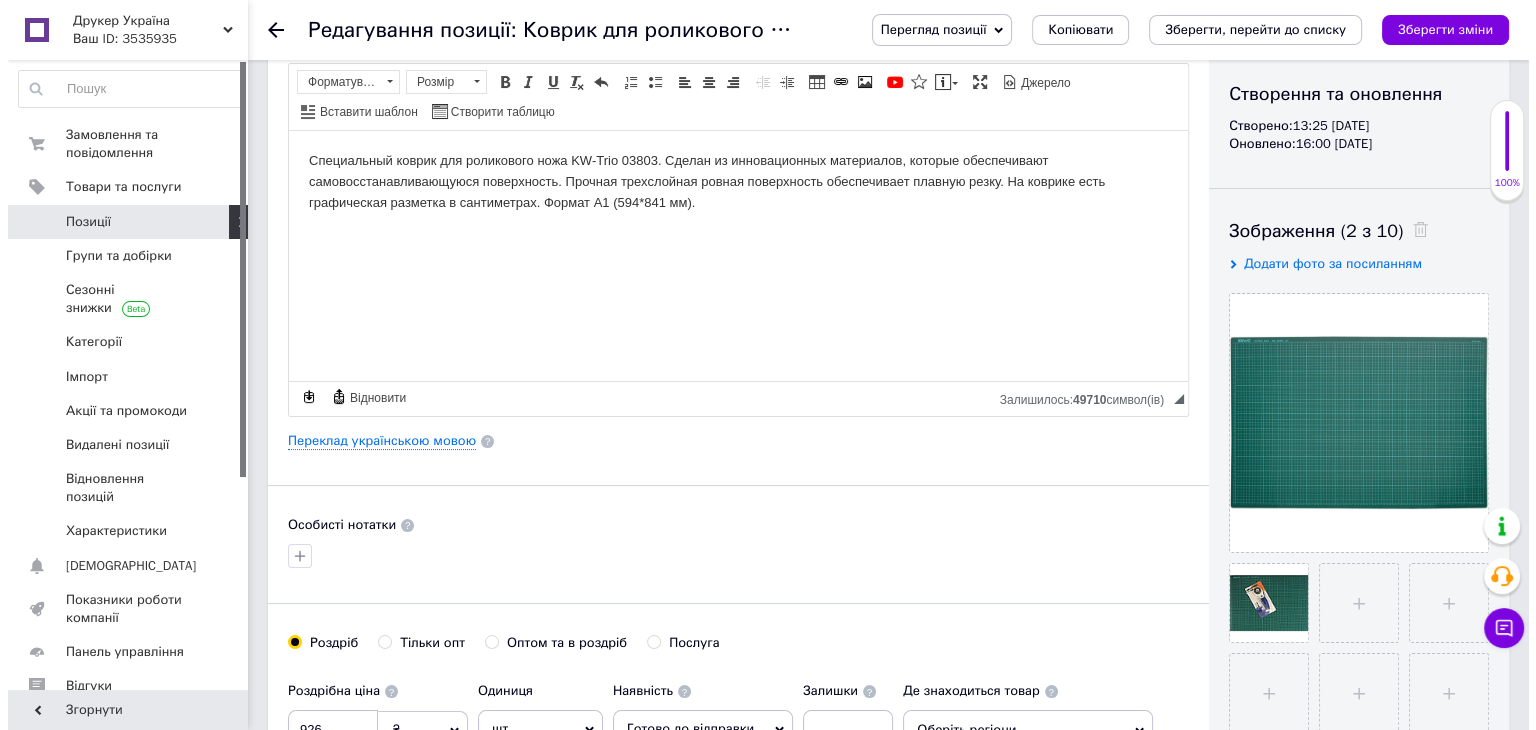 scroll, scrollTop: 224, scrollLeft: 0, axis: vertical 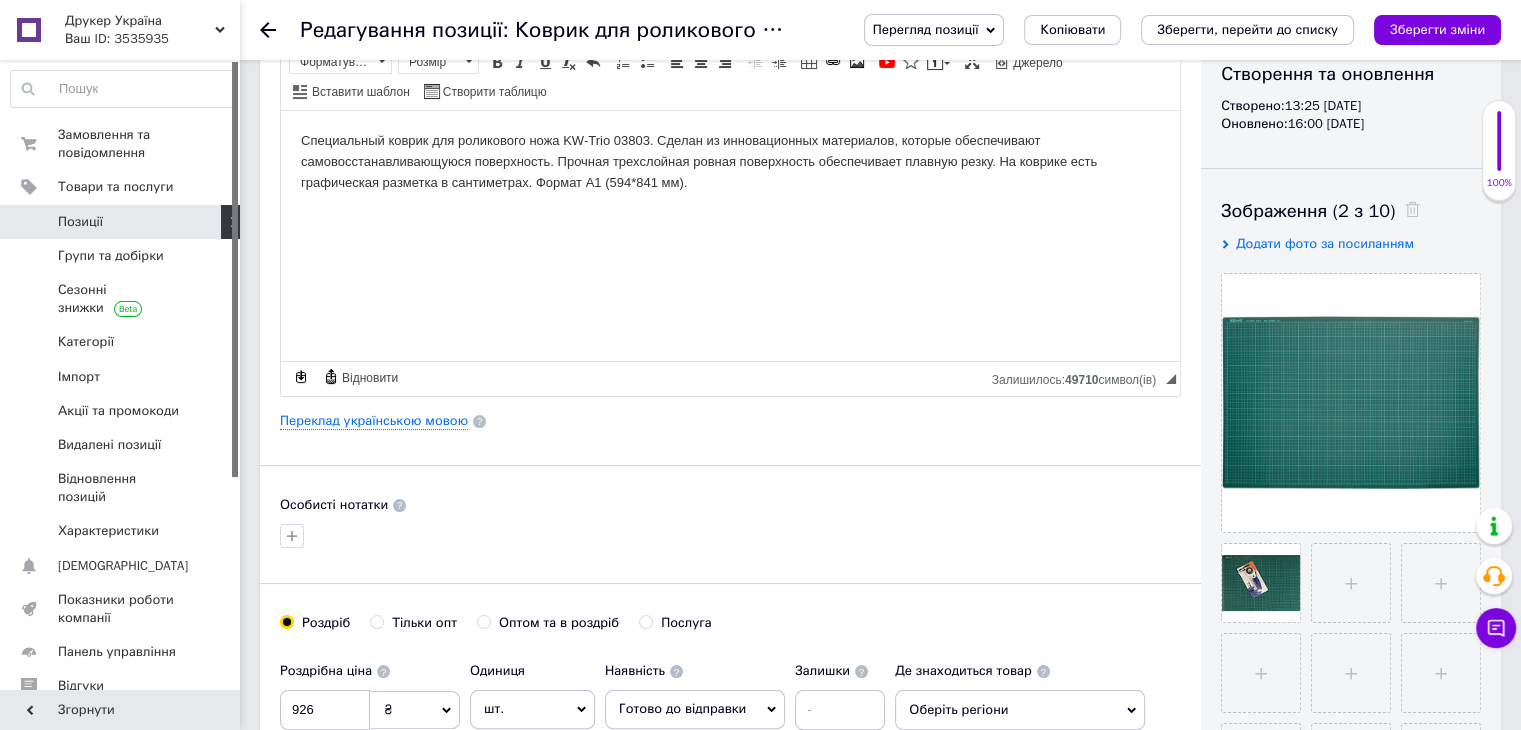 click at bounding box center [1351, 403] 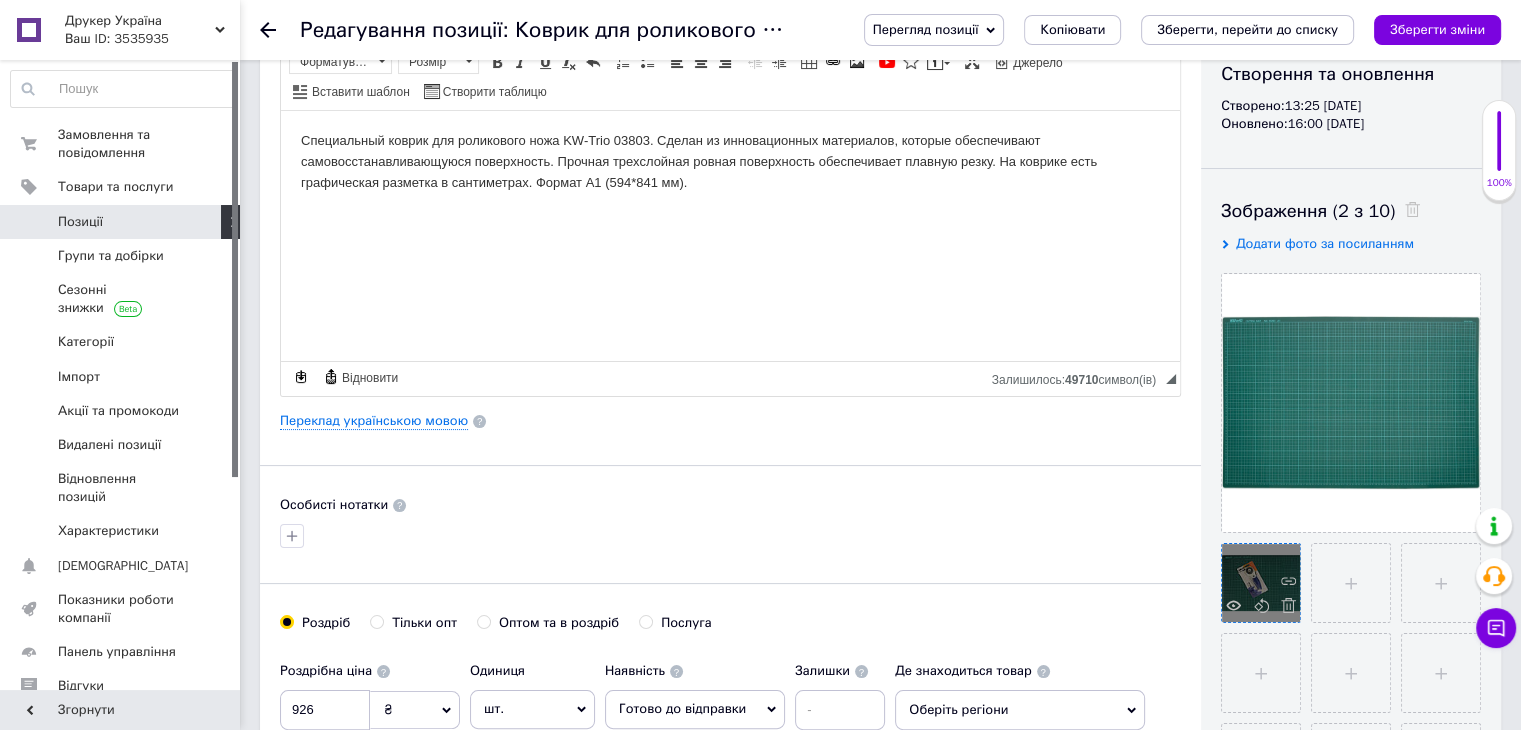 click at bounding box center (1261, 583) 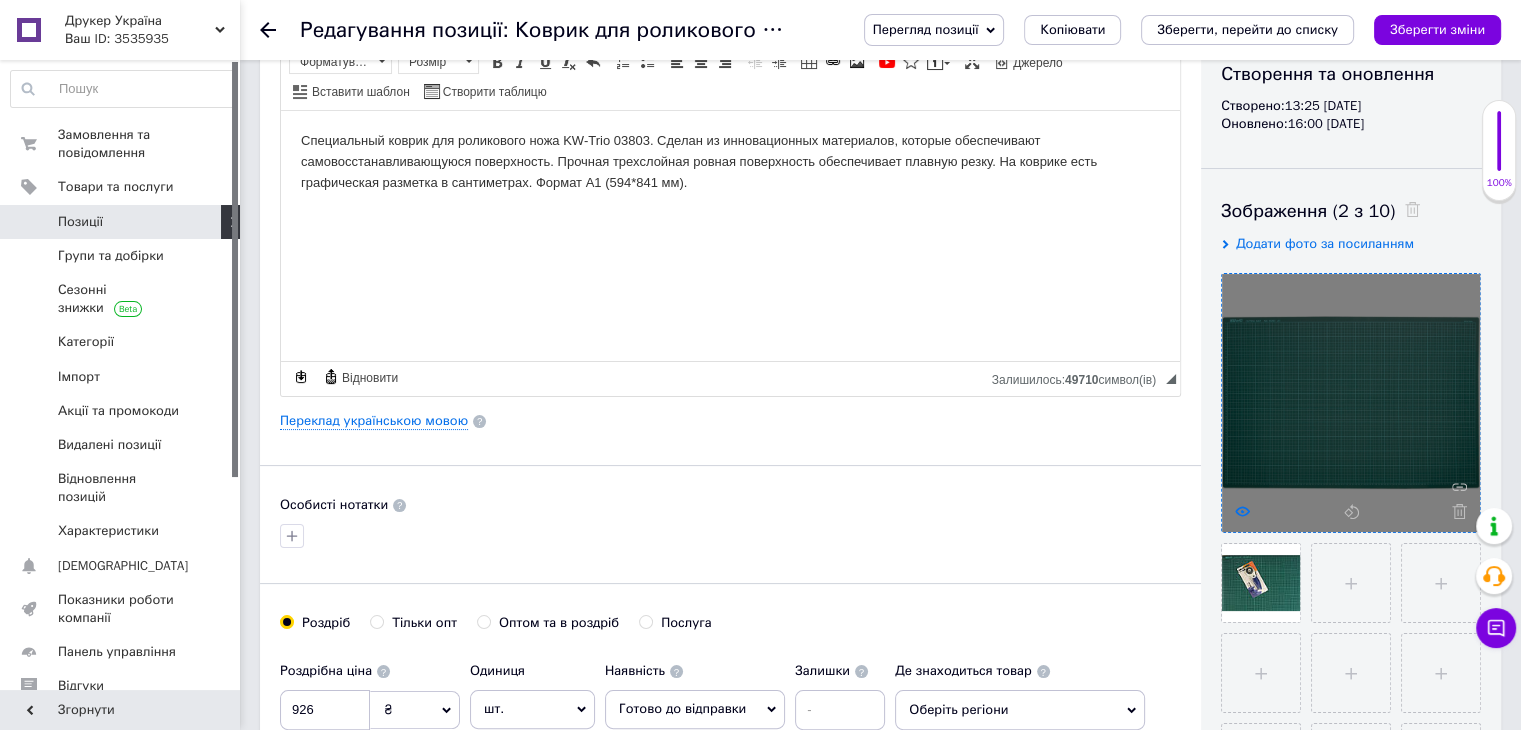 click 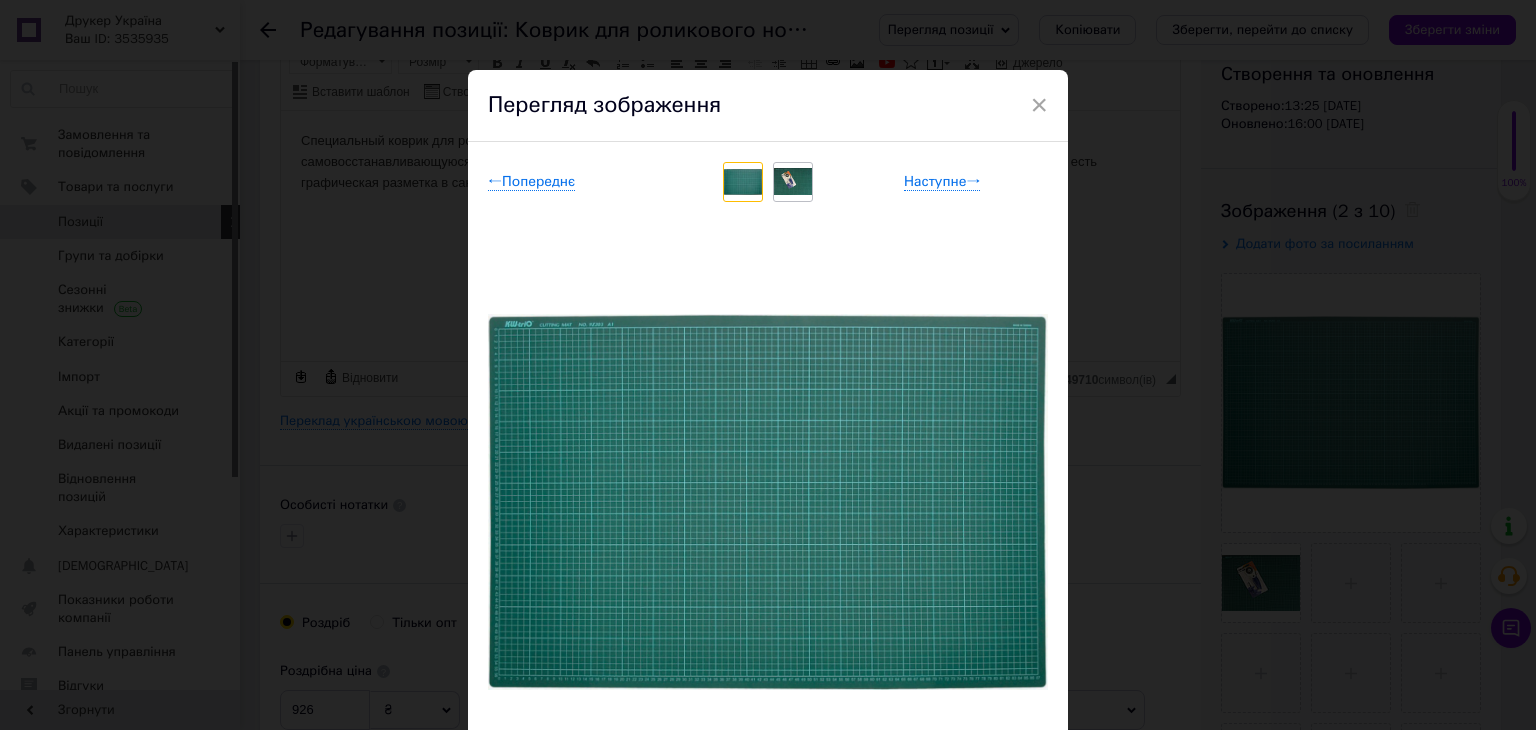 click at bounding box center [768, 502] 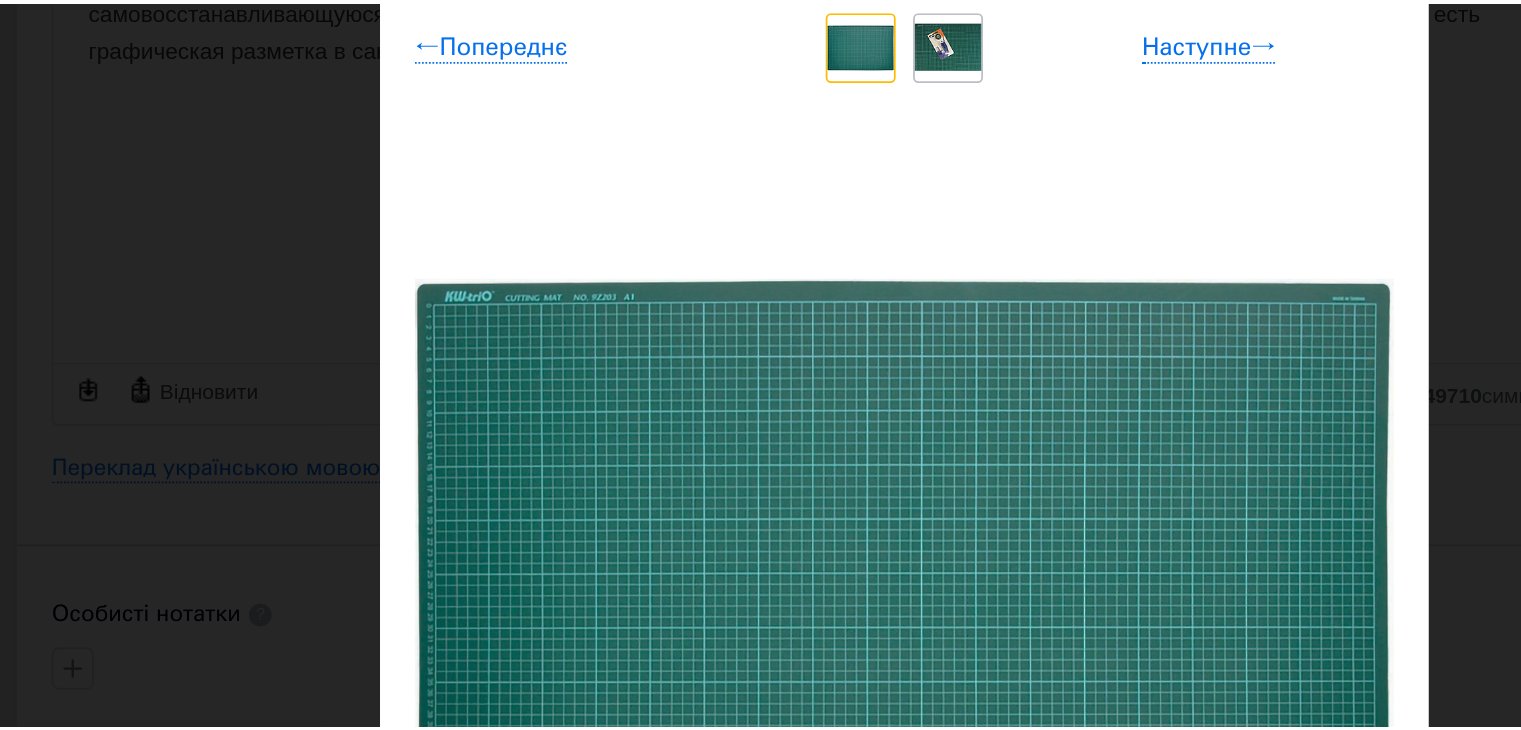 scroll, scrollTop: 224, scrollLeft: 0, axis: vertical 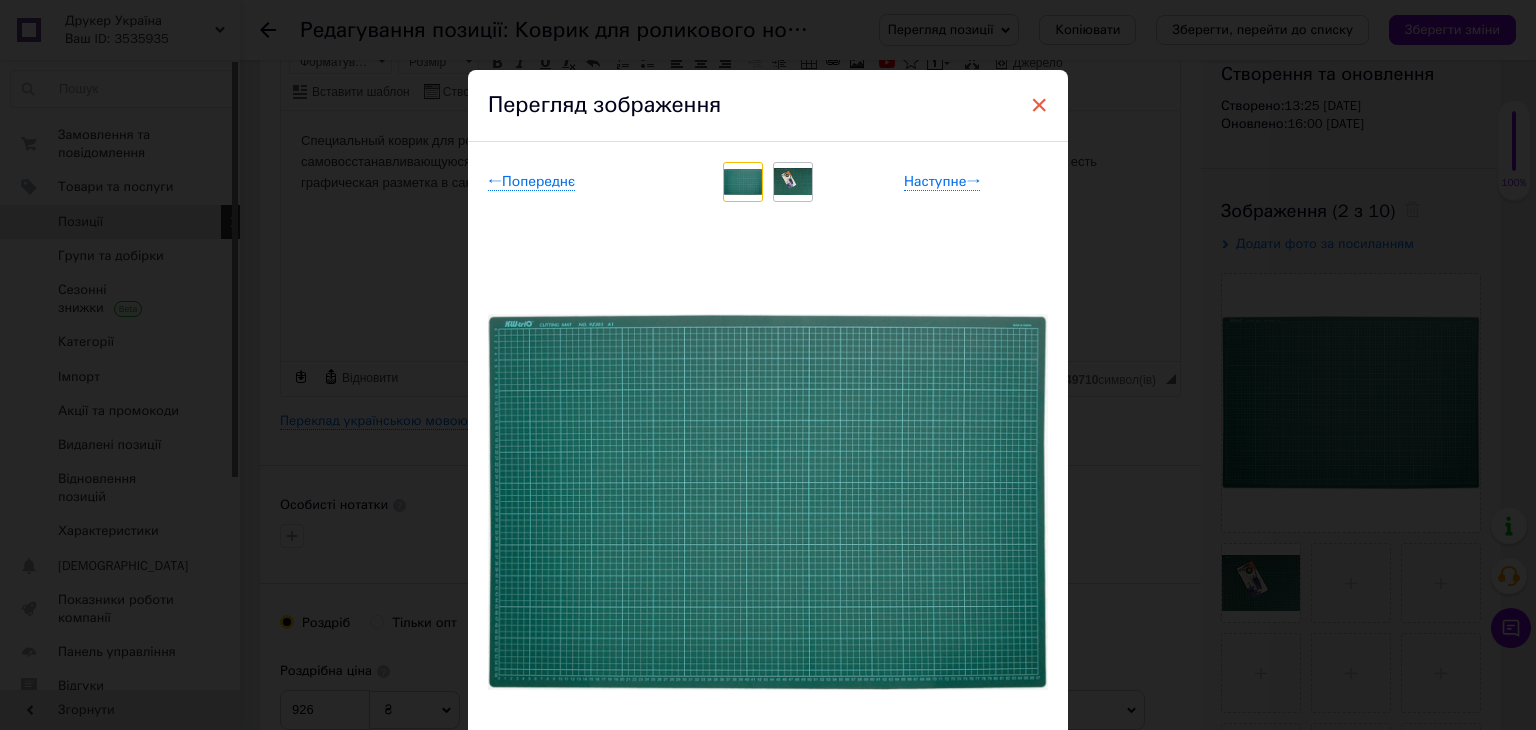 click on "×" at bounding box center [1039, 105] 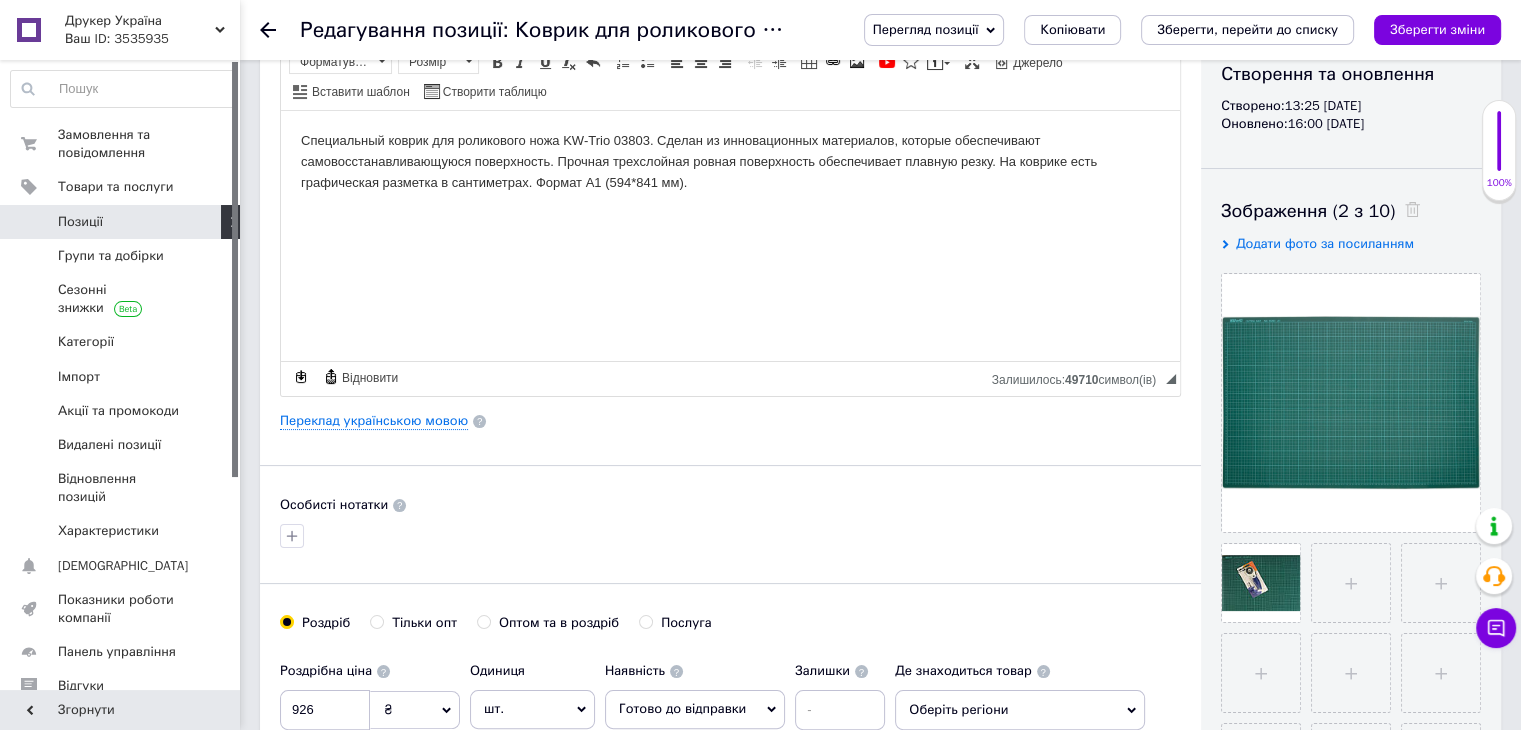 scroll, scrollTop: 0, scrollLeft: 0, axis: both 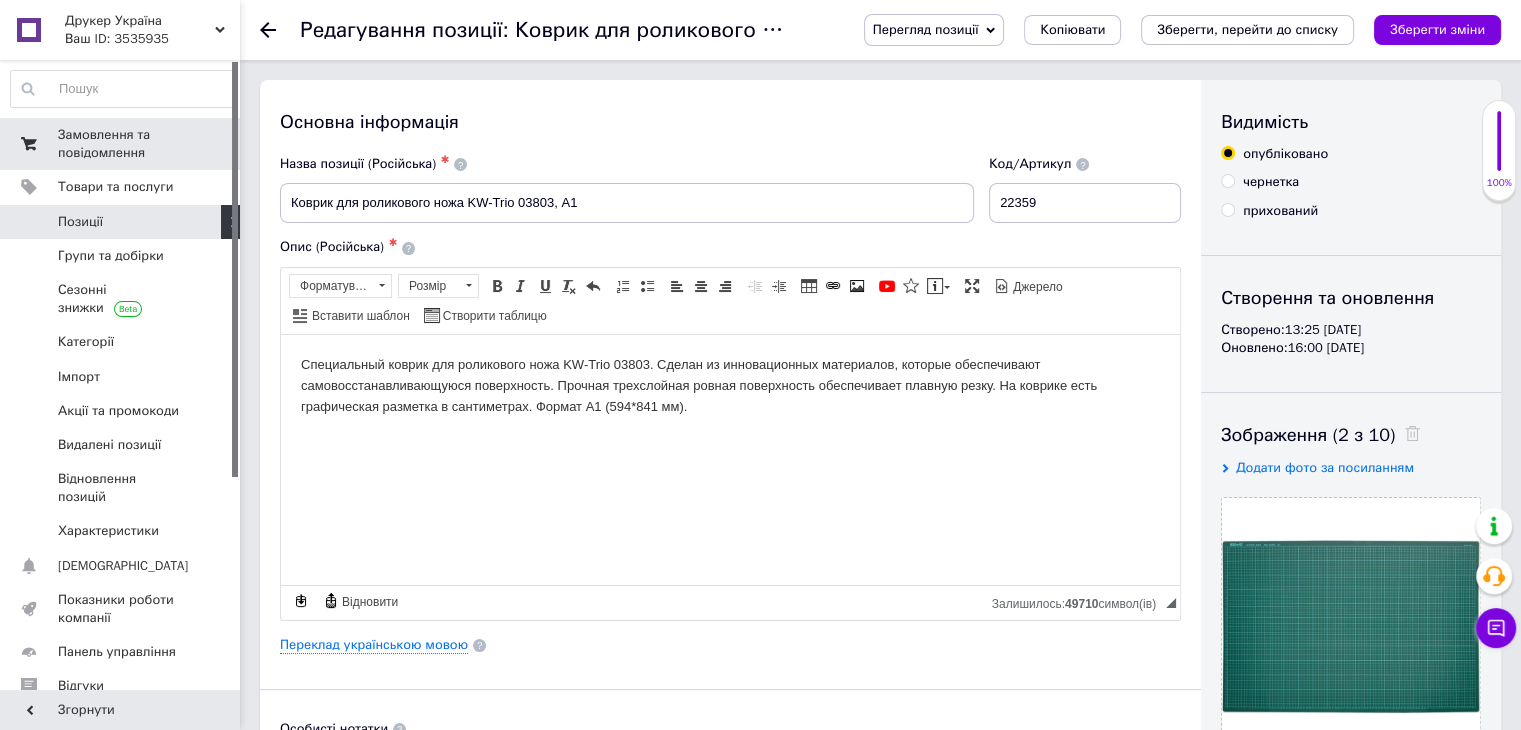 click on "Замовлення та повідомлення" at bounding box center [121, 144] 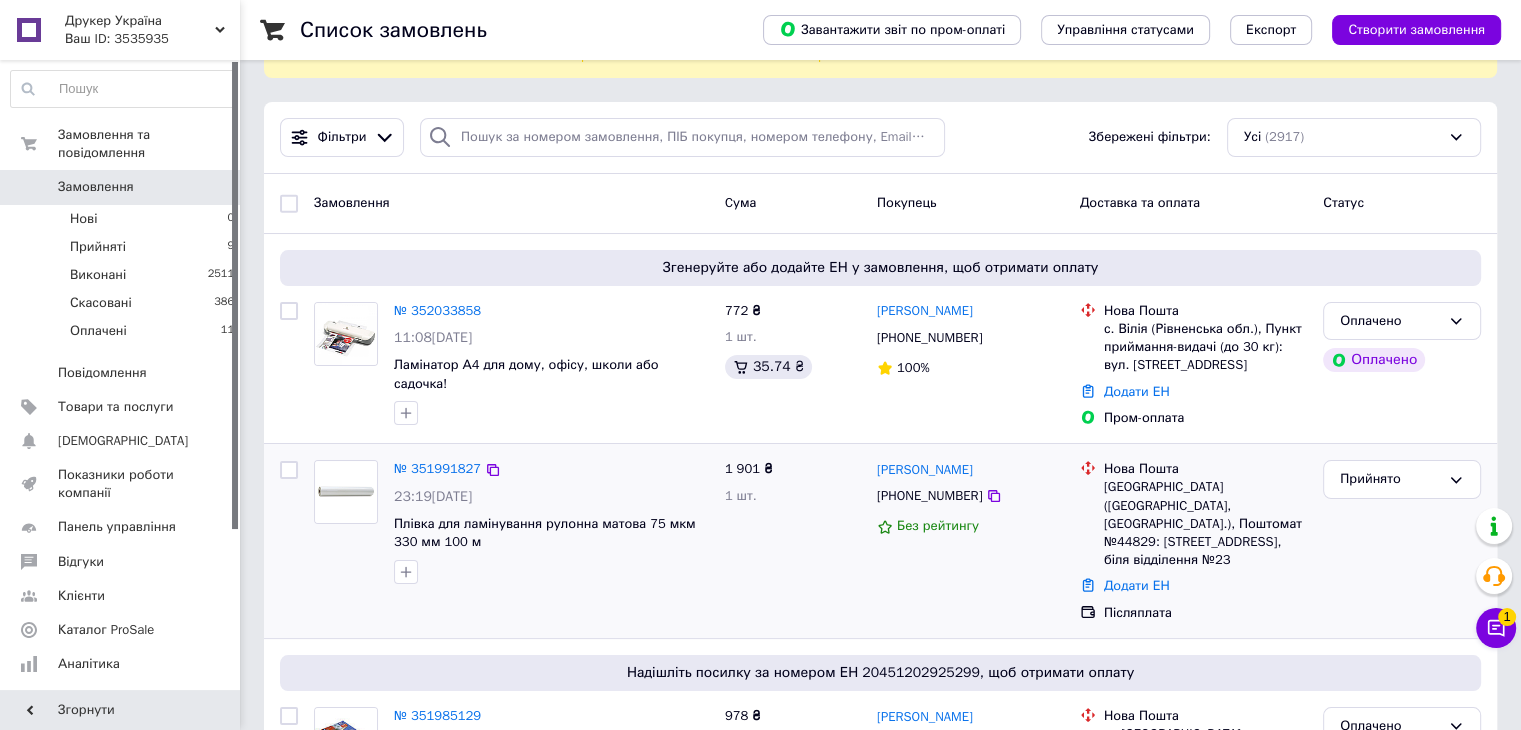 scroll, scrollTop: 86, scrollLeft: 0, axis: vertical 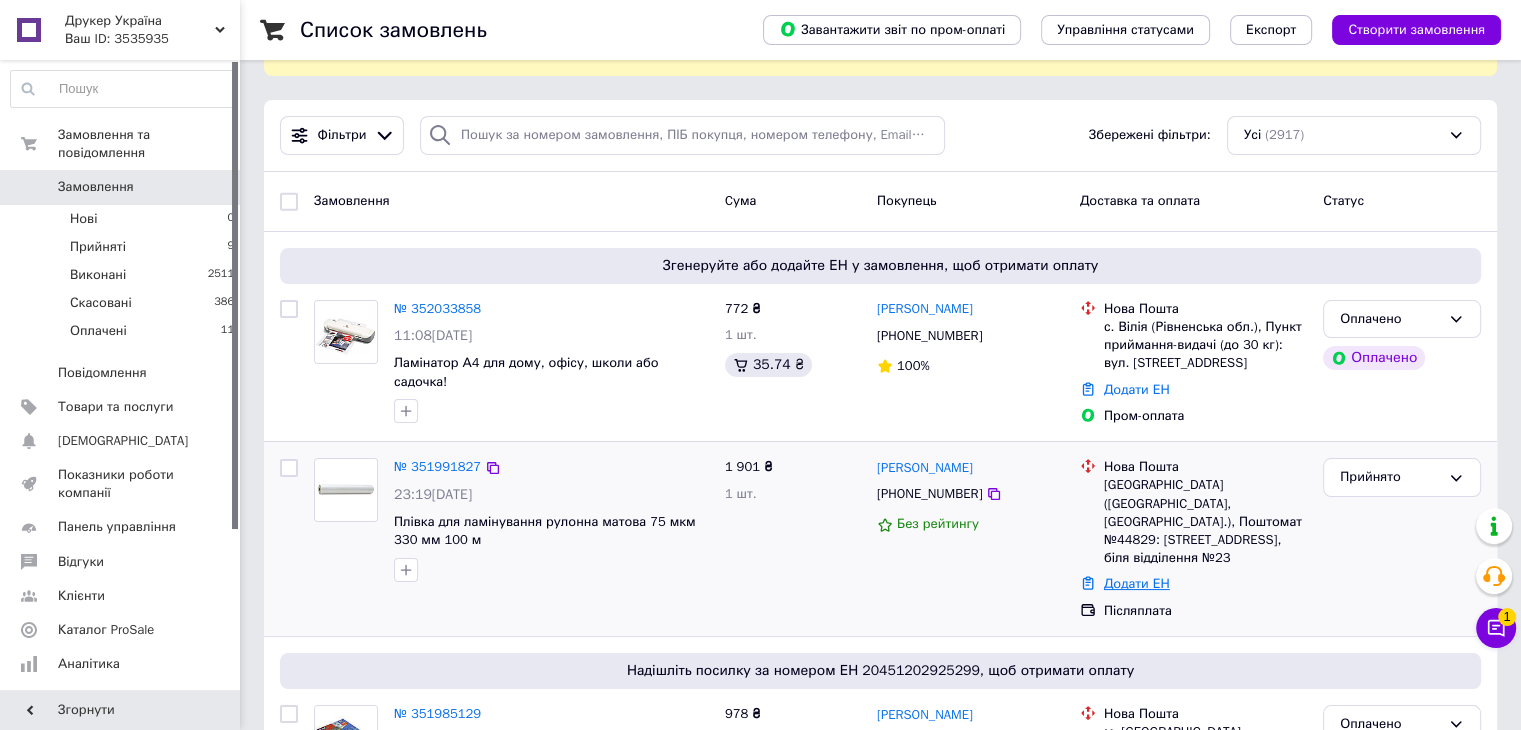 click on "Додати ЕН" at bounding box center [1137, 583] 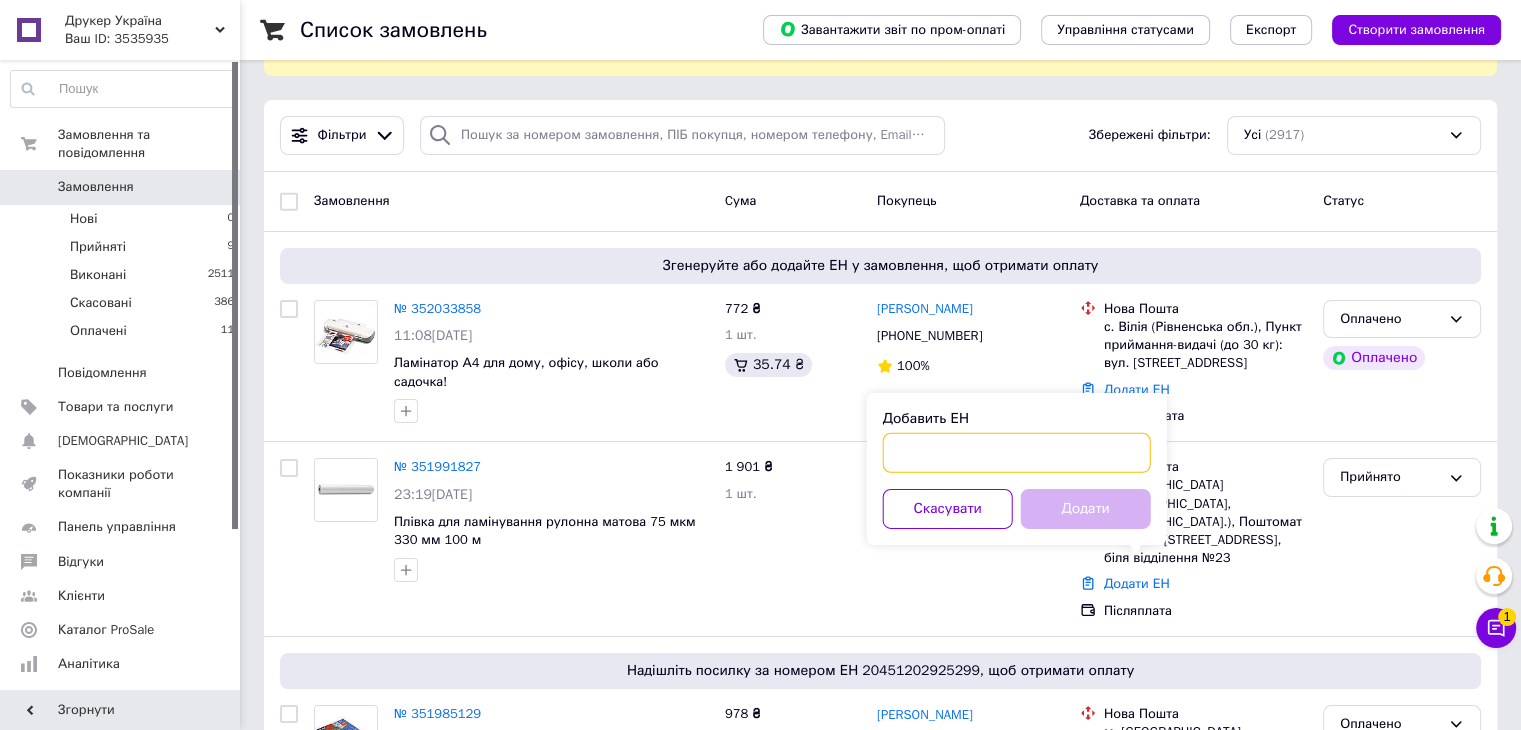 click on "Добавить ЕН" at bounding box center (1017, 453) 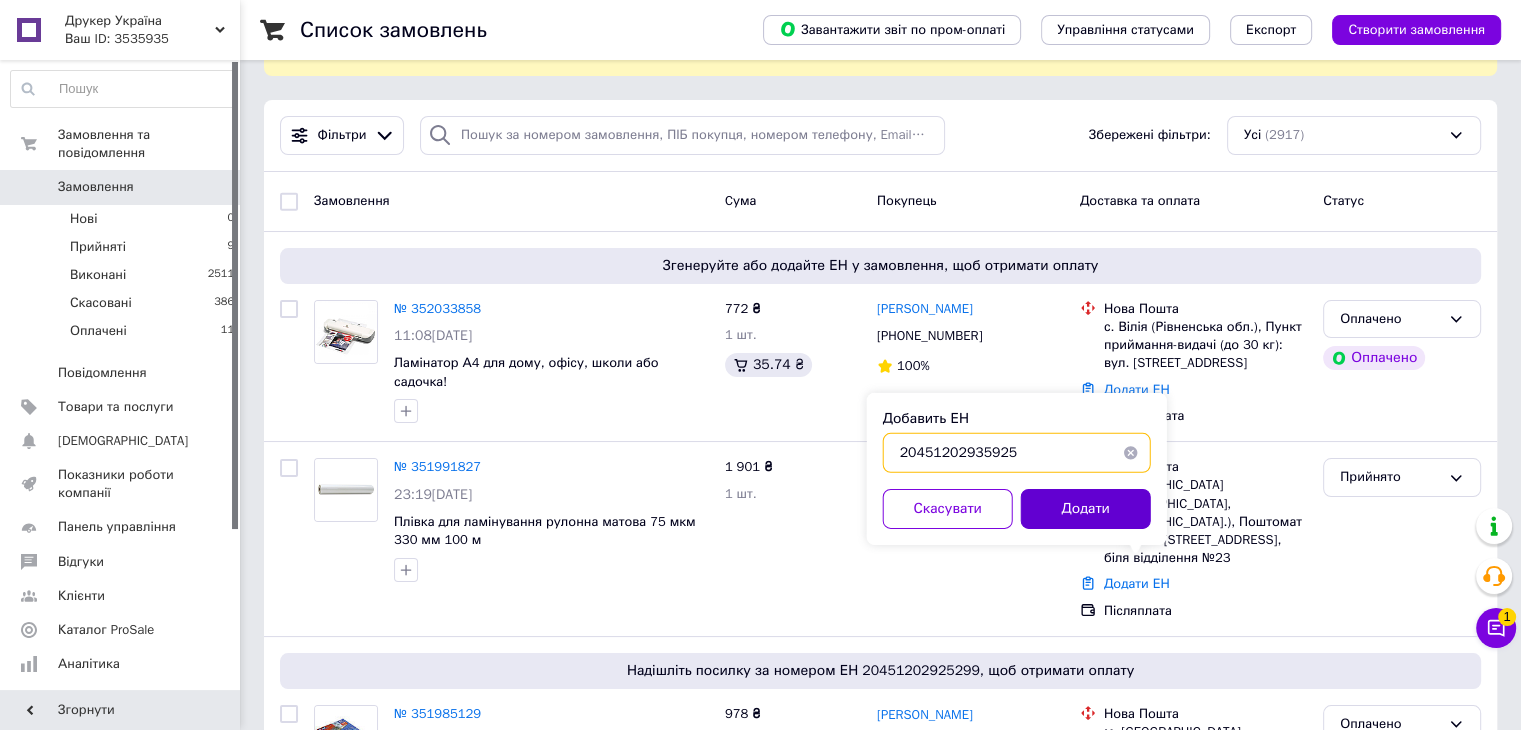 type on "20451202935925" 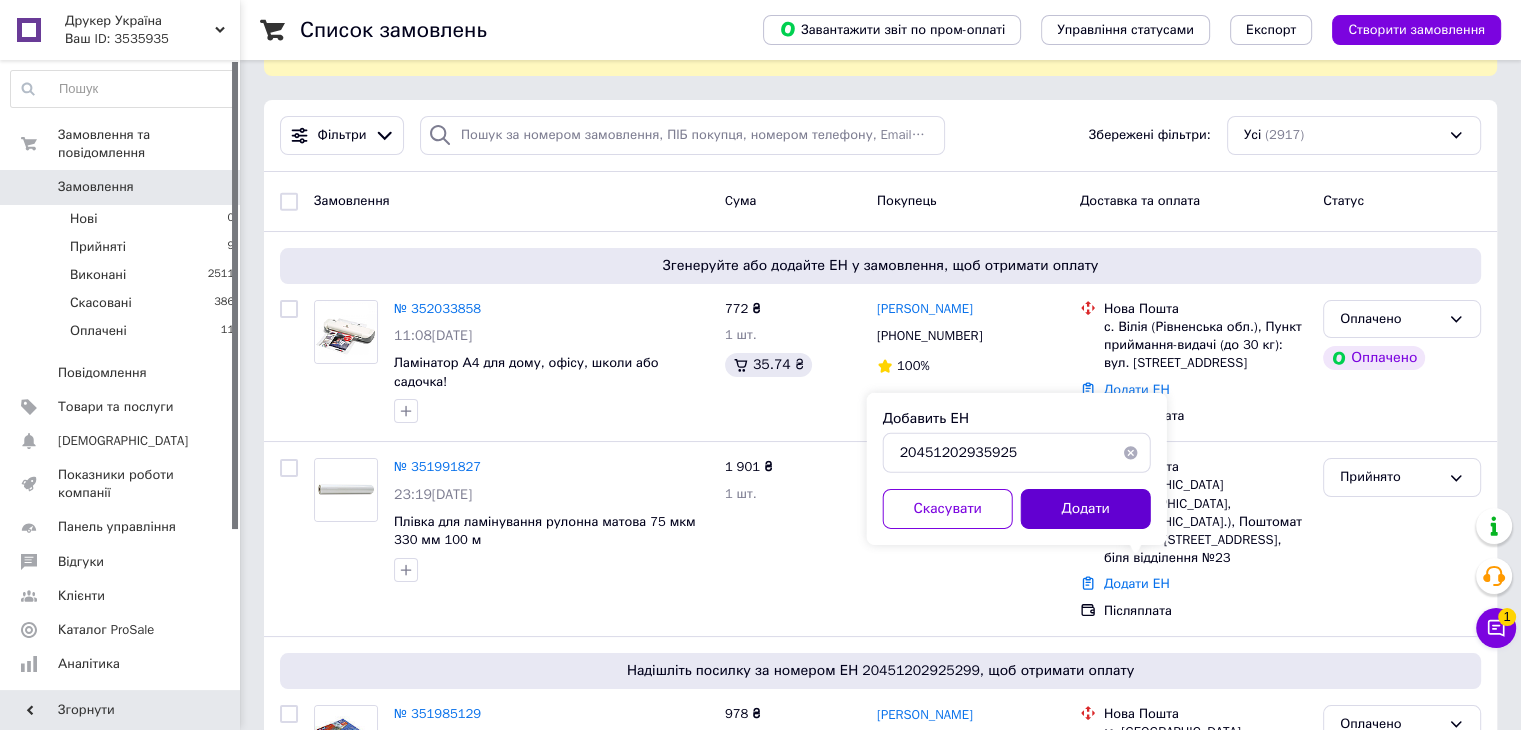 click on "Додати" at bounding box center (1086, 509) 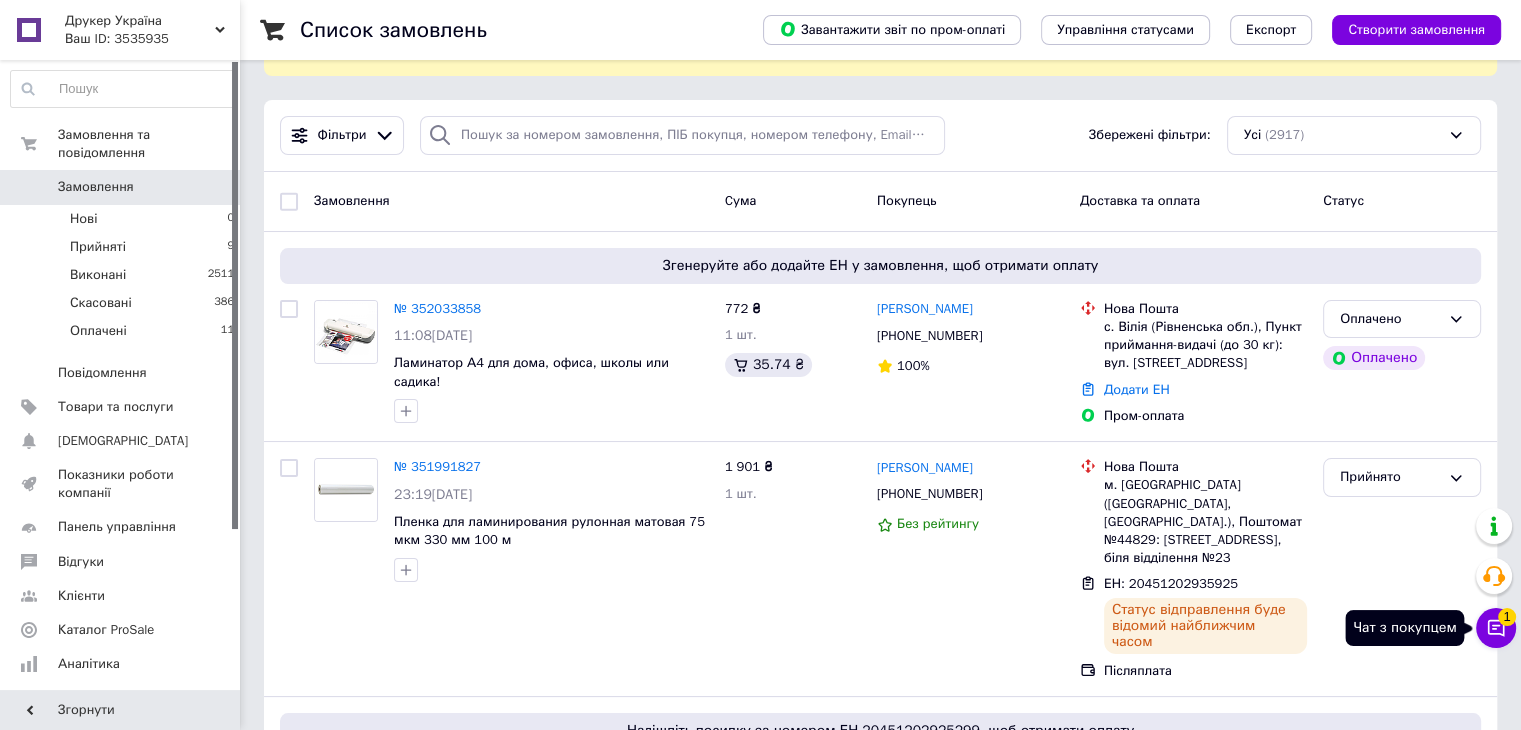 click 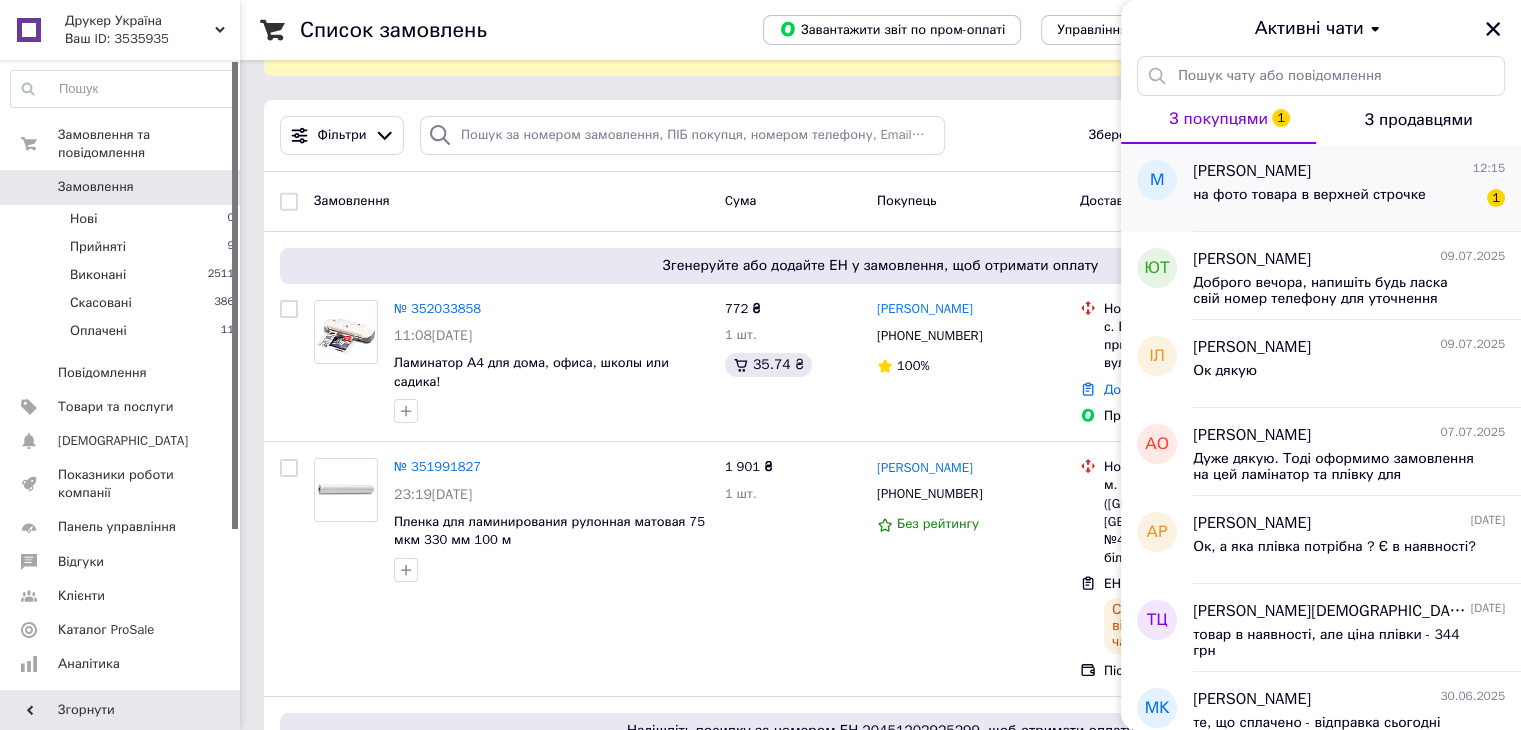 click on "на фото товара в верхней строчке" at bounding box center [1309, 195] 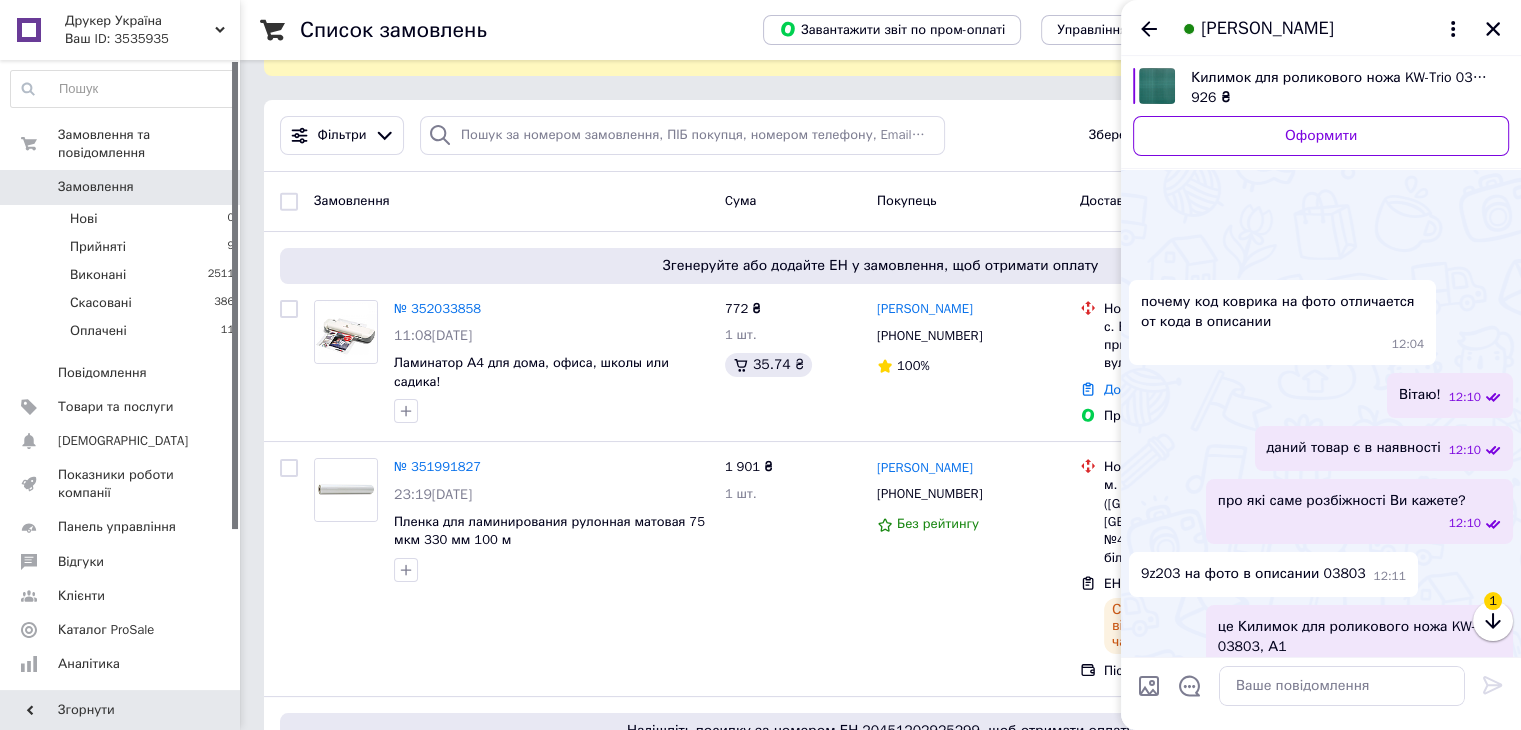 scroll, scrollTop: 184, scrollLeft: 0, axis: vertical 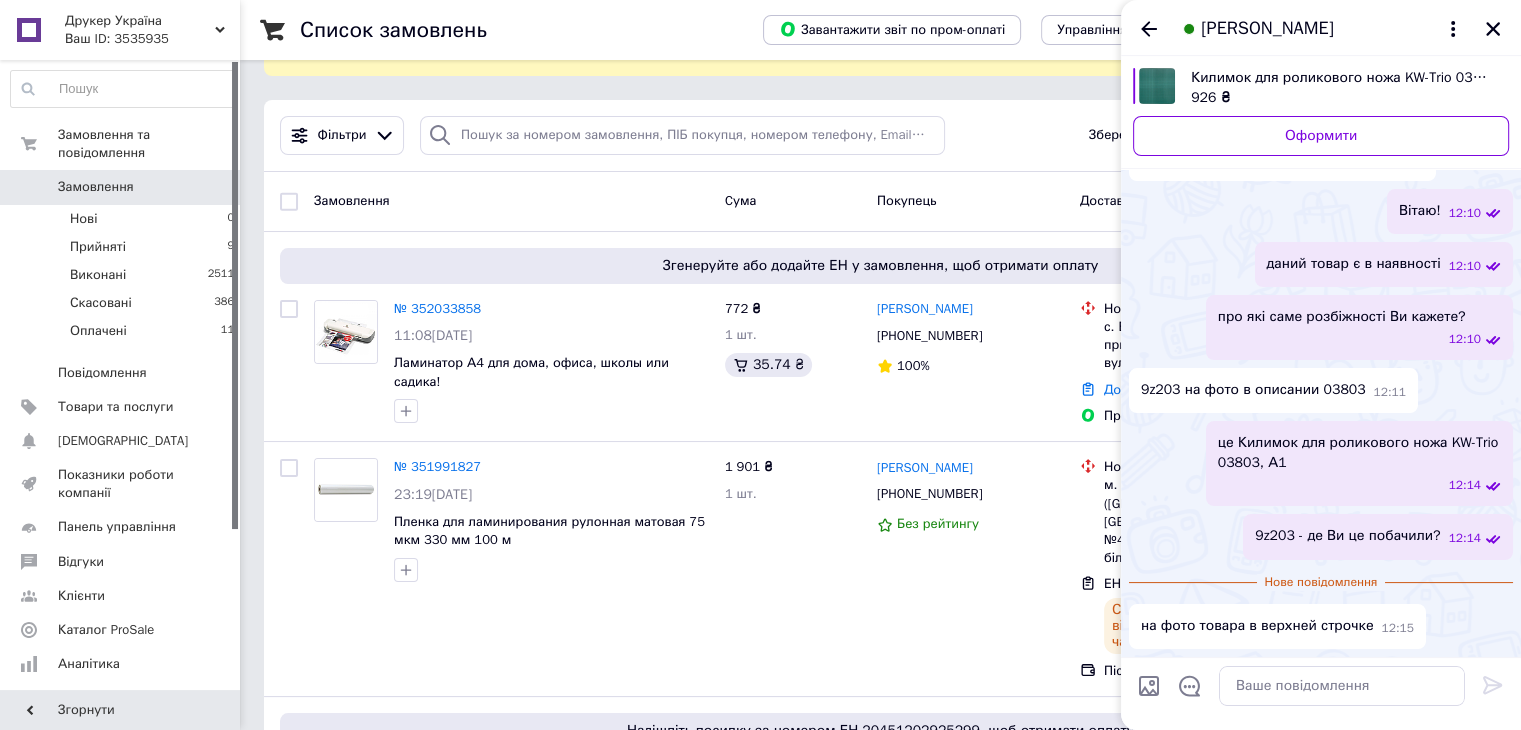 click at bounding box center [1157, 86] 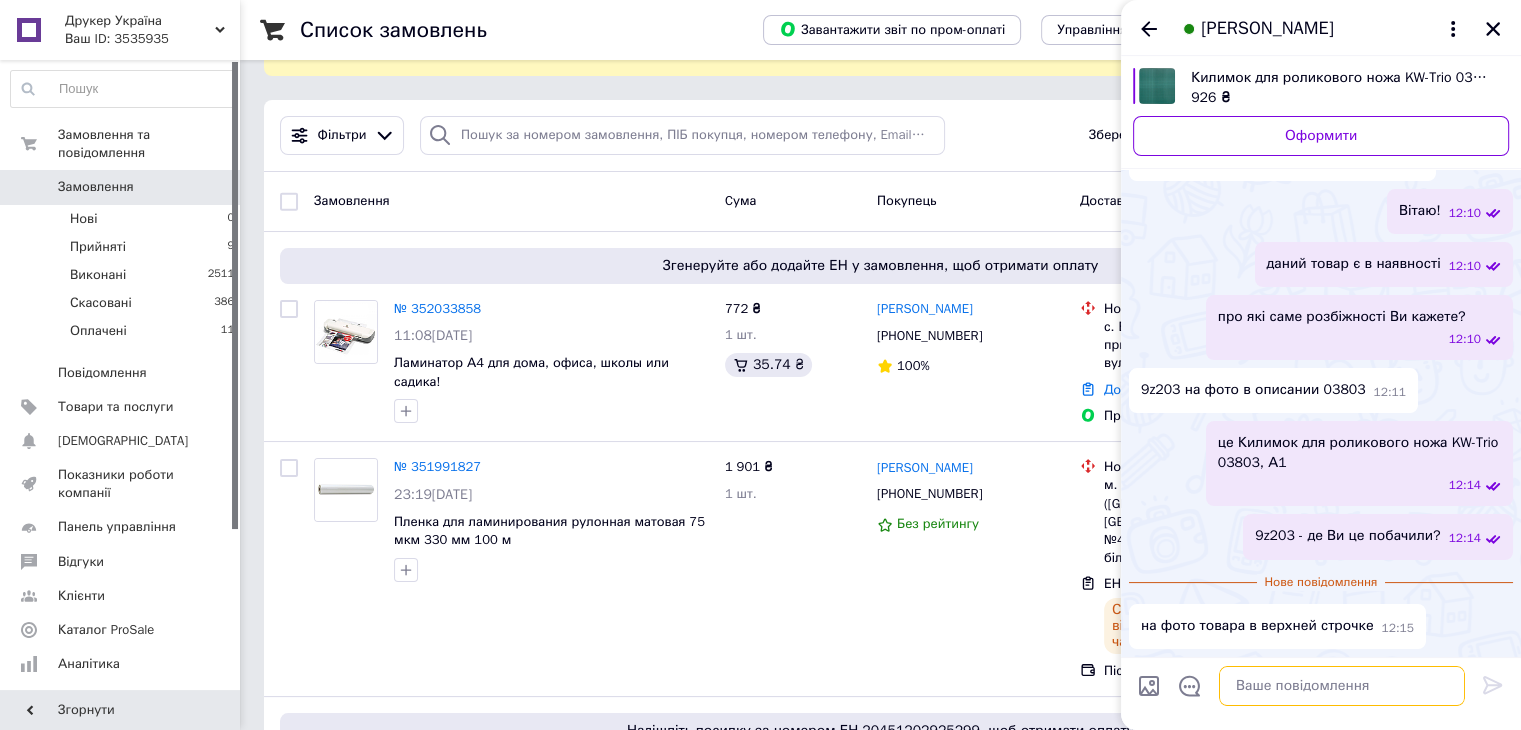click at bounding box center [1342, 686] 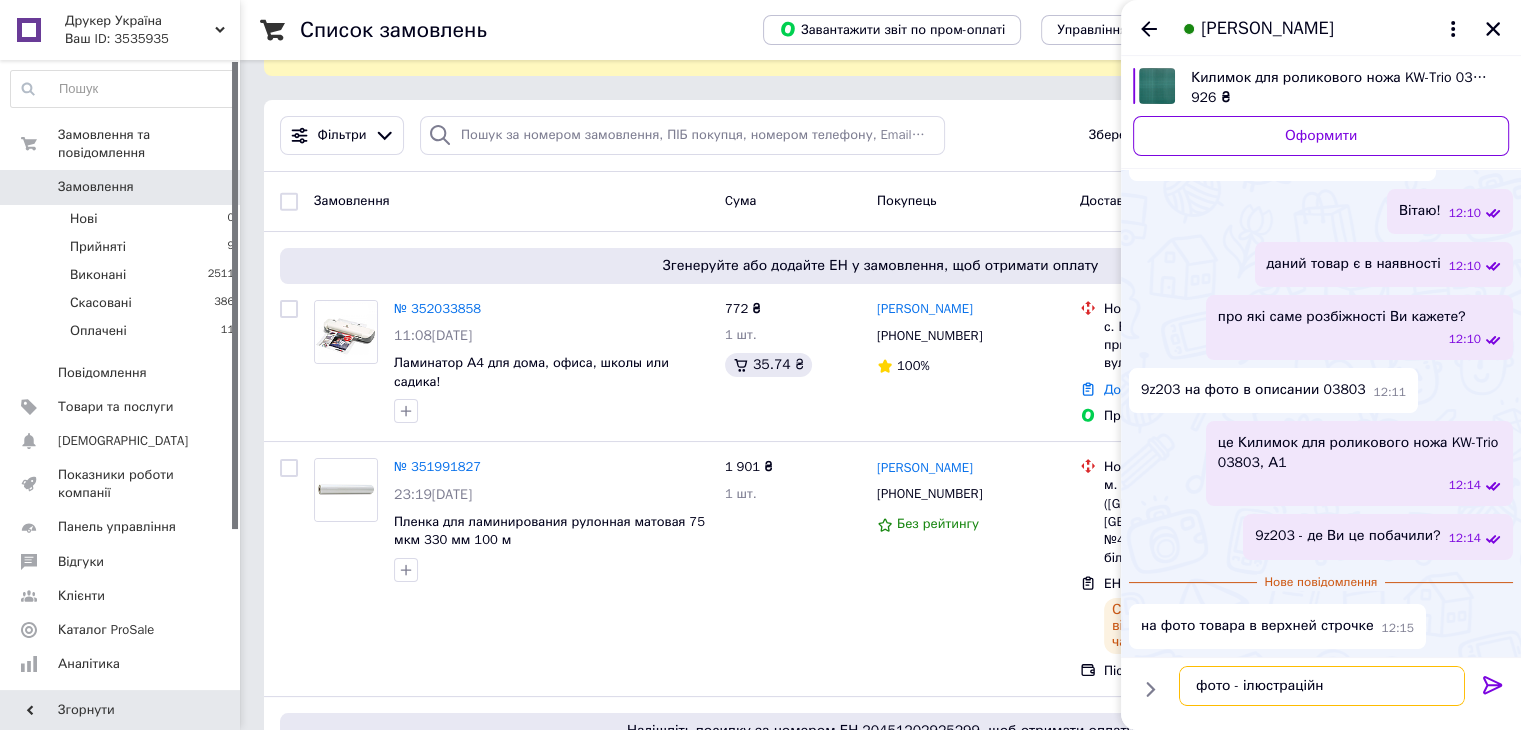 type on "фото - ілюстраційне" 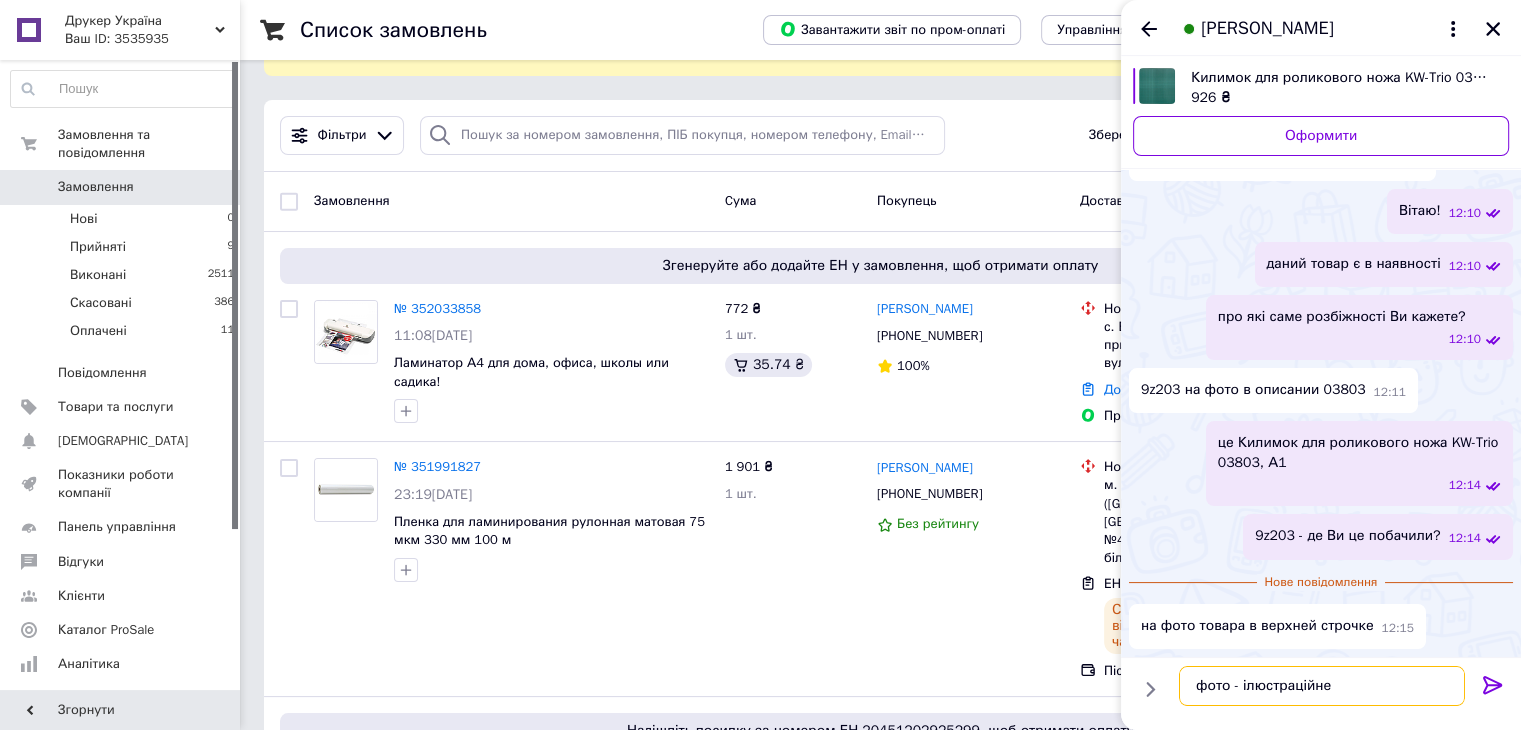 type 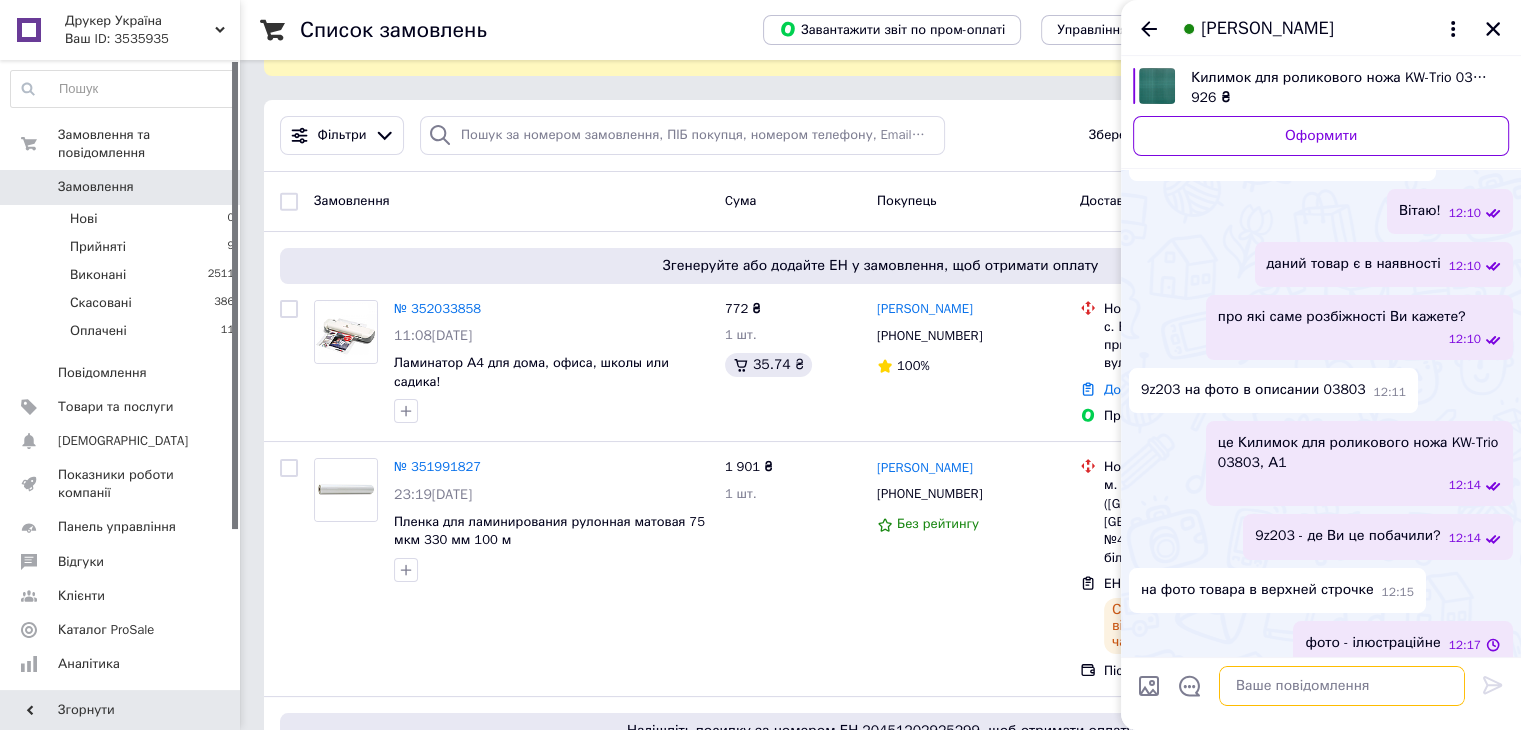 scroll, scrollTop: 150, scrollLeft: 0, axis: vertical 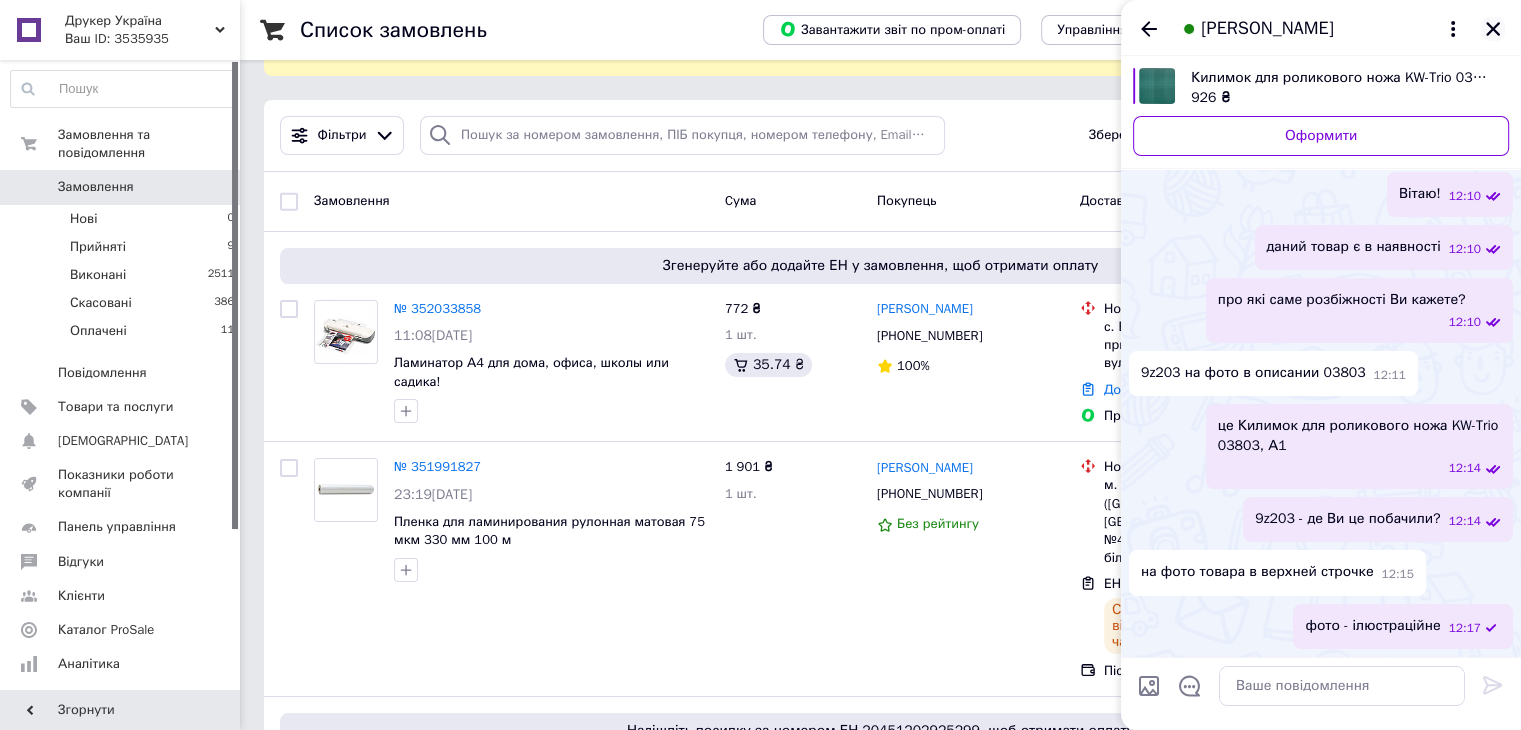 click 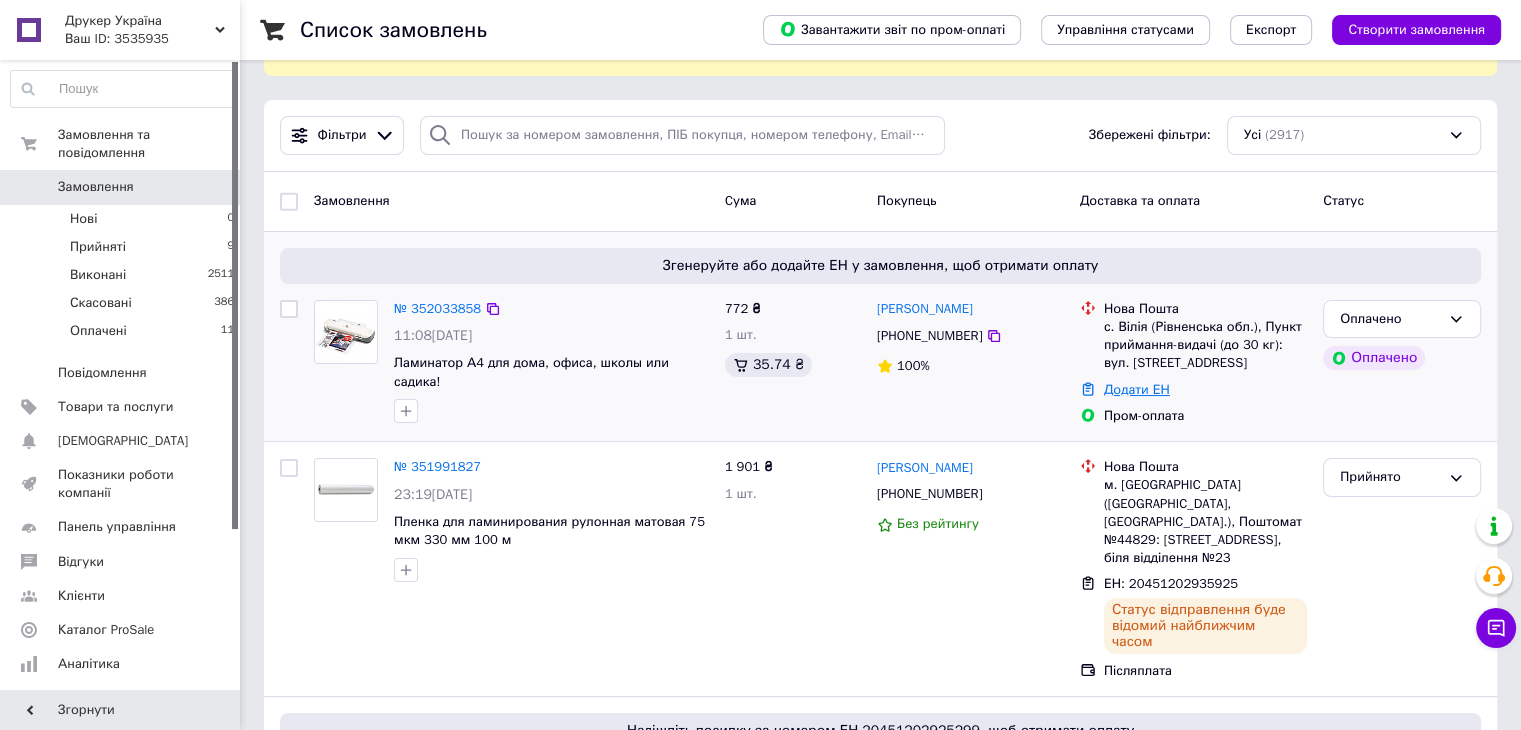 click on "Додати ЕН" at bounding box center [1137, 389] 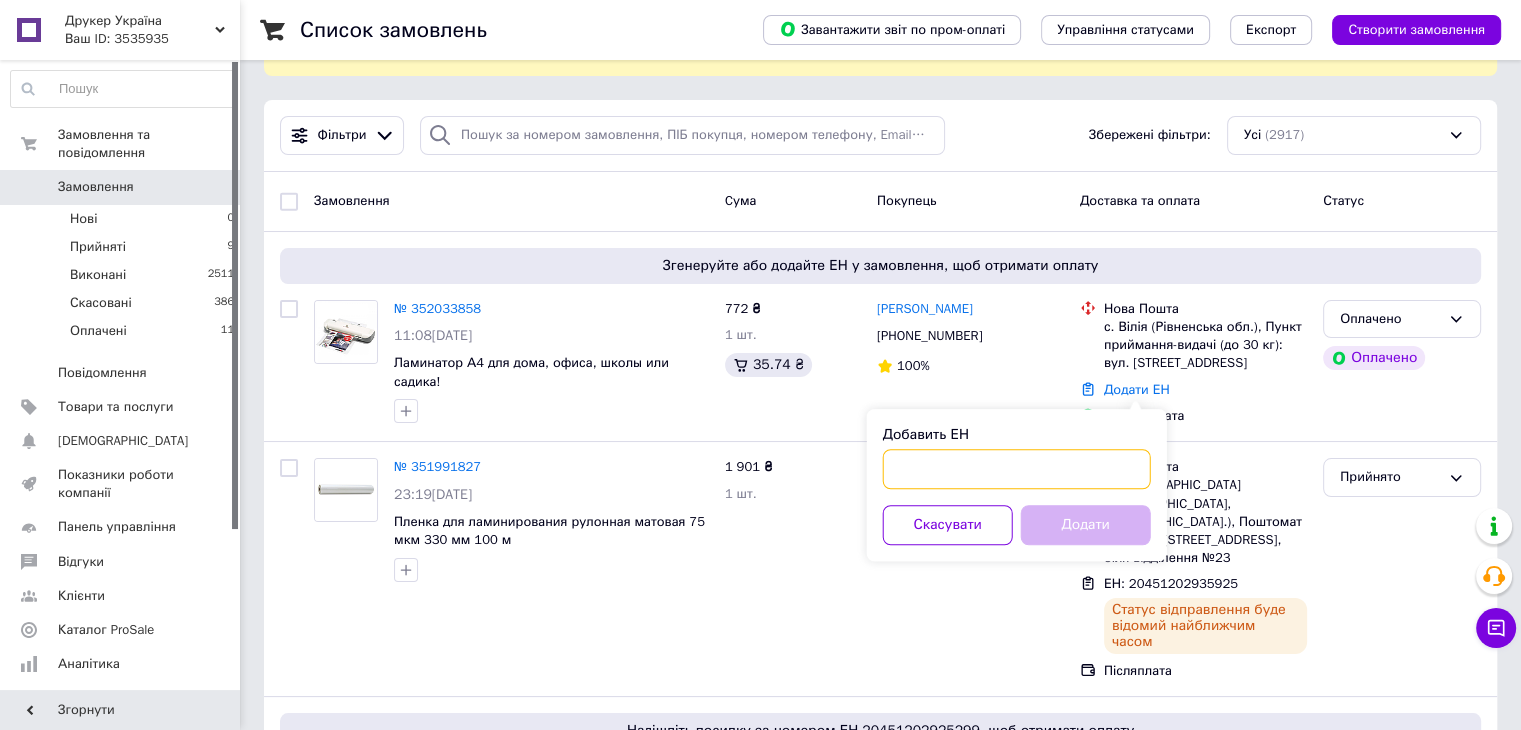 click on "Добавить ЕН" at bounding box center (1017, 469) 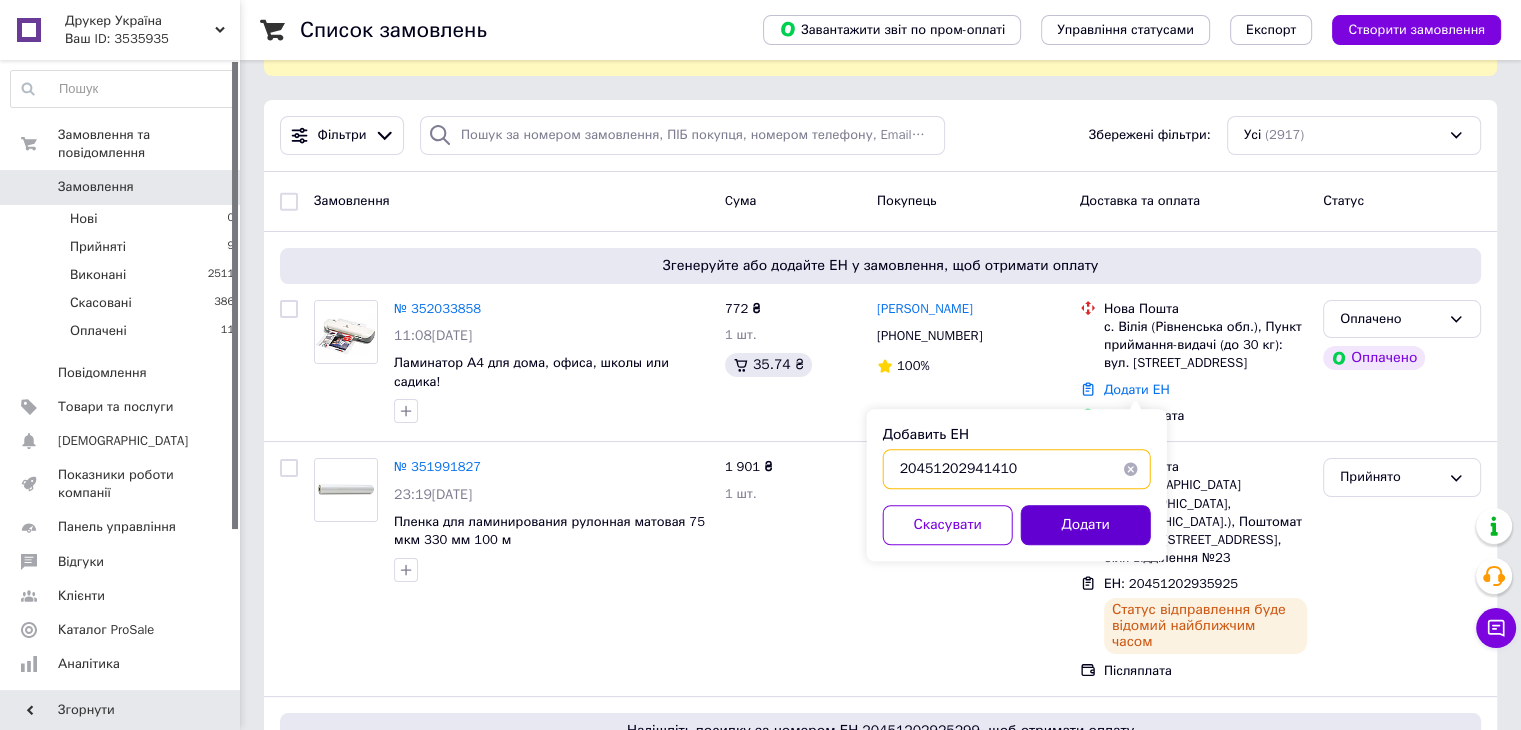 type on "20451202941410" 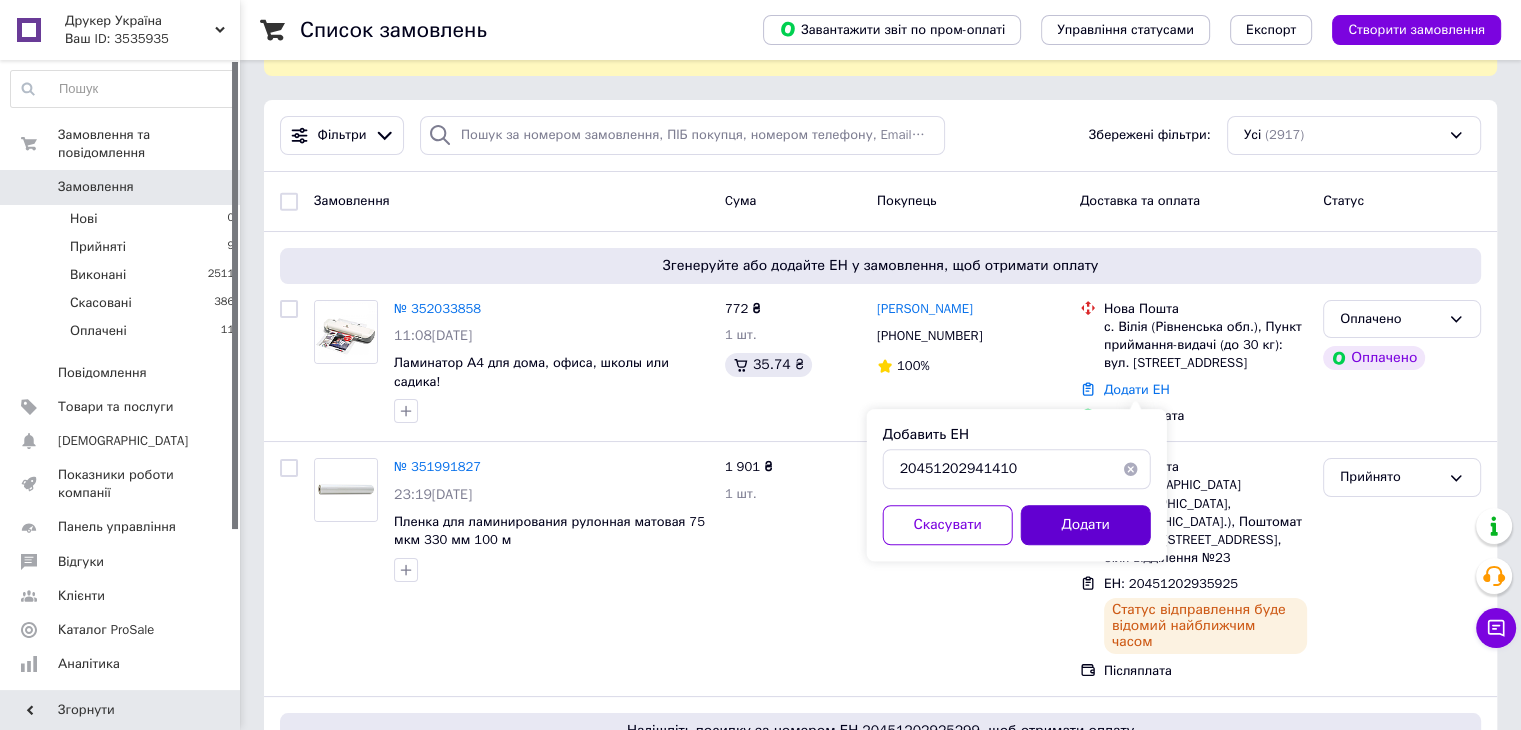 click on "Додати" at bounding box center [1086, 525] 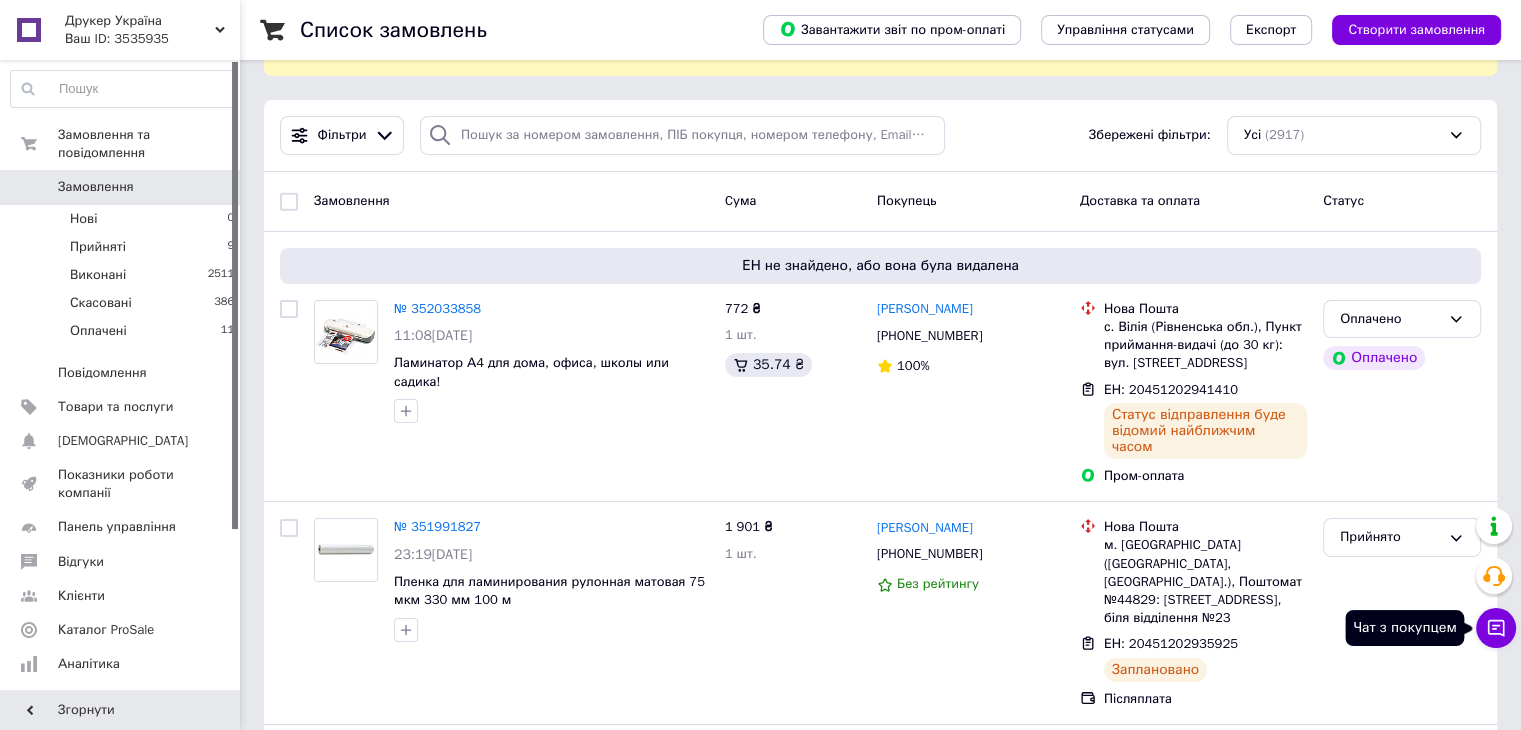 click 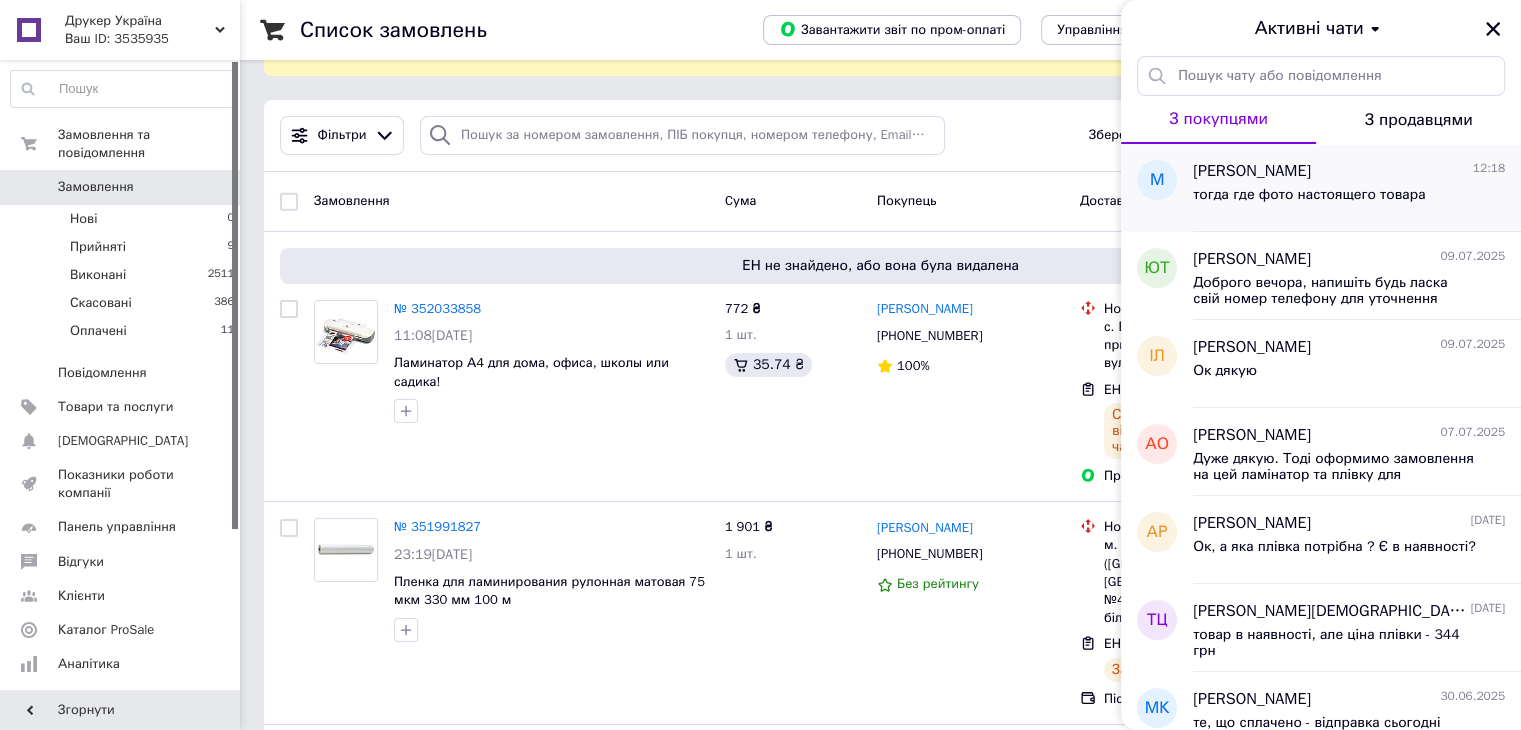 click on "тогда где фото настоящего товара" at bounding box center (1309, 201) 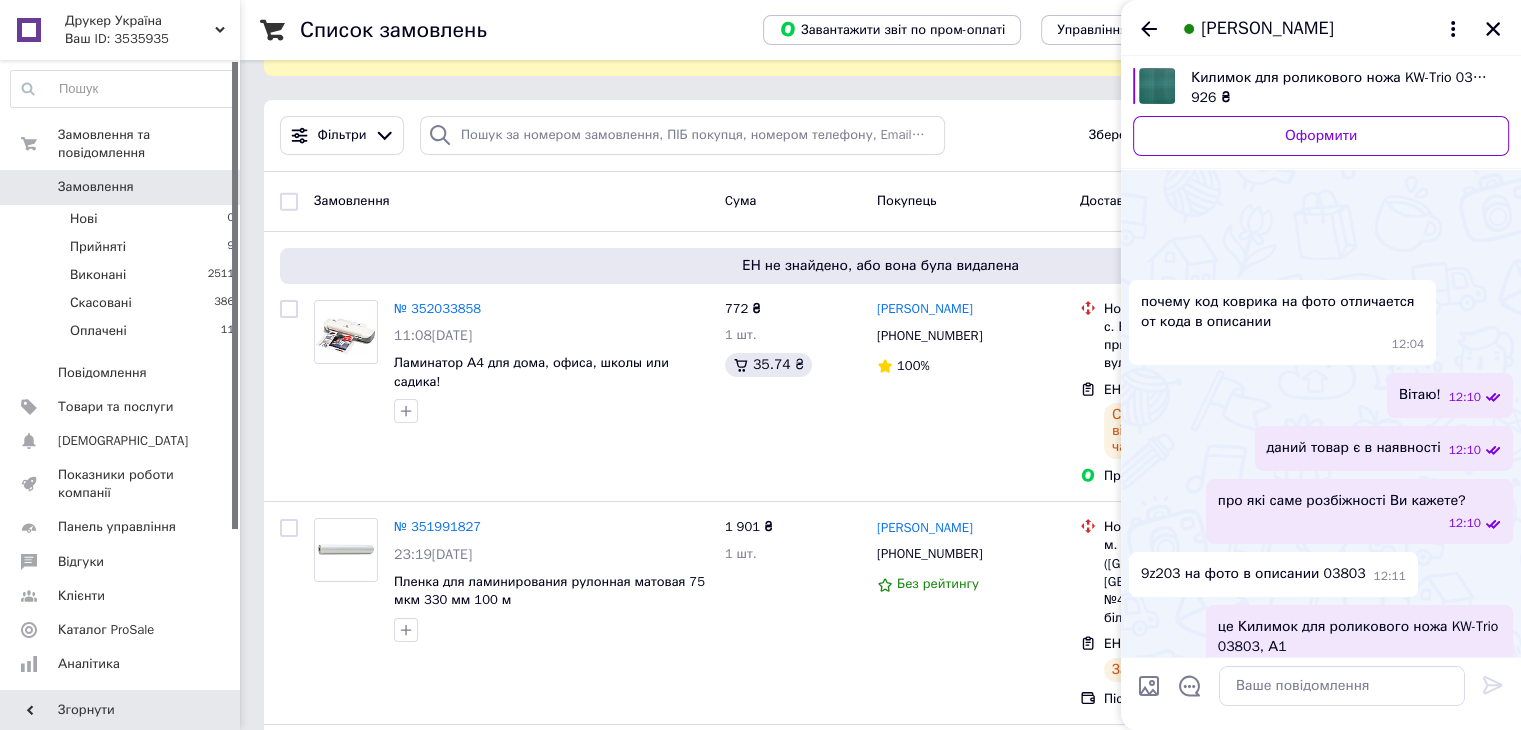 scroll, scrollTop: 308, scrollLeft: 0, axis: vertical 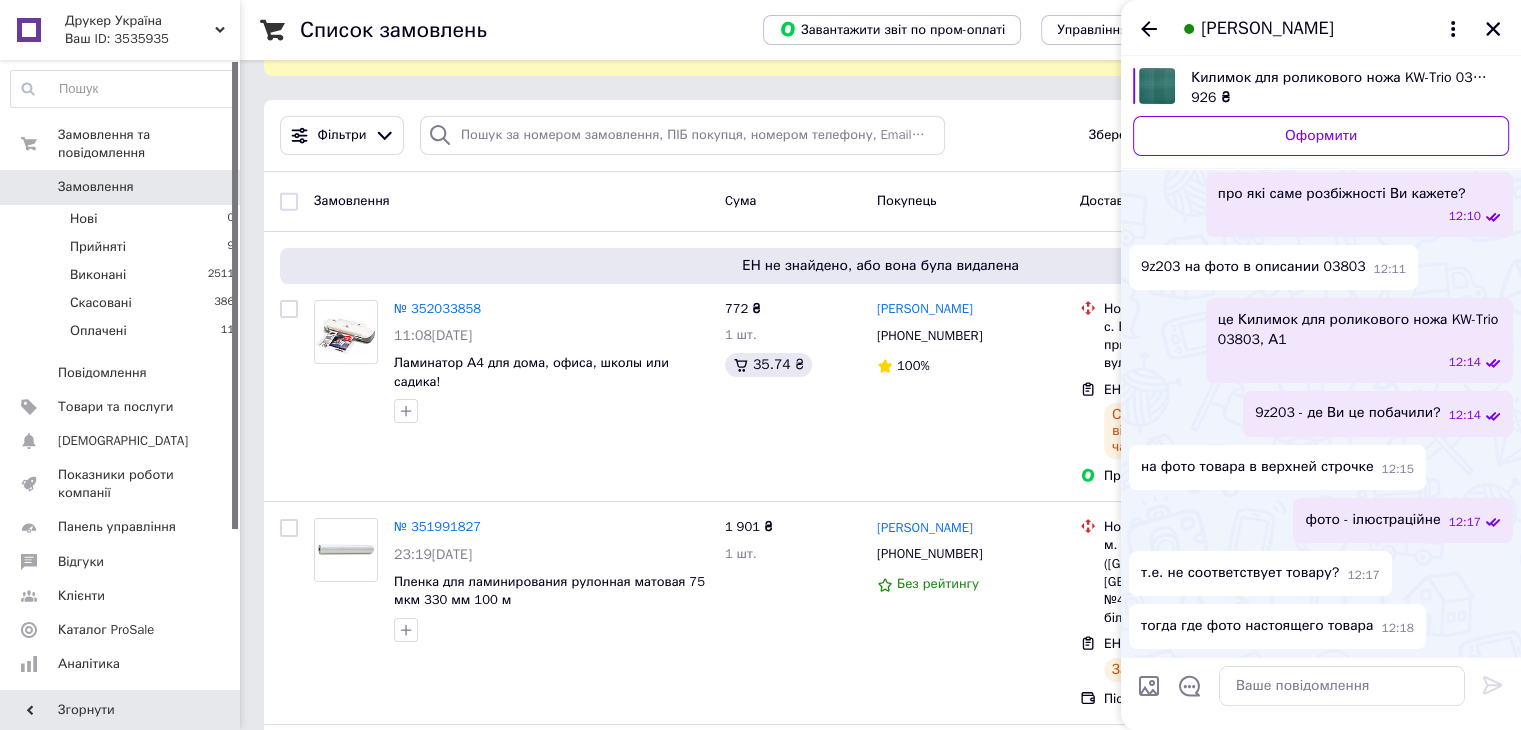 click on "фото - ілюстраційне 12:17" at bounding box center (1403, 520) 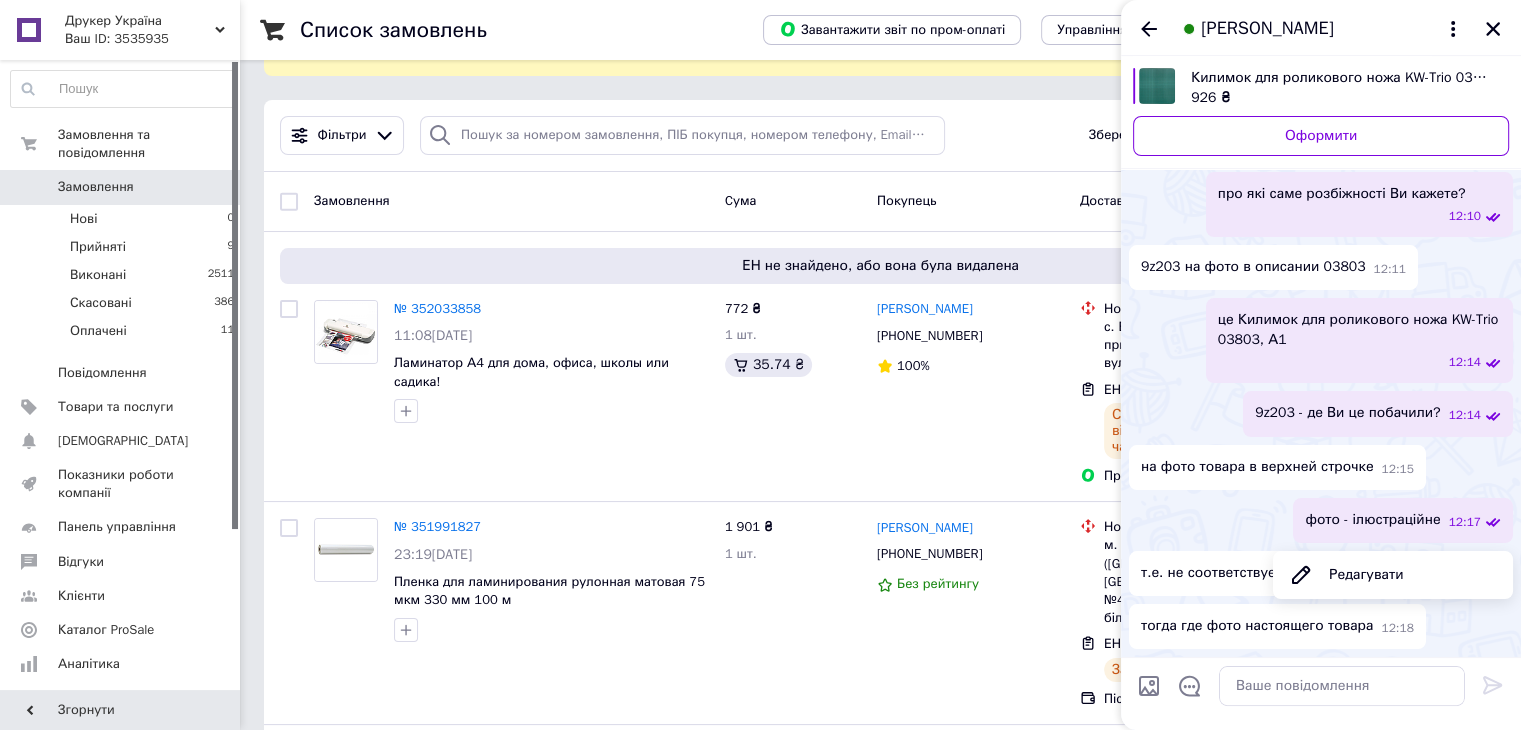 click at bounding box center [1149, 686] 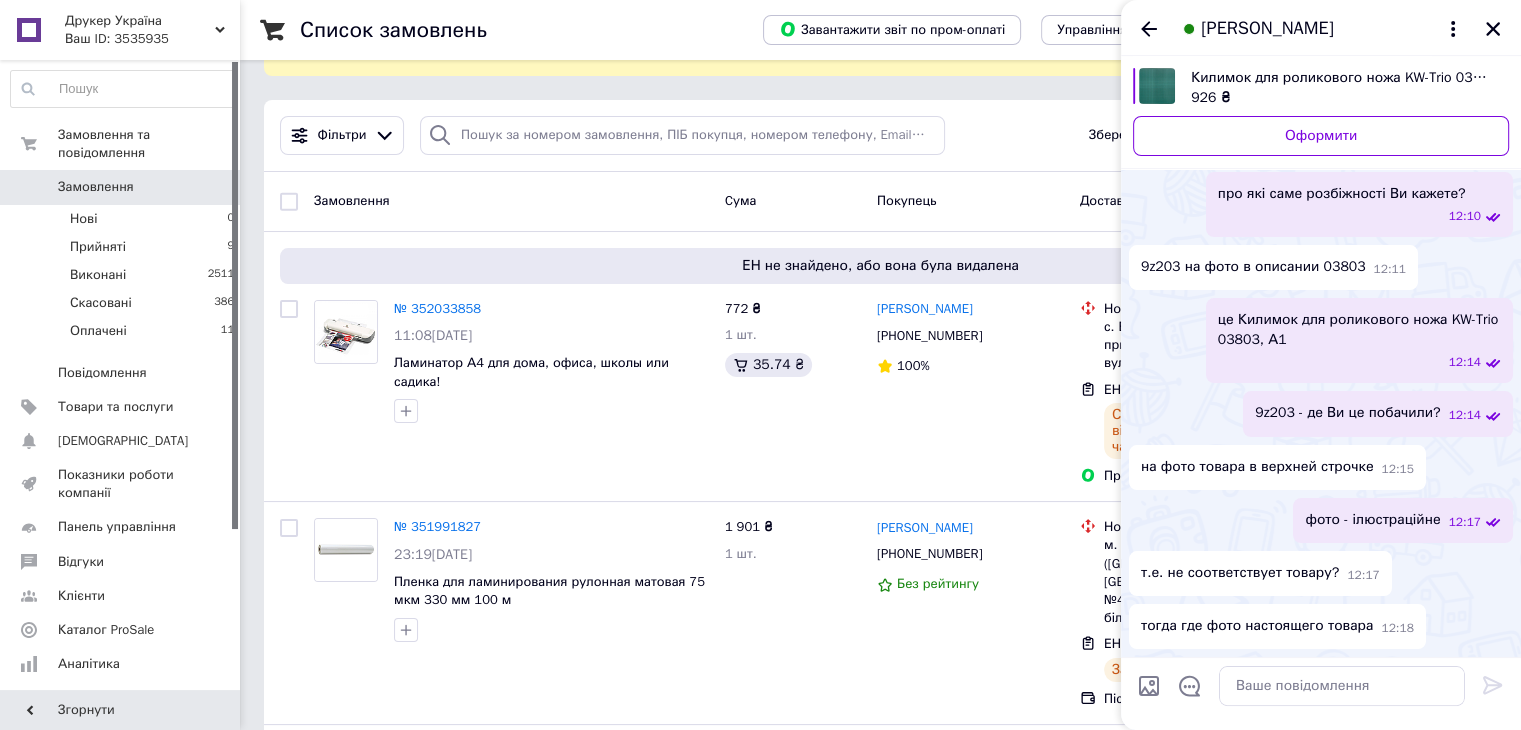 type on "C:\fakepath\зображення_viber_2025-07-10_[PHONE_NUMBER].jpg" 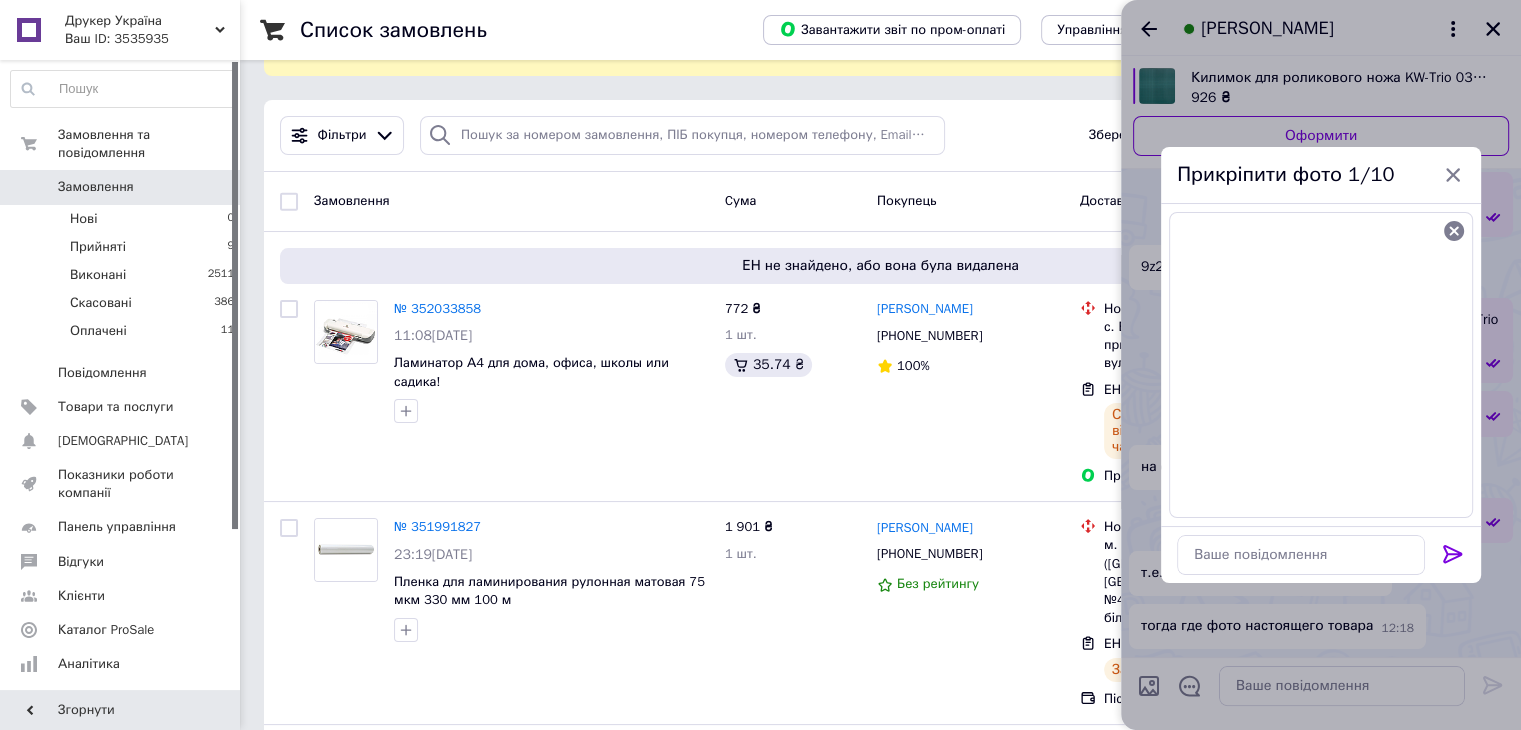 click 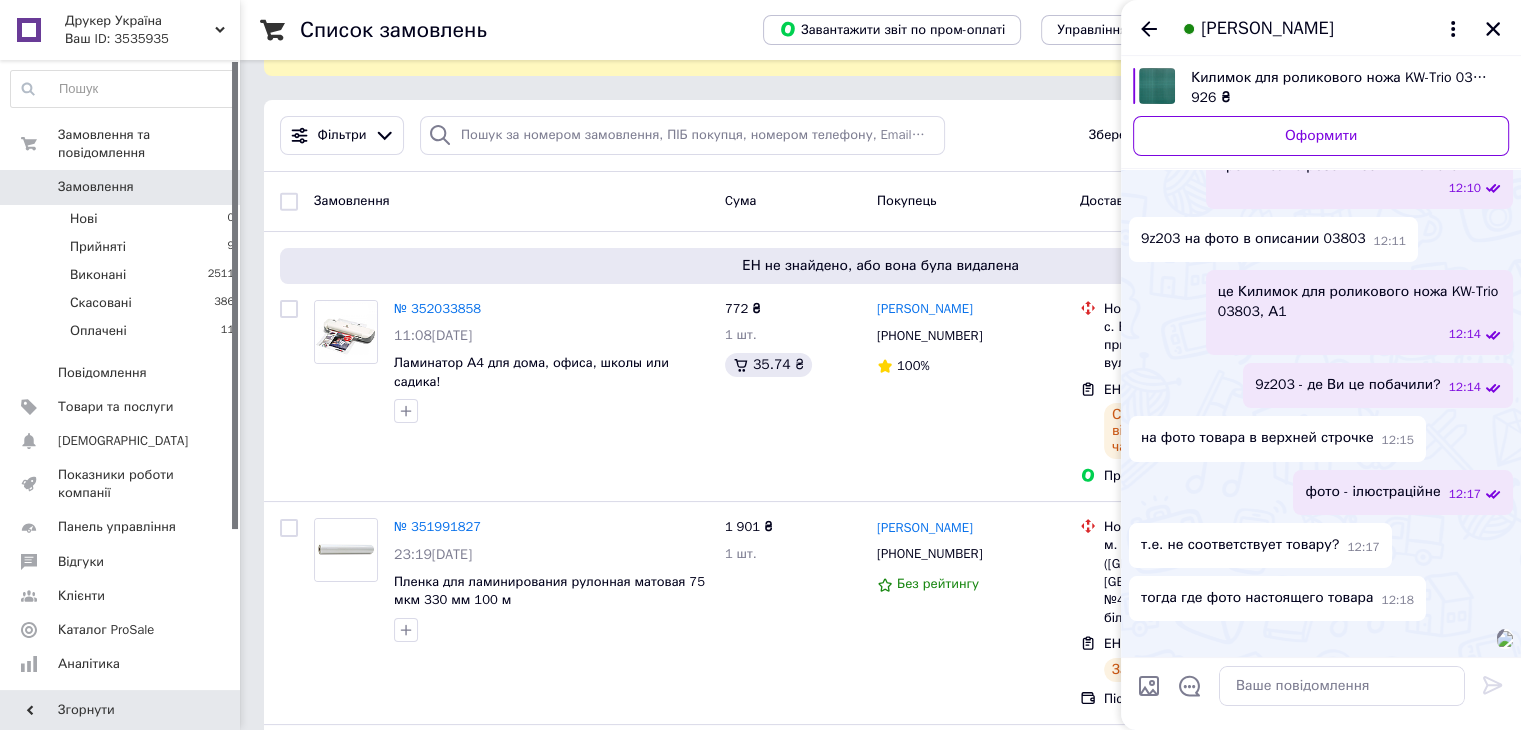 scroll, scrollTop: 470, scrollLeft: 0, axis: vertical 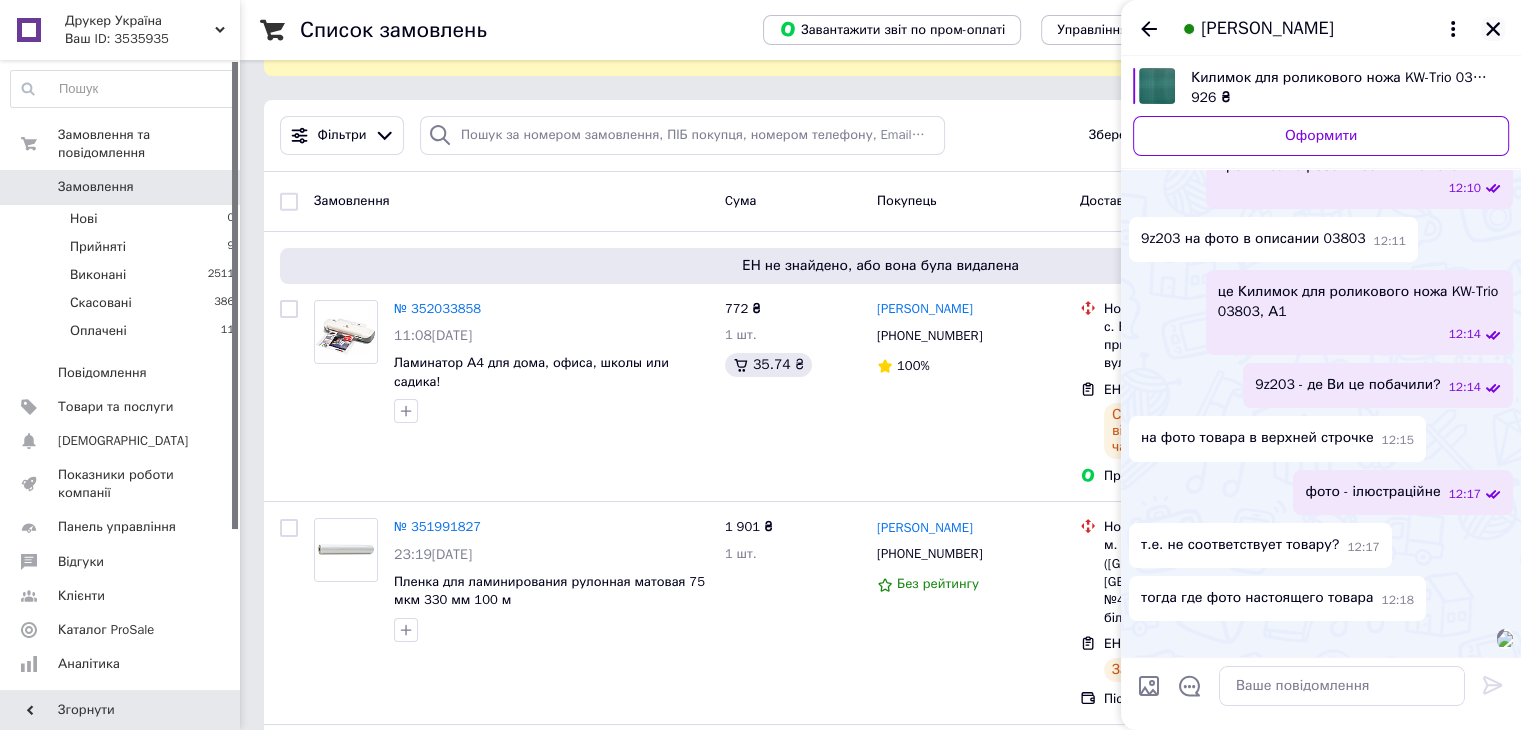 click 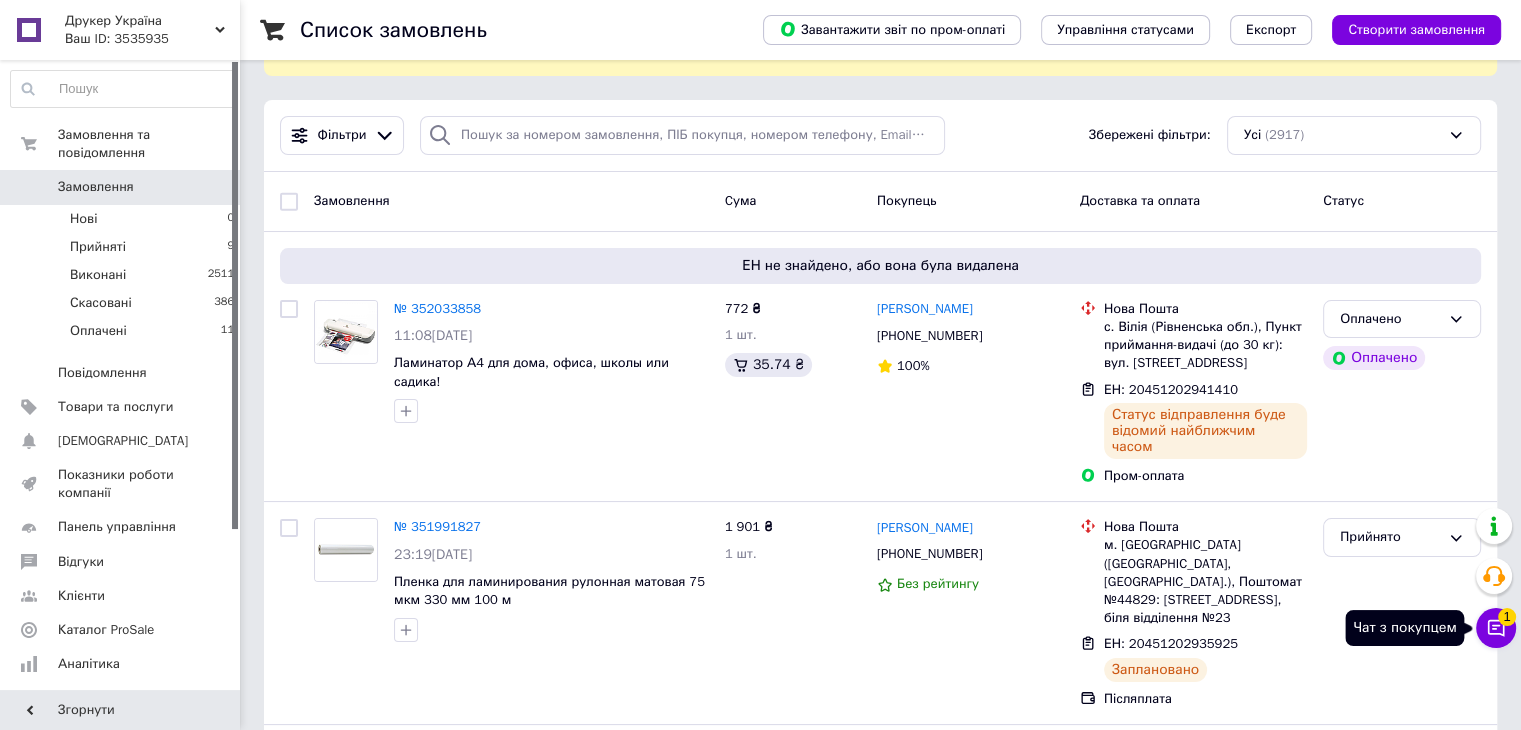 click 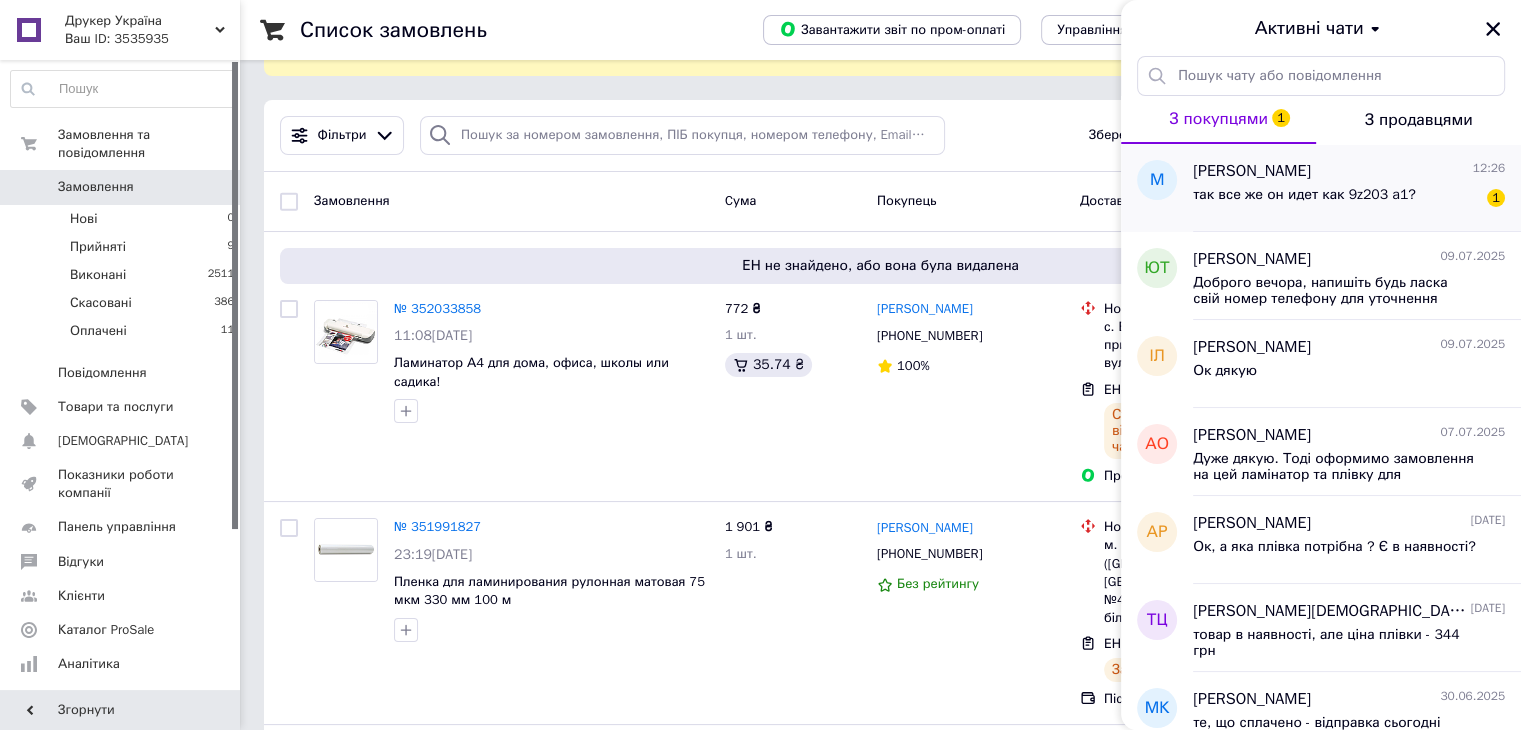 click on "так все же он идет как 9z203 a1?" at bounding box center (1304, 195) 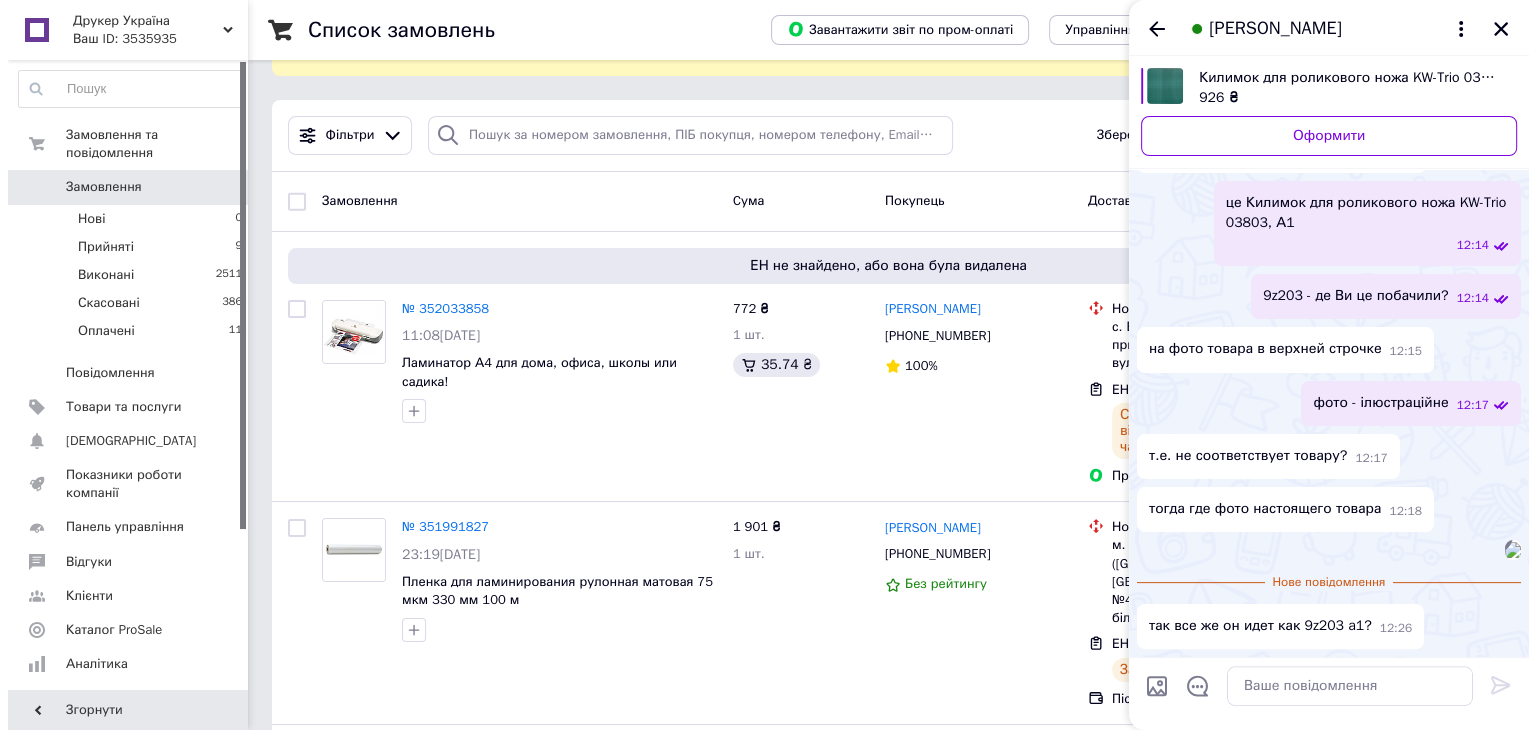 scroll, scrollTop: 560, scrollLeft: 0, axis: vertical 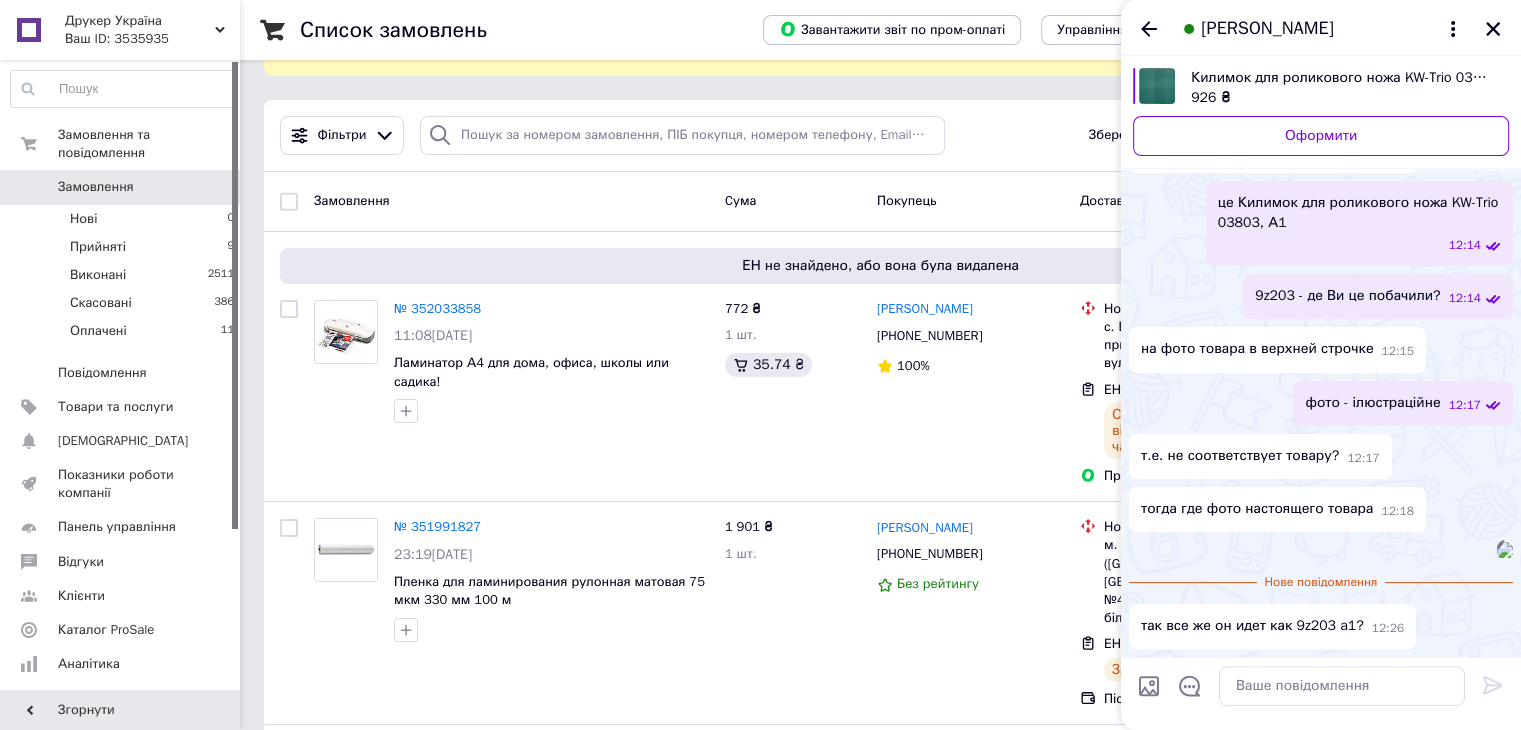 click at bounding box center (1505, 550) 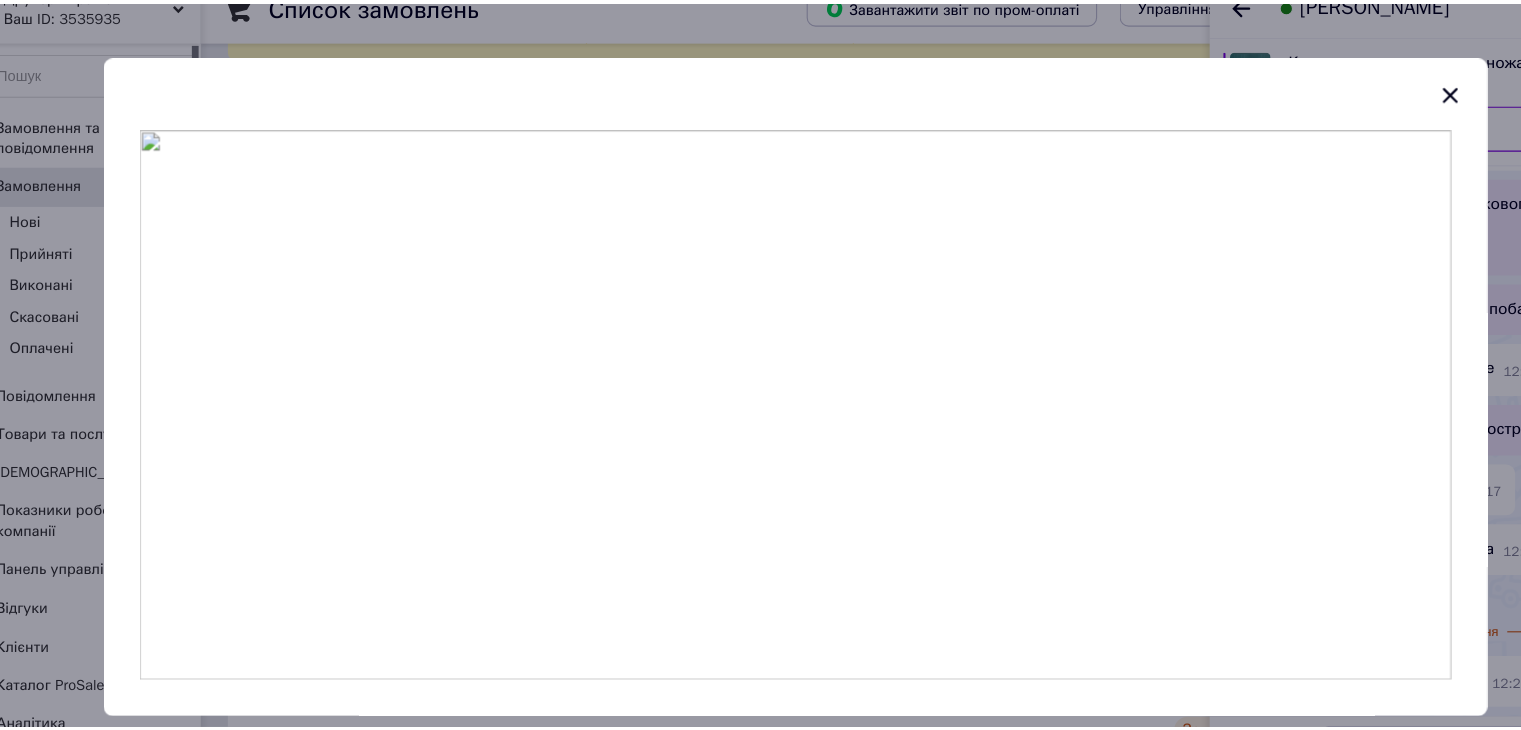 scroll, scrollTop: 86, scrollLeft: 0, axis: vertical 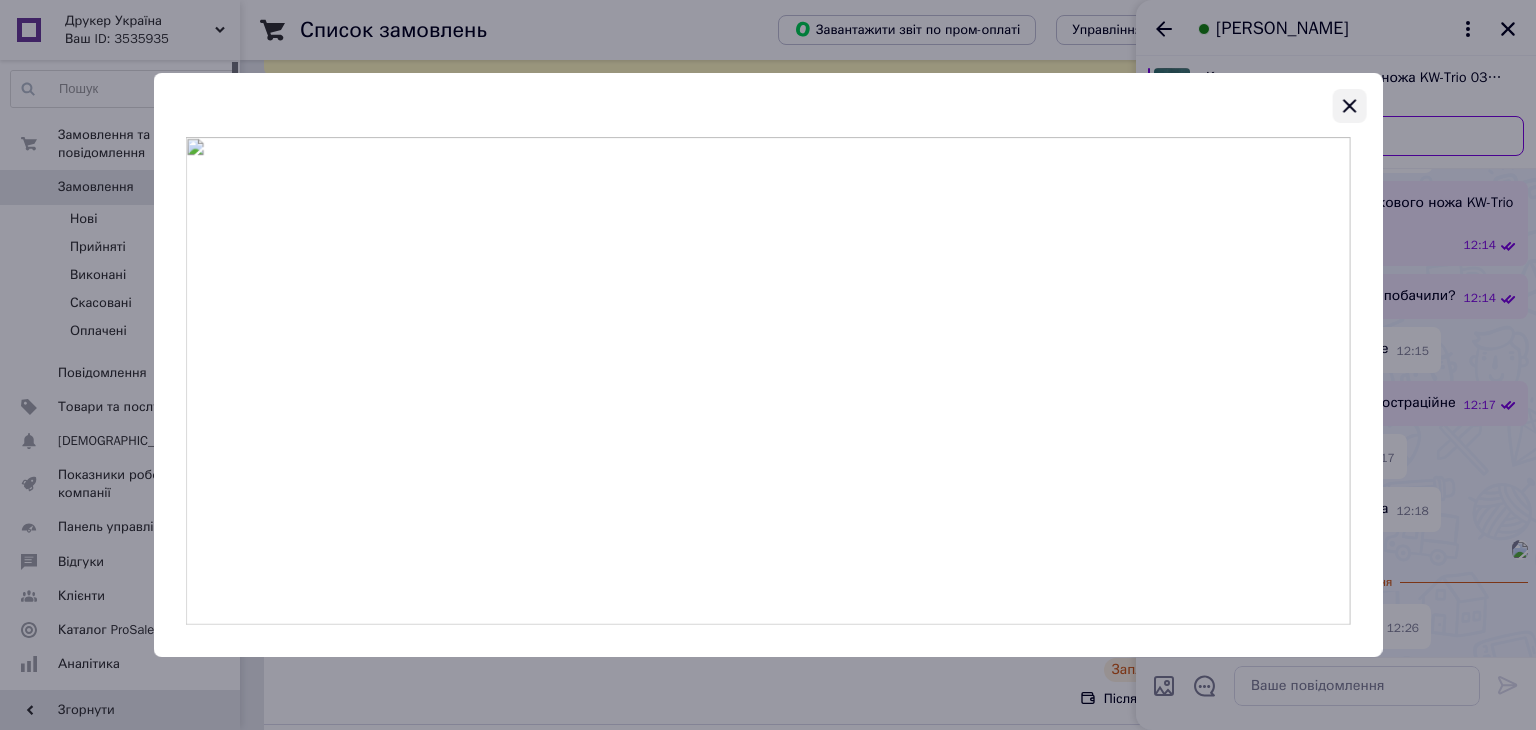 click 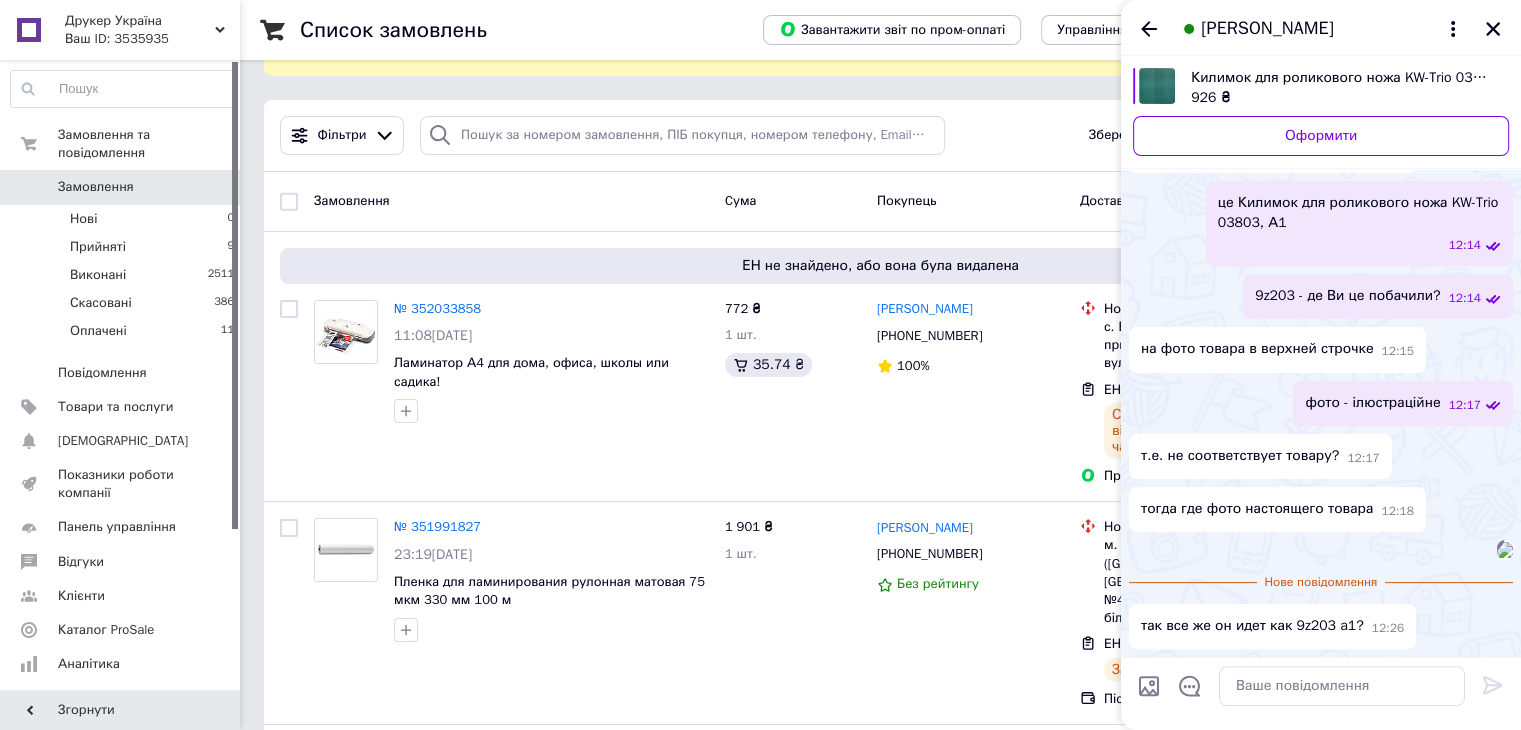 click on "12:26" at bounding box center (1388, 628) 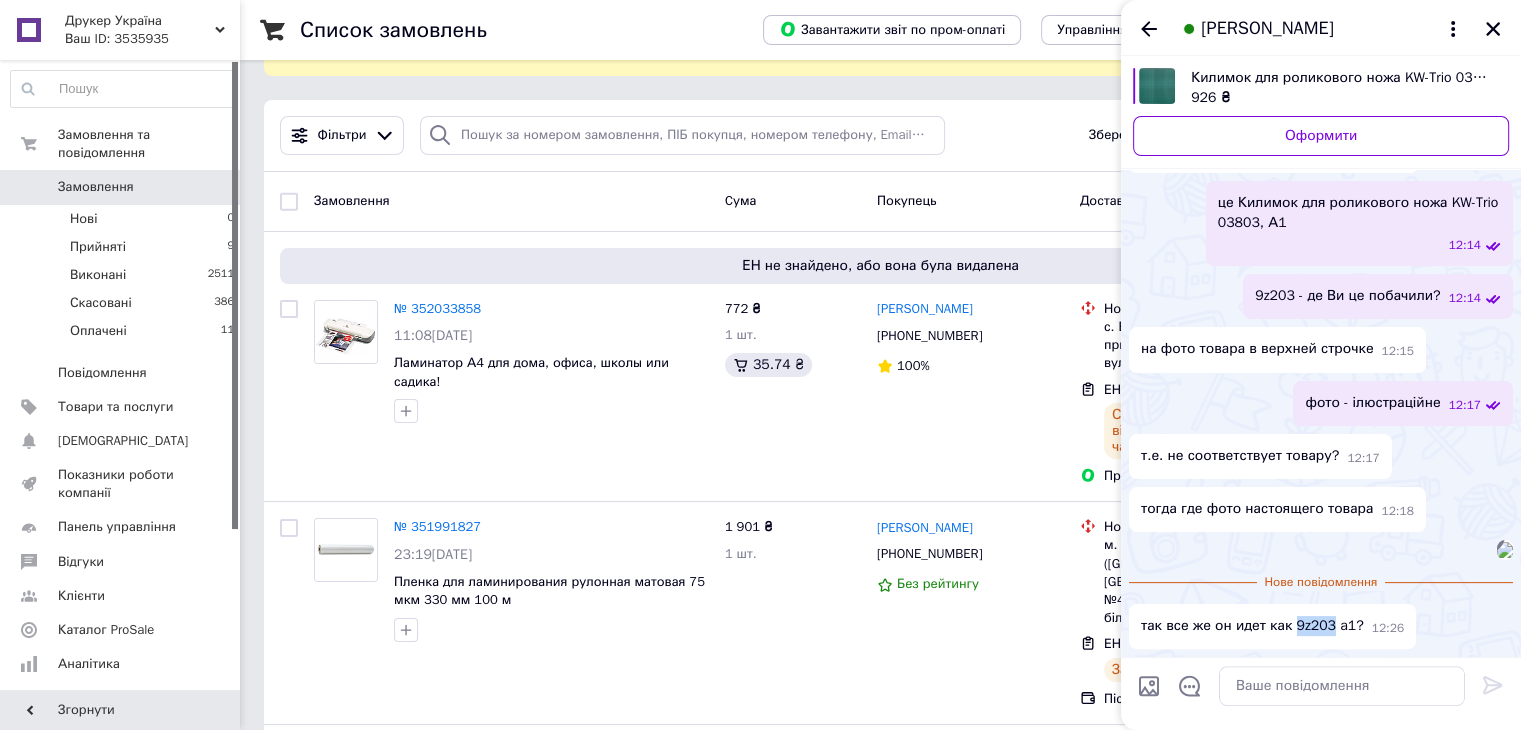 drag, startPoint x: 1324, startPoint y: 627, endPoint x: 1288, endPoint y: 627, distance: 36 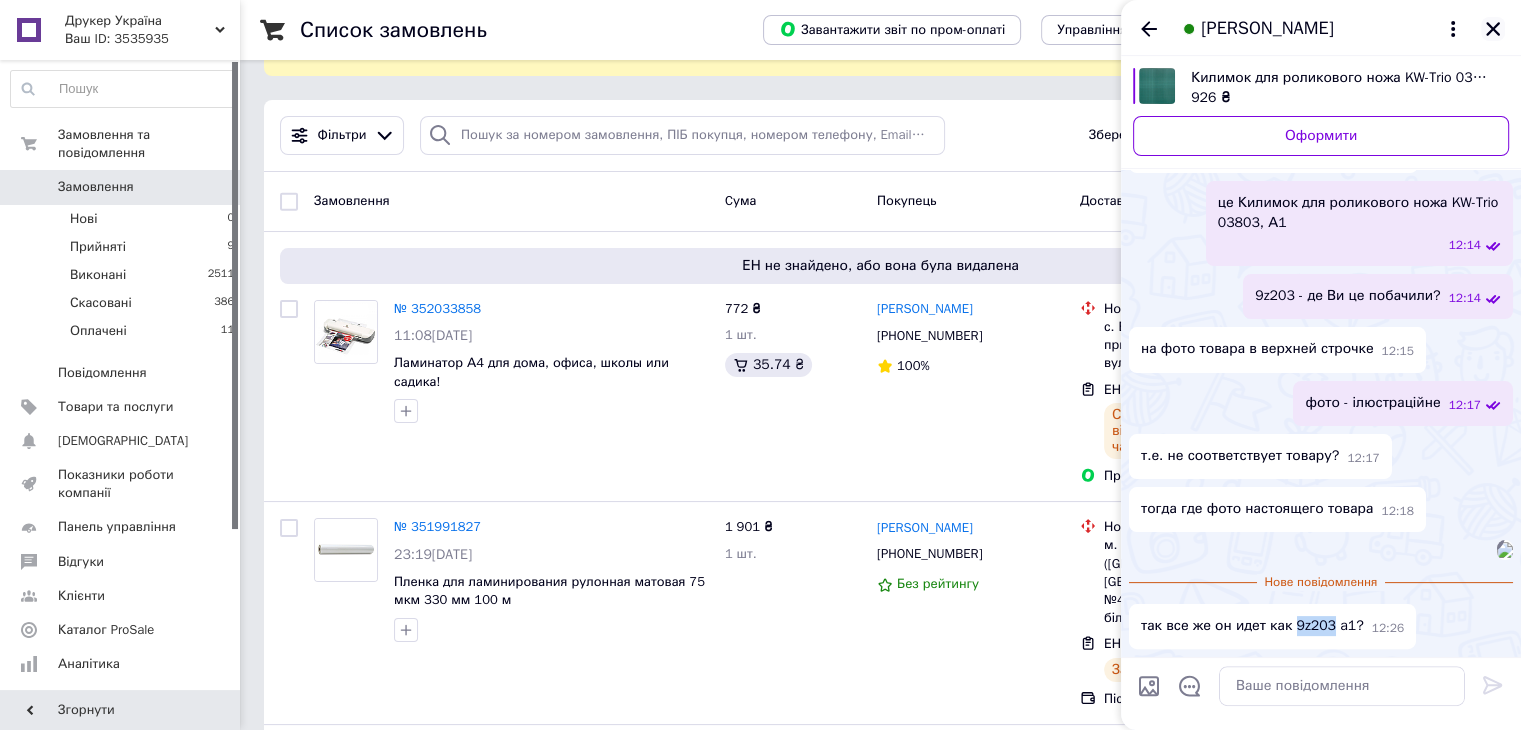 click 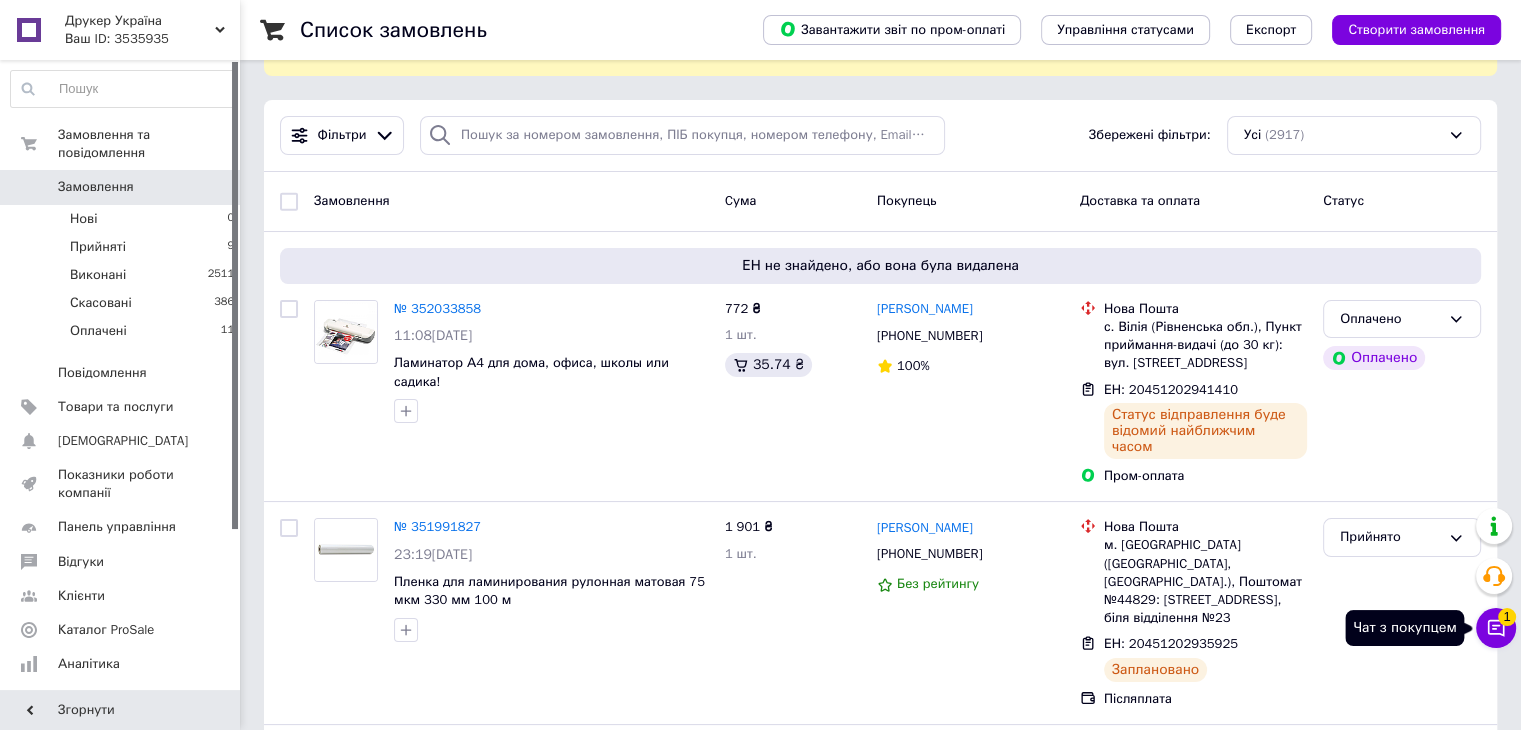 click on "Чат з покупцем 1" at bounding box center [1496, 628] 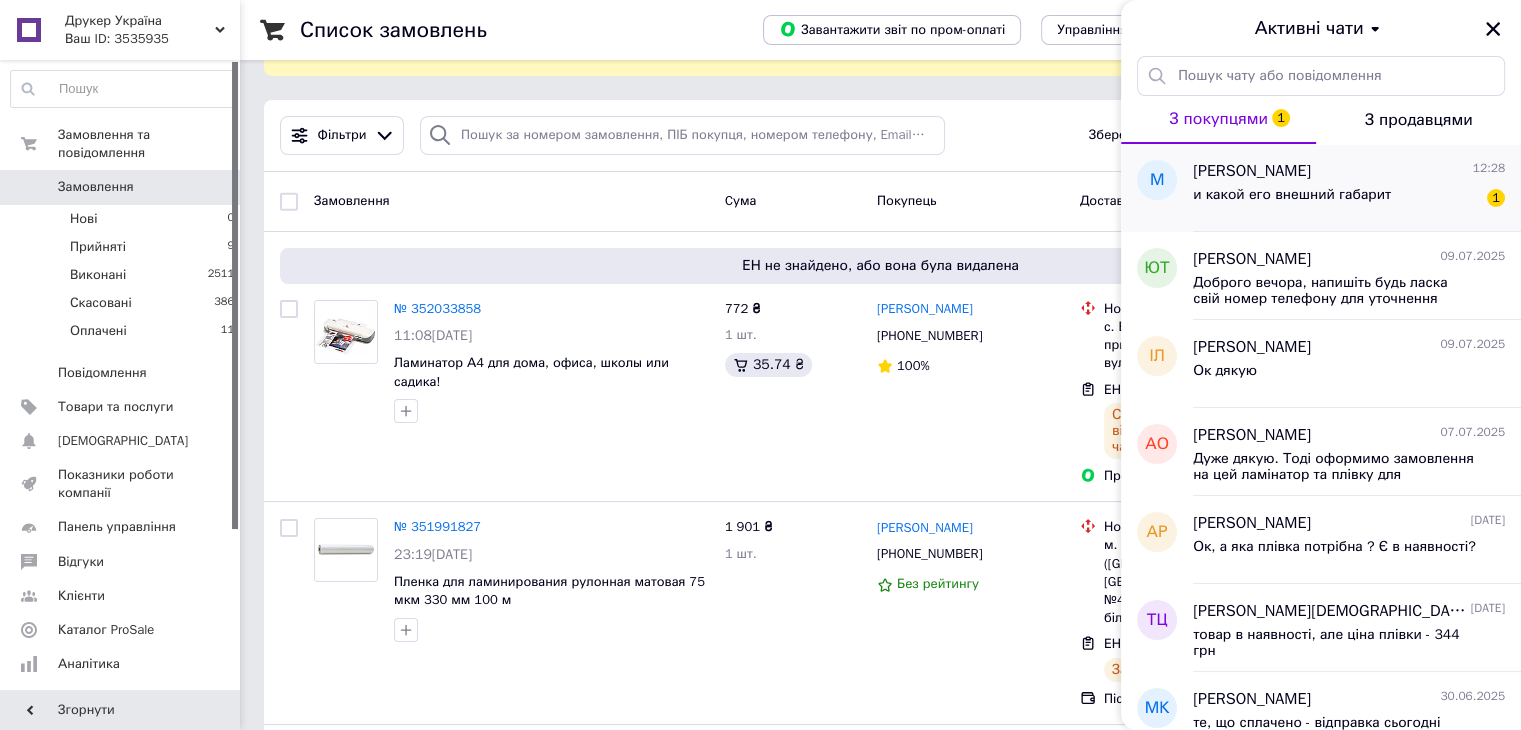 click on "и какой его внешний габарит" at bounding box center [1292, 201] 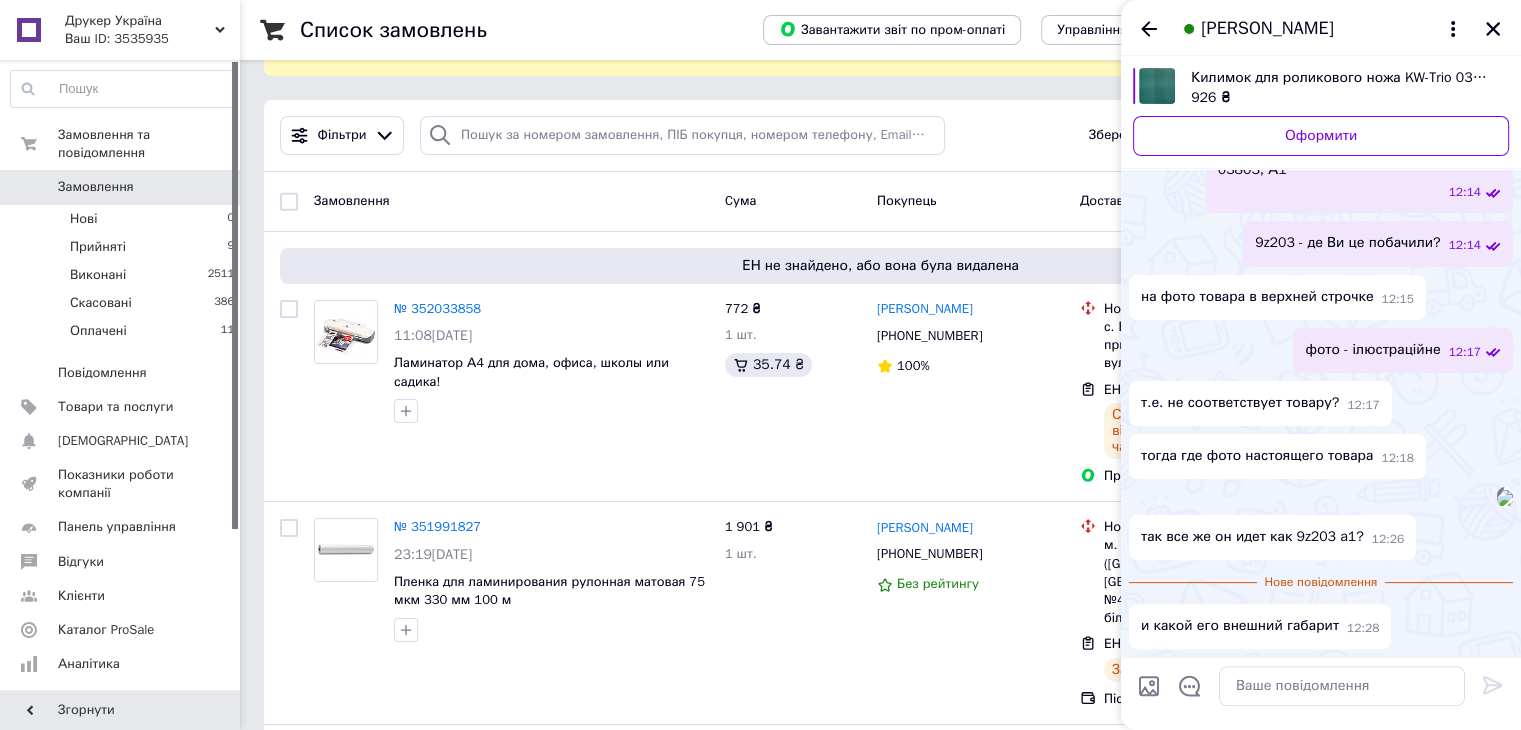 scroll, scrollTop: 613, scrollLeft: 0, axis: vertical 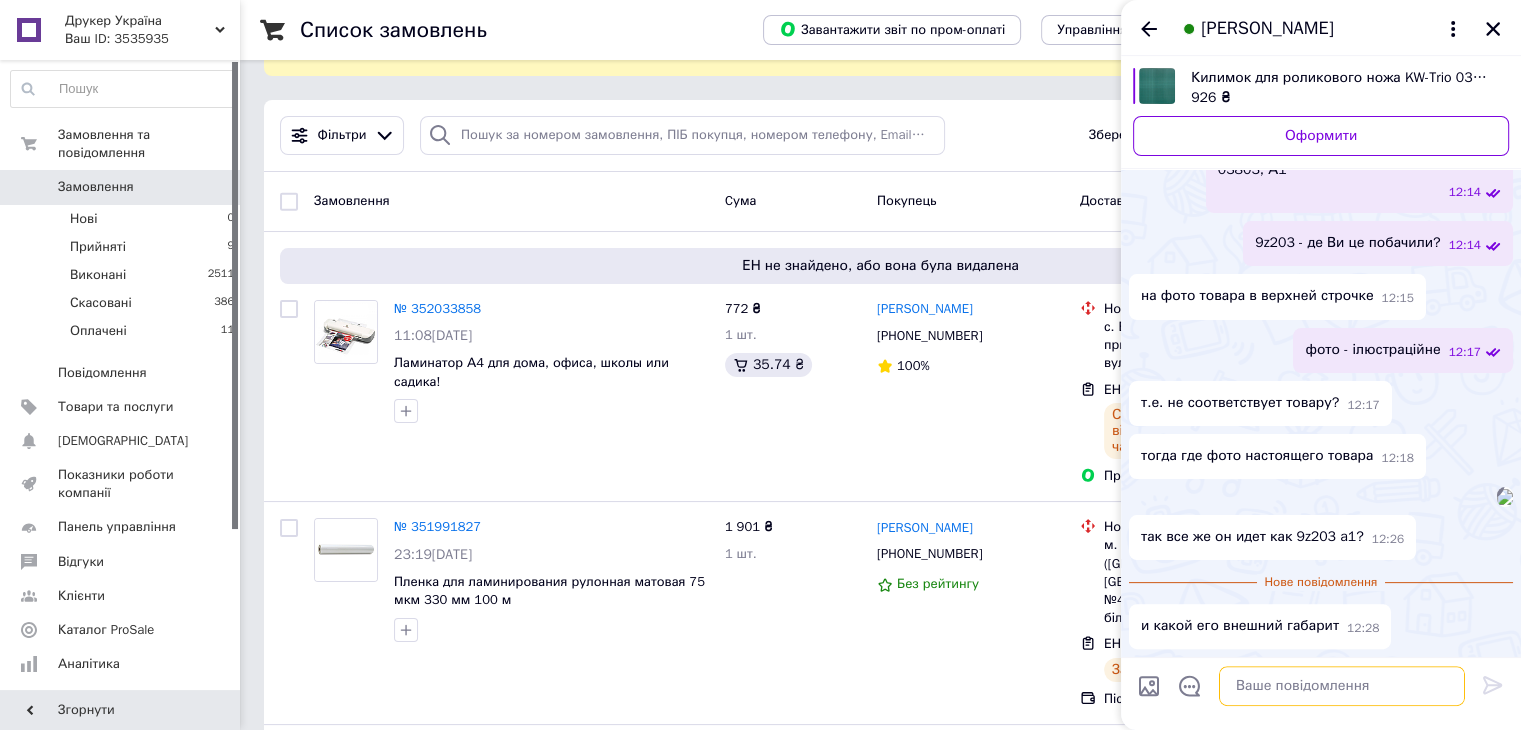 click at bounding box center [1342, 686] 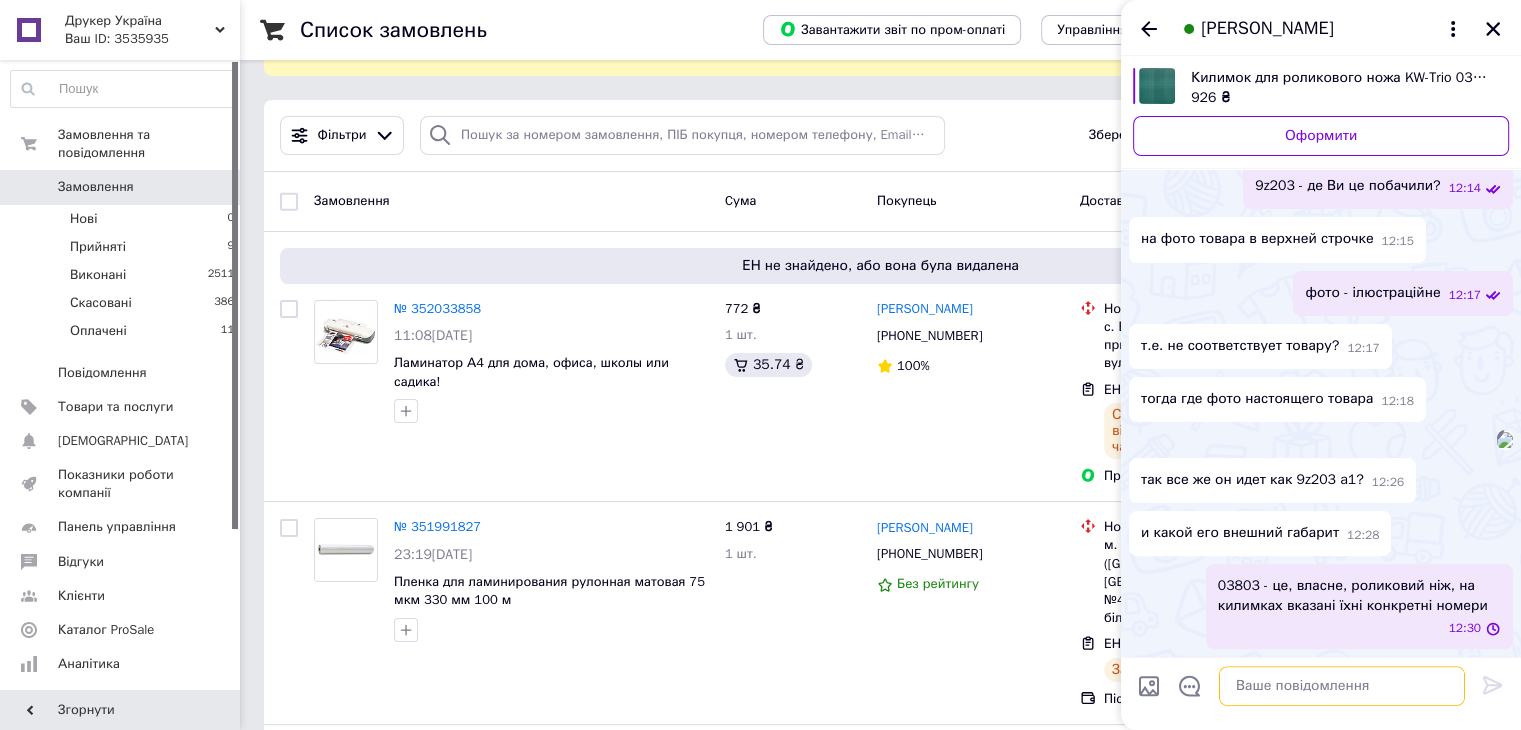 scroll, scrollTop: 670, scrollLeft: 0, axis: vertical 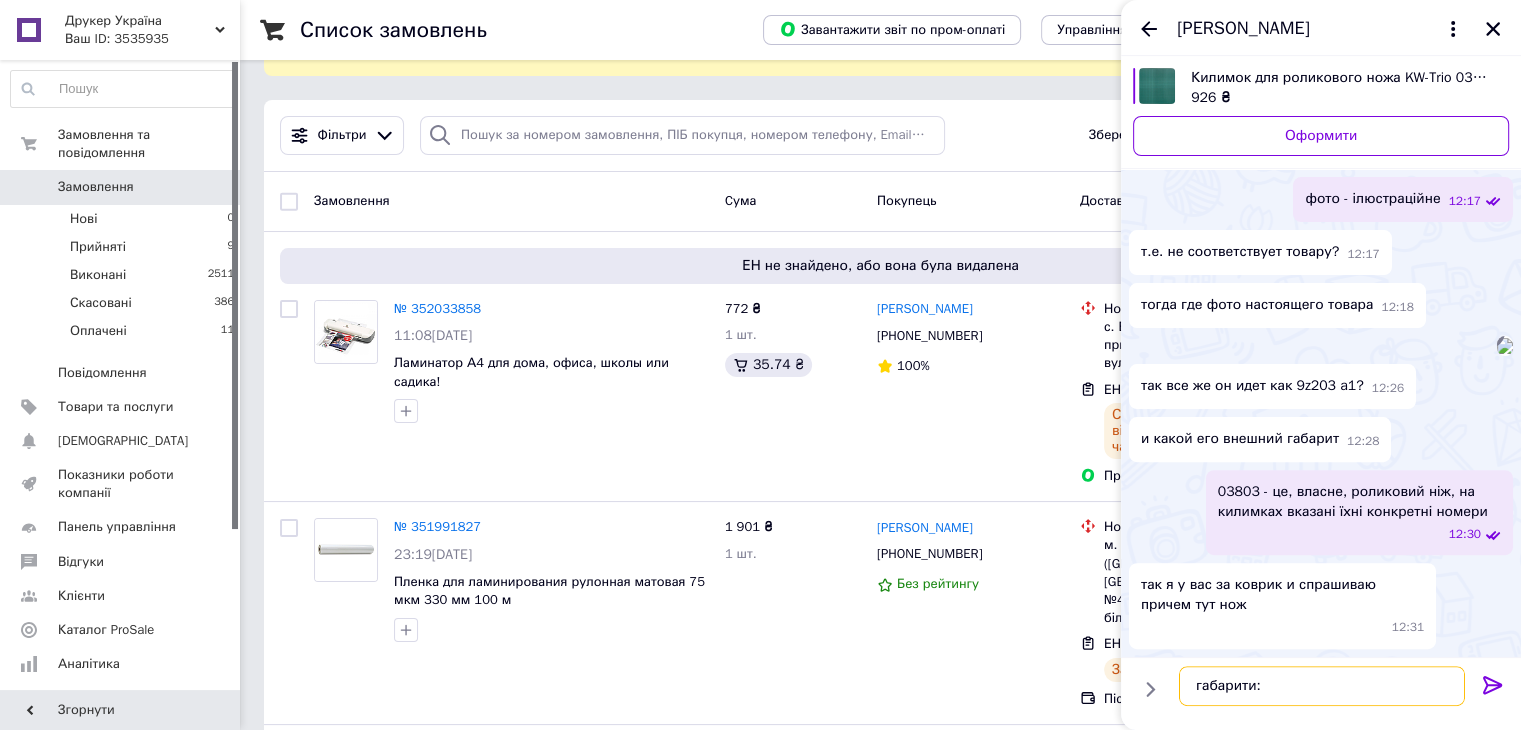 paste on "596*843*3 мм" 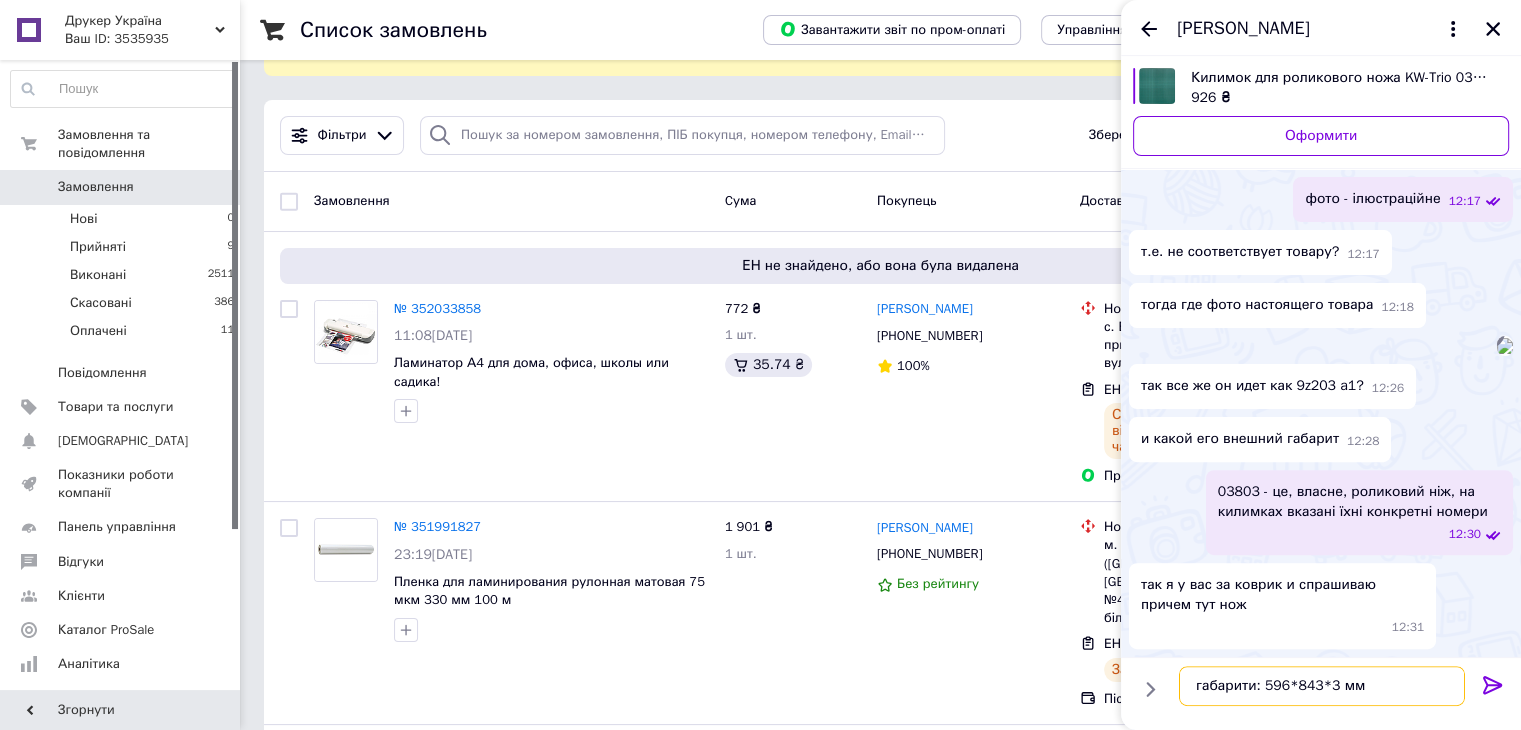 type 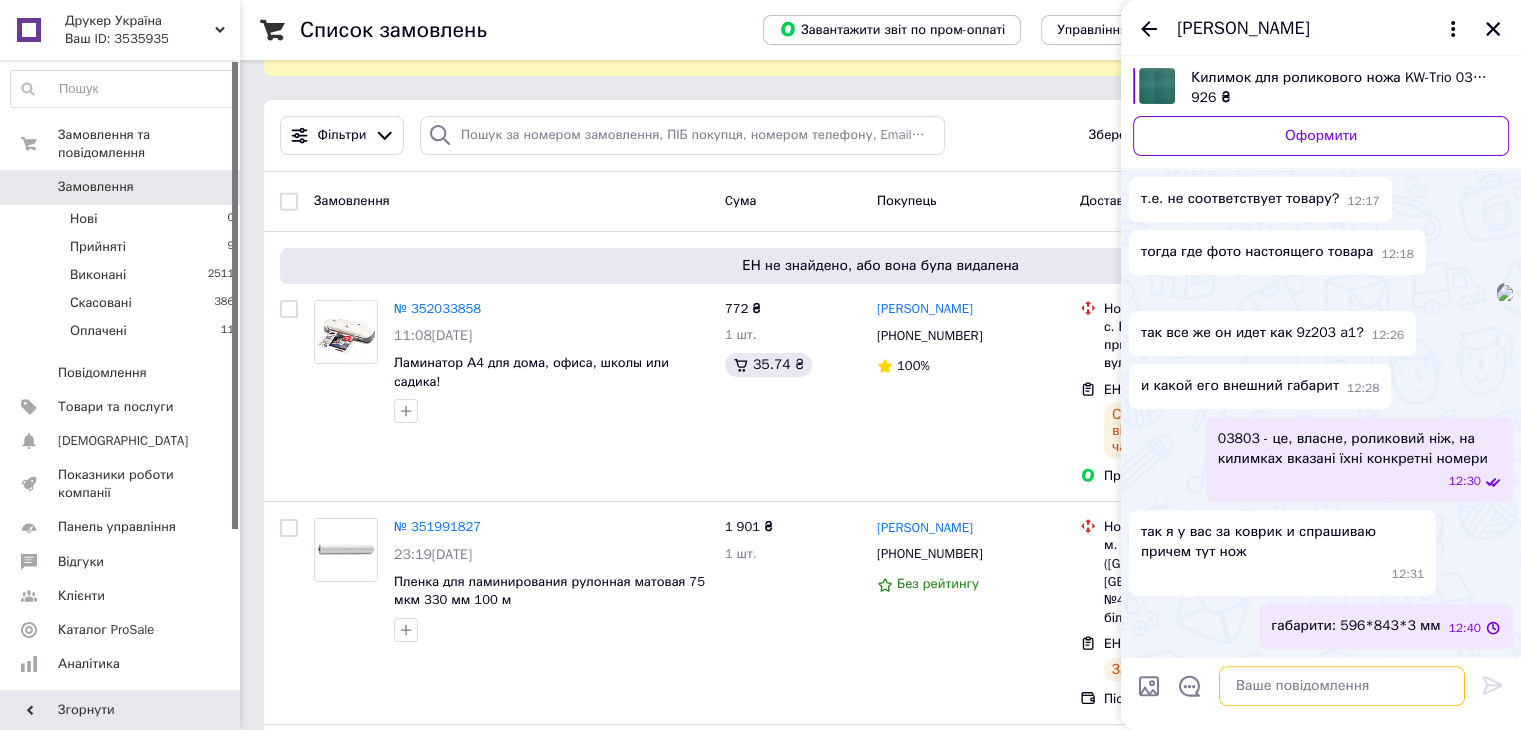 scroll, scrollTop: 816, scrollLeft: 0, axis: vertical 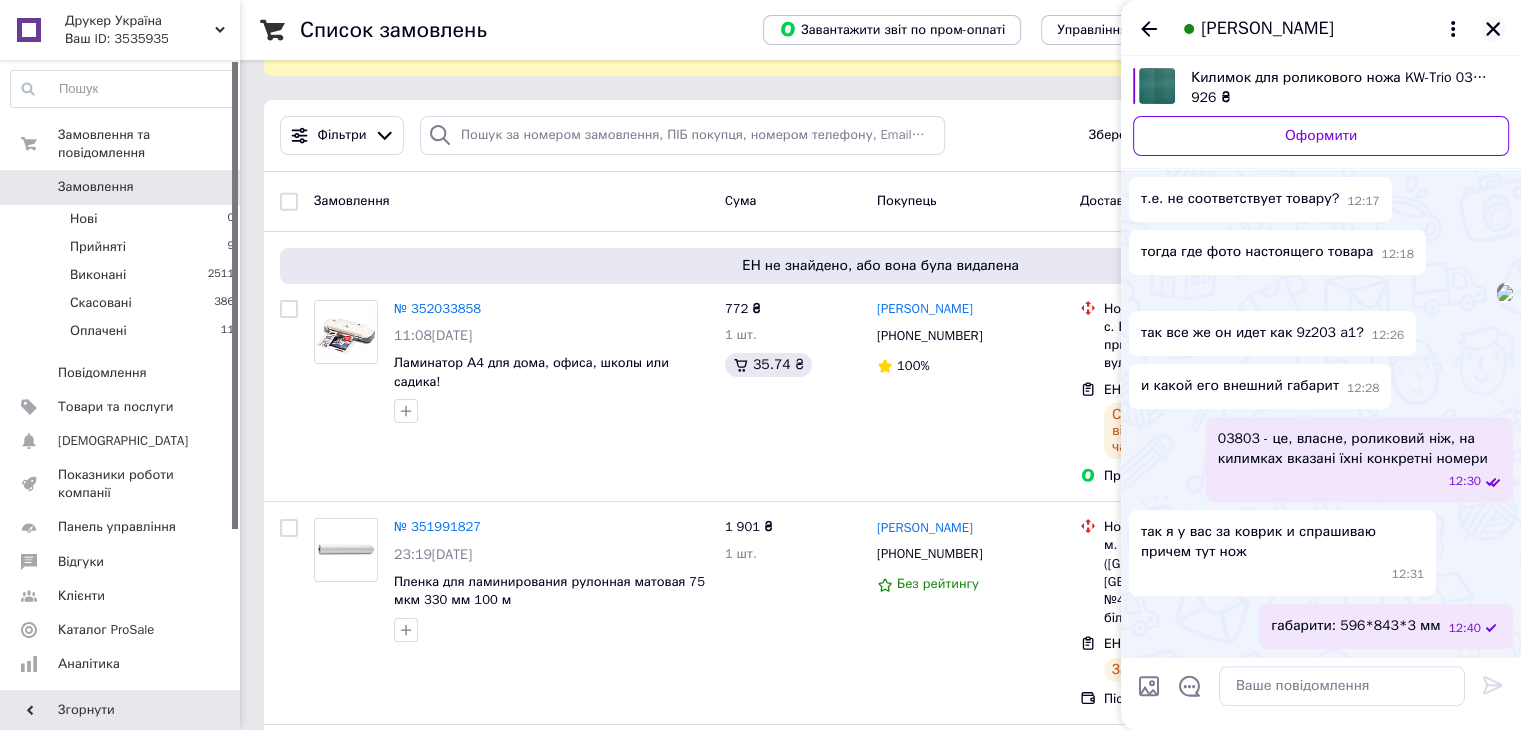 click 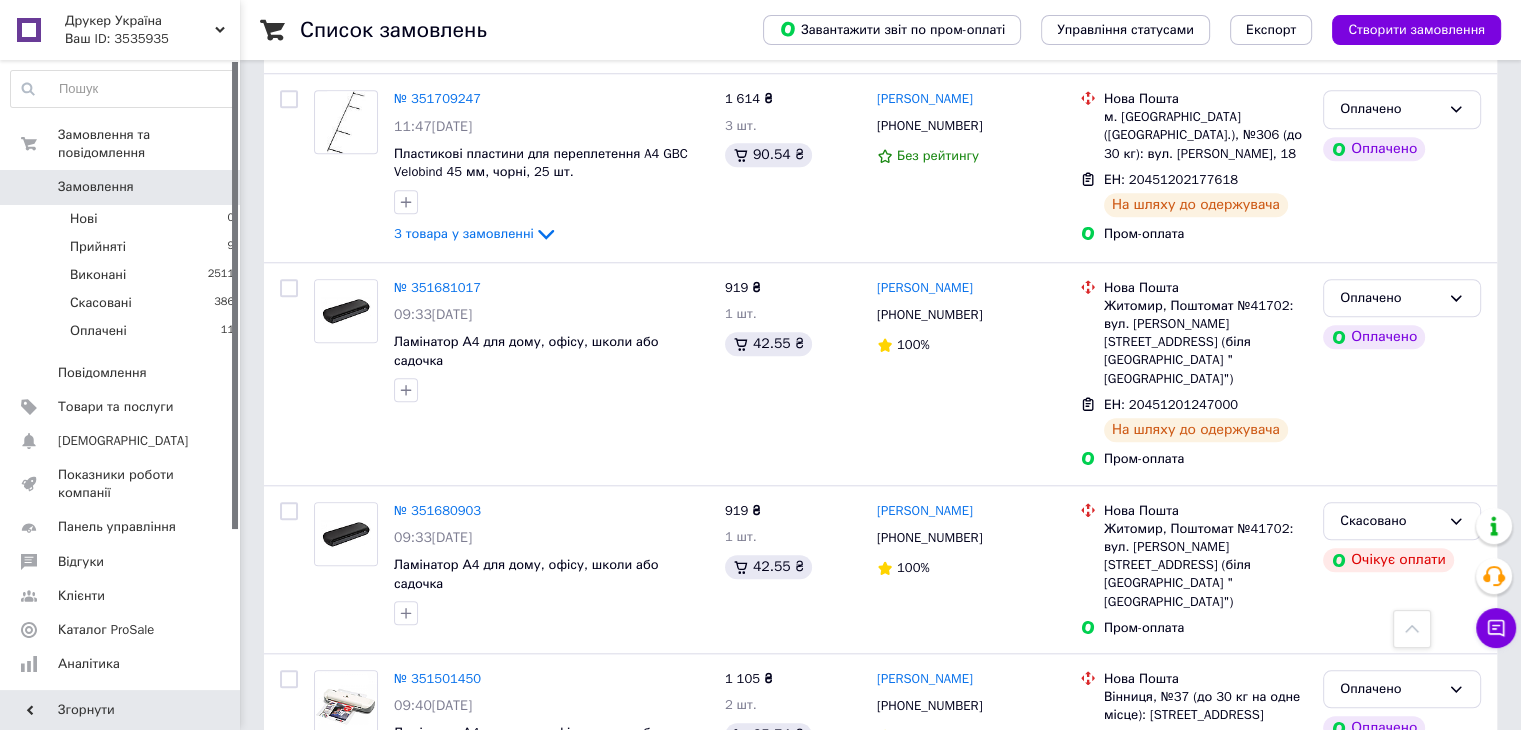 scroll, scrollTop: 1810, scrollLeft: 0, axis: vertical 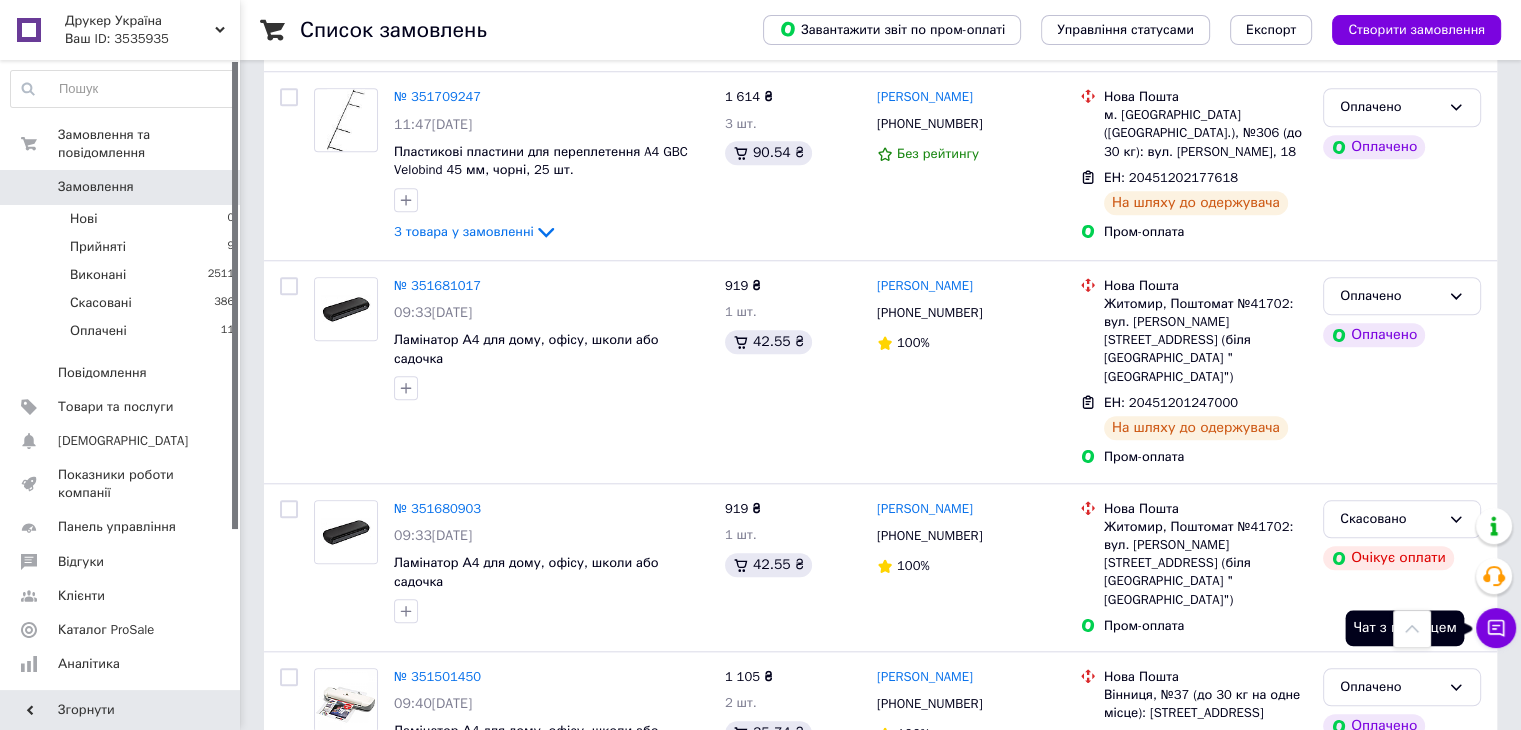 click 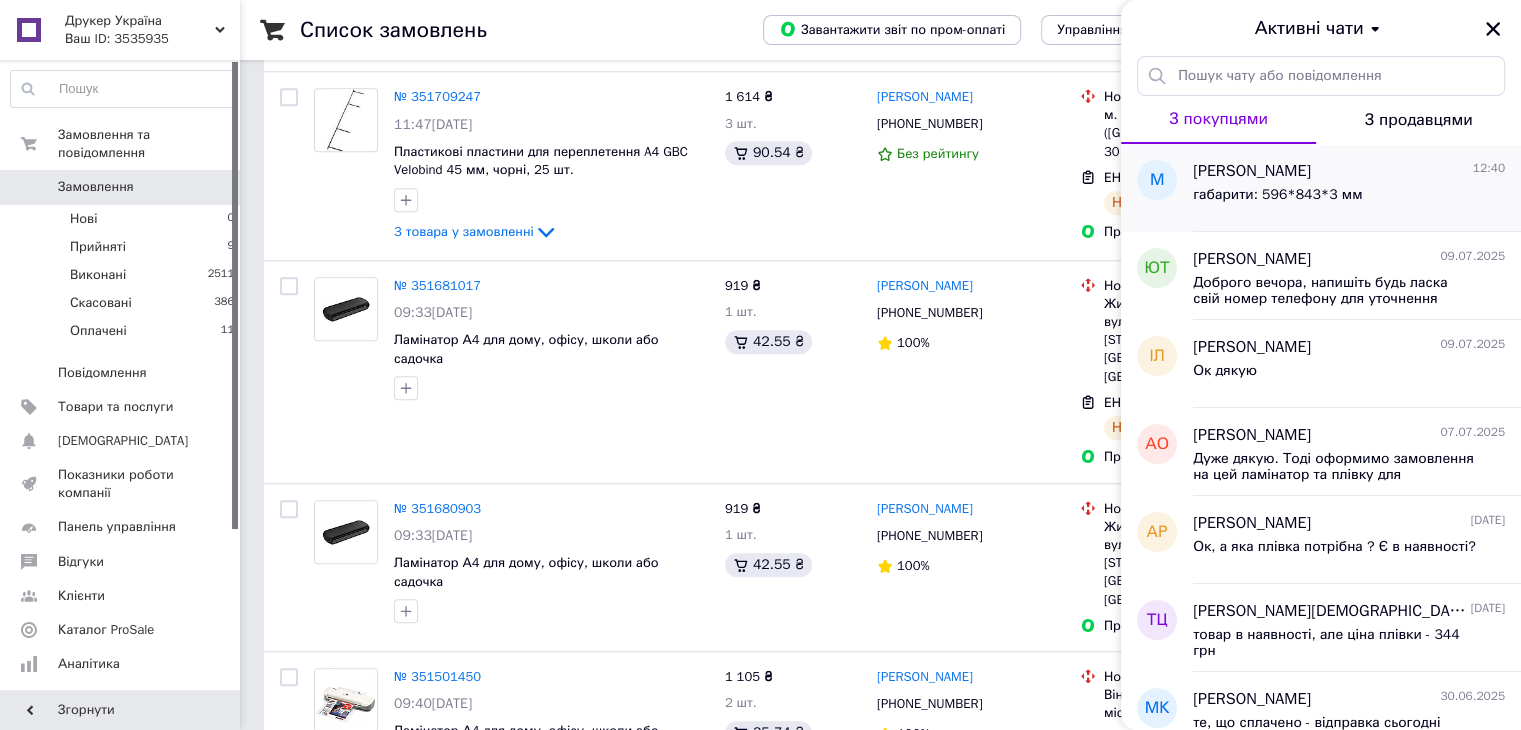 click on "габарити: 596*843*3 мм" at bounding box center [1349, 199] 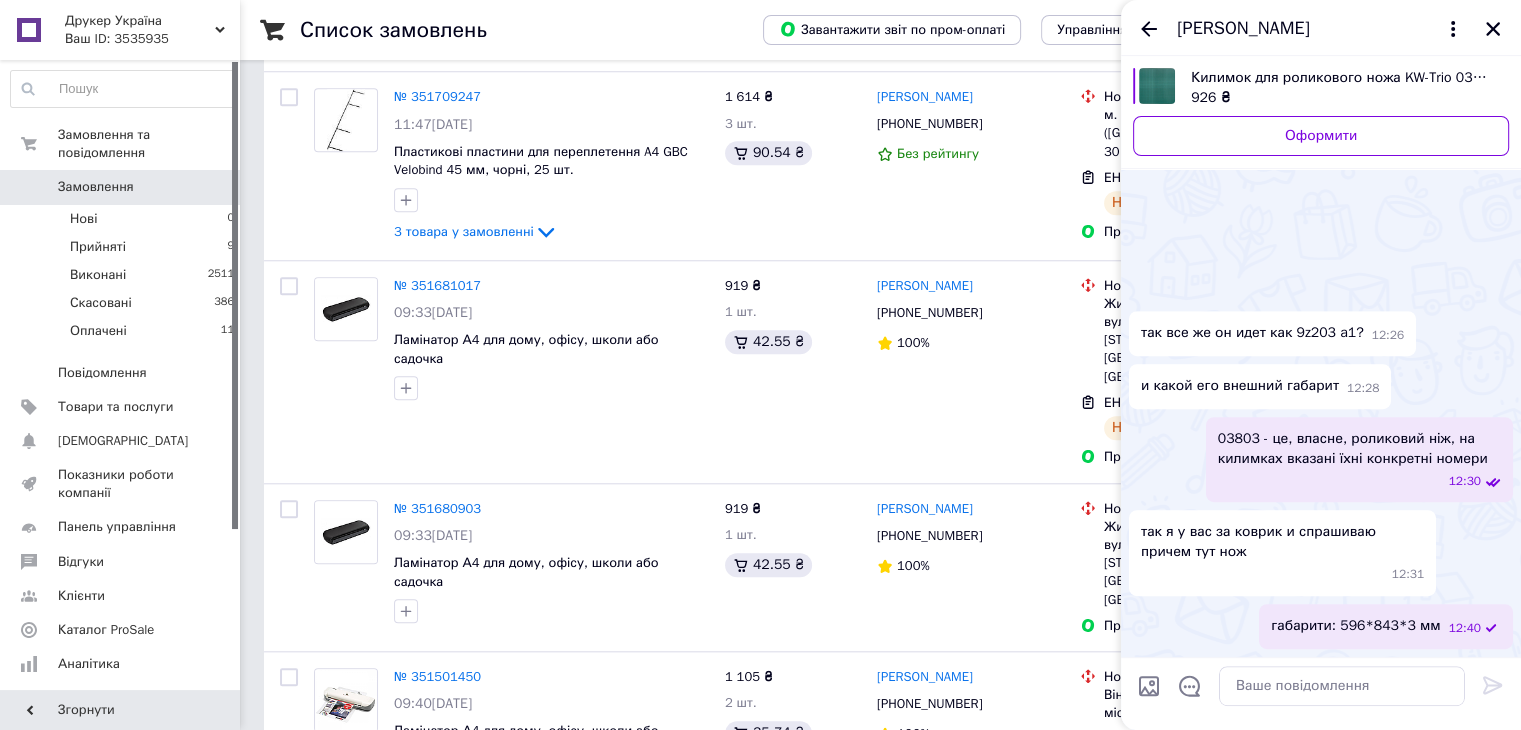 scroll, scrollTop: 816, scrollLeft: 0, axis: vertical 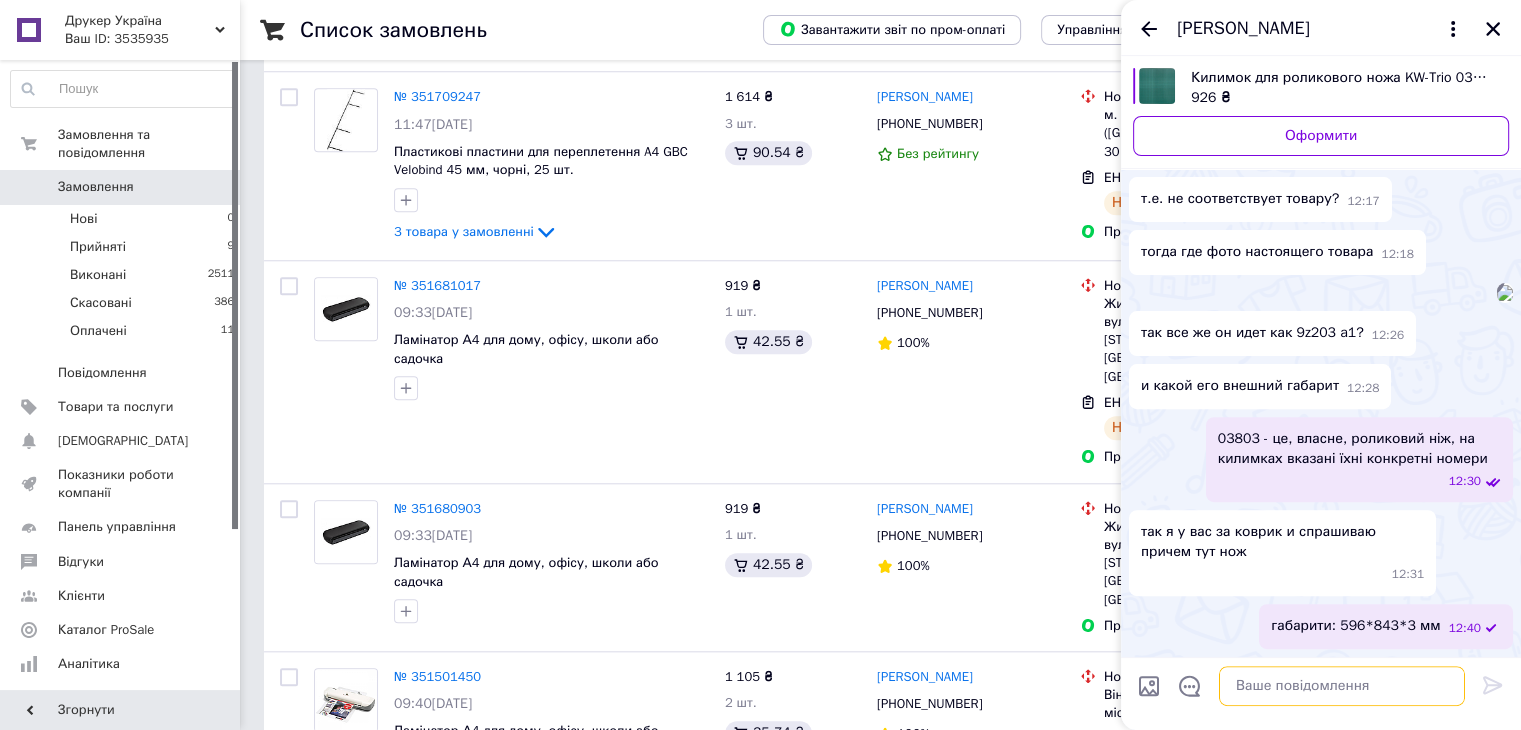 click at bounding box center (1342, 686) 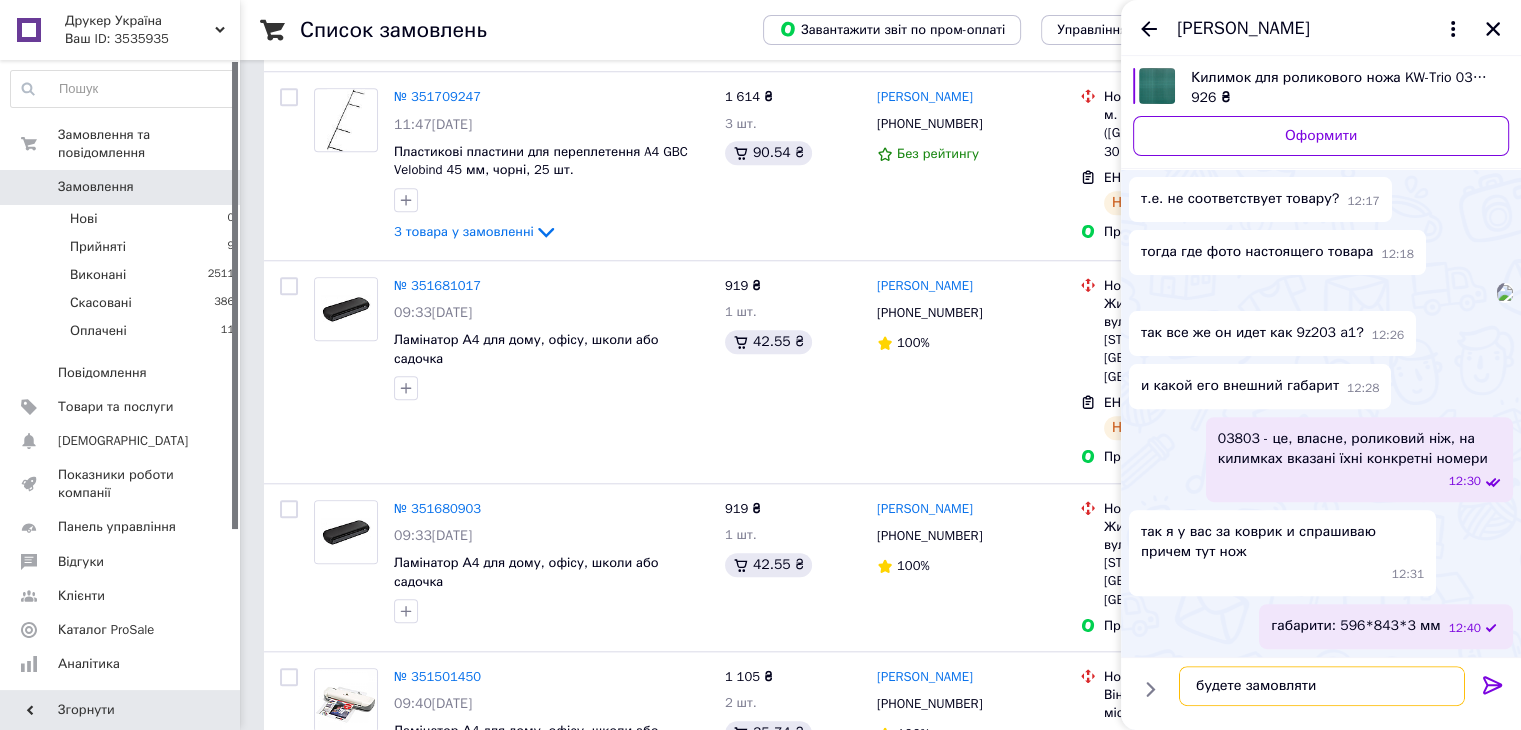 type on "будете замовляти?" 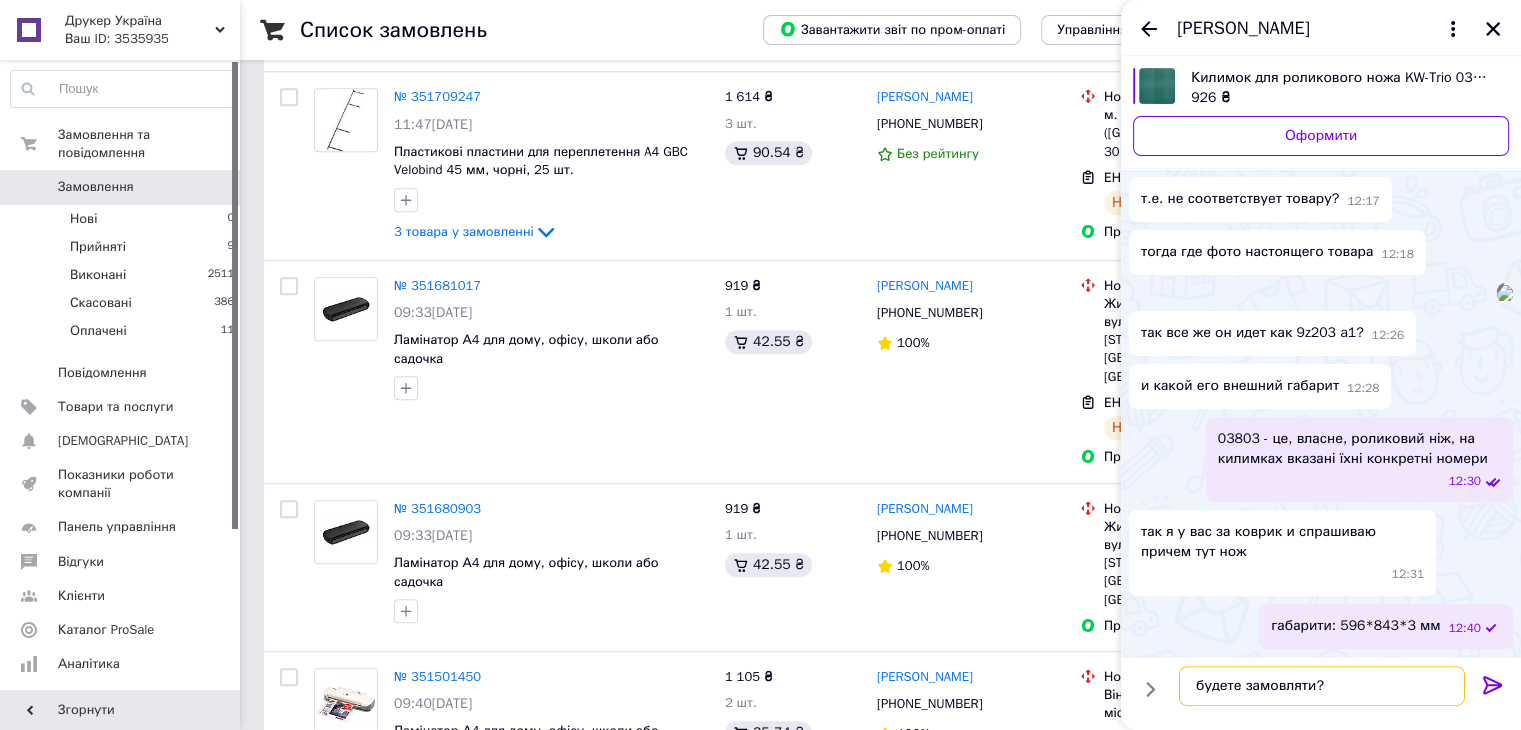 type 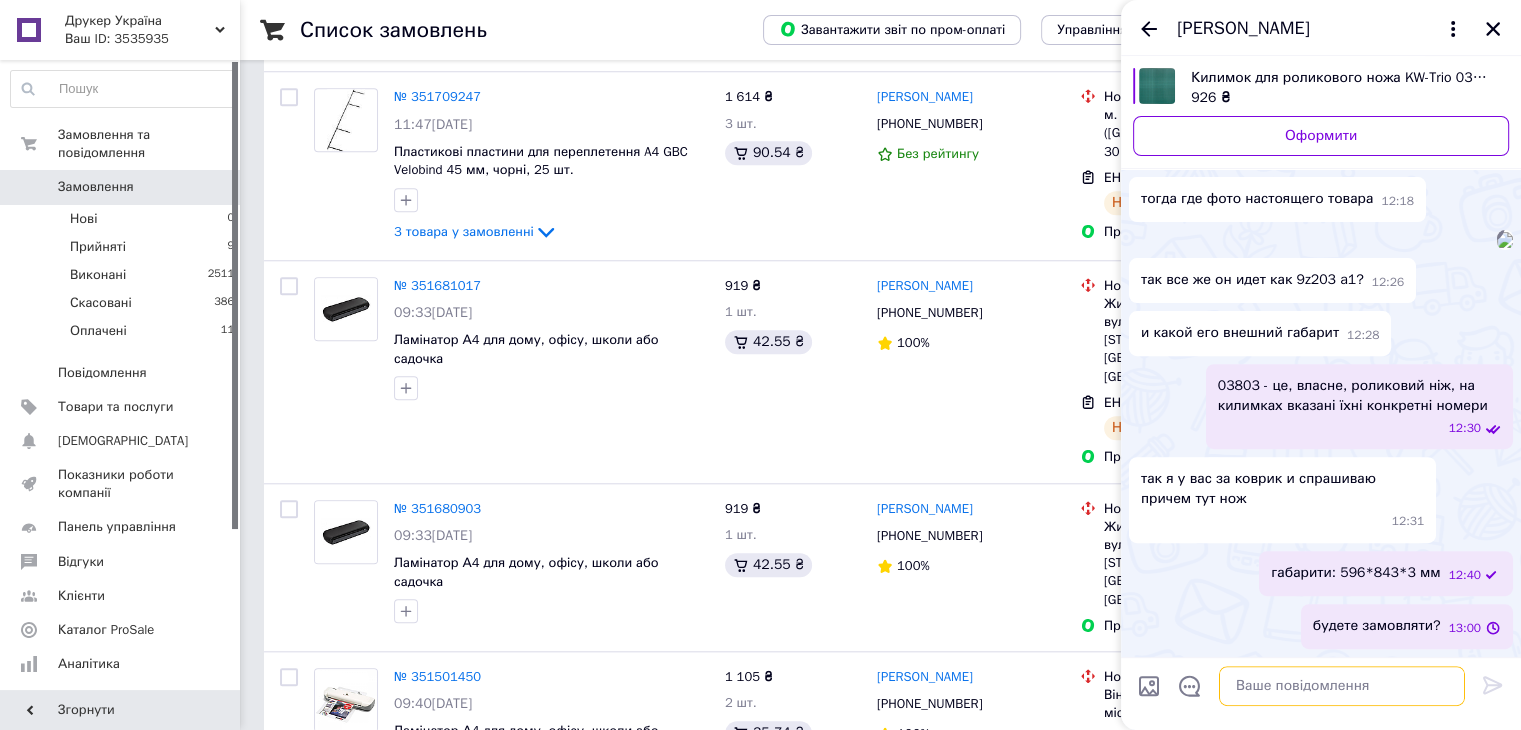 scroll, scrollTop: 869, scrollLeft: 0, axis: vertical 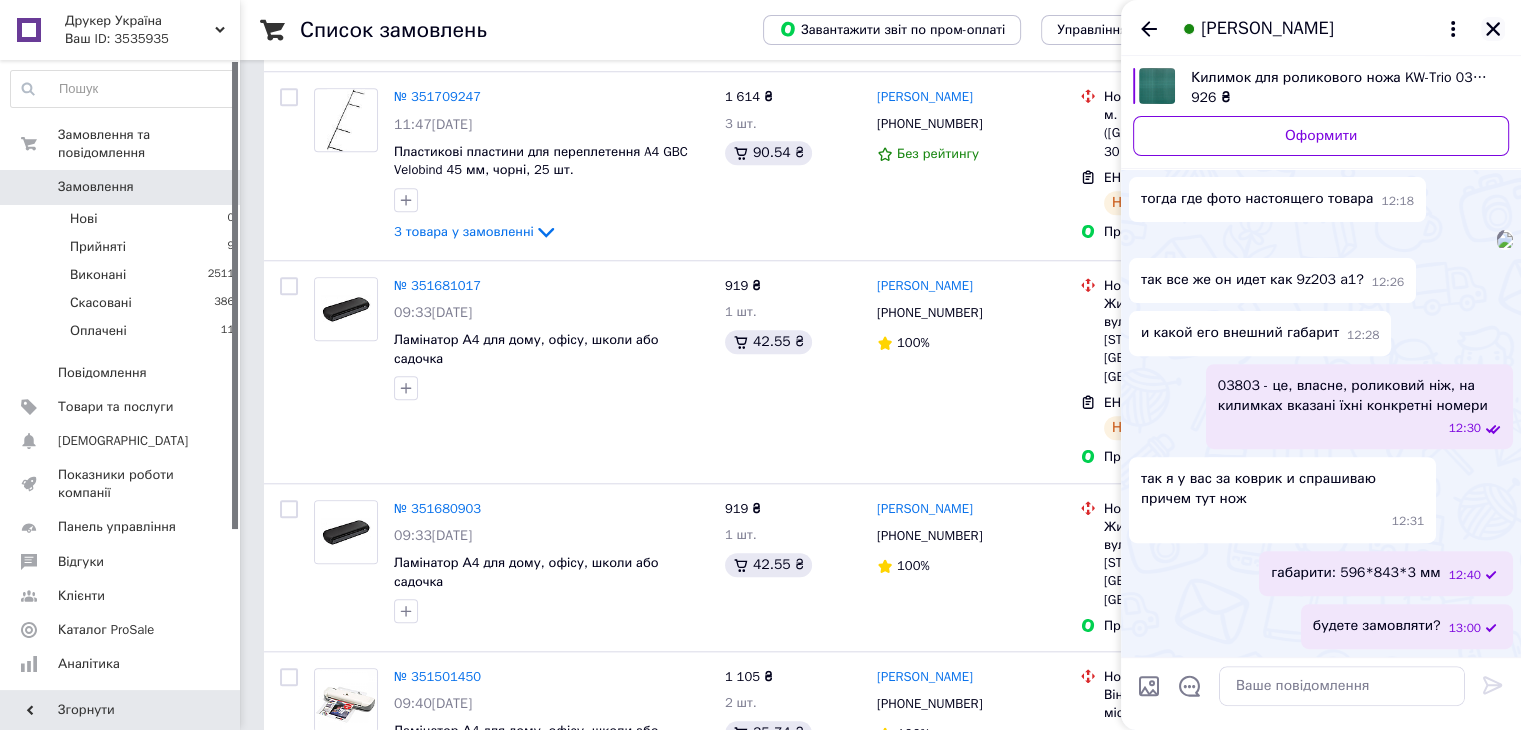 click 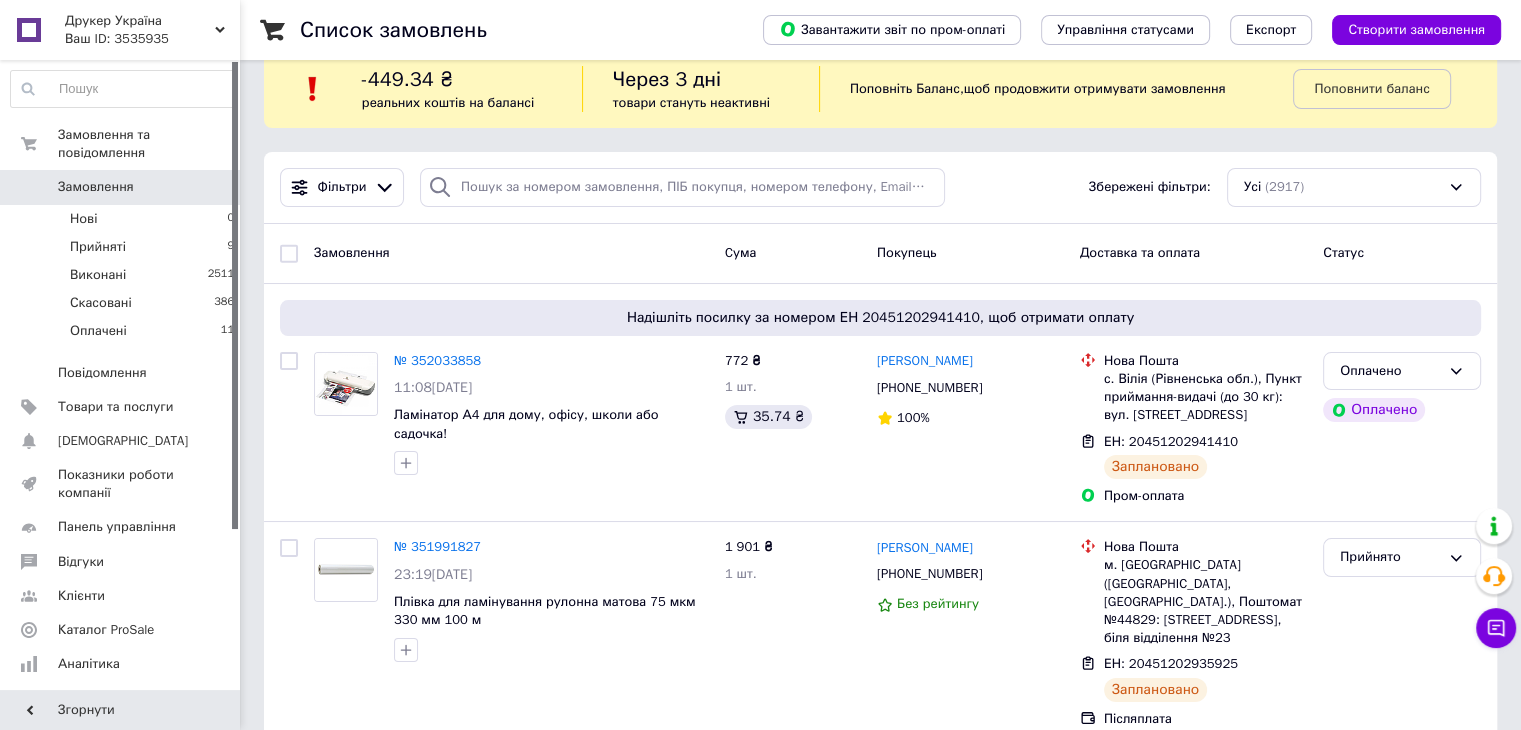 scroll, scrollTop: 0, scrollLeft: 0, axis: both 